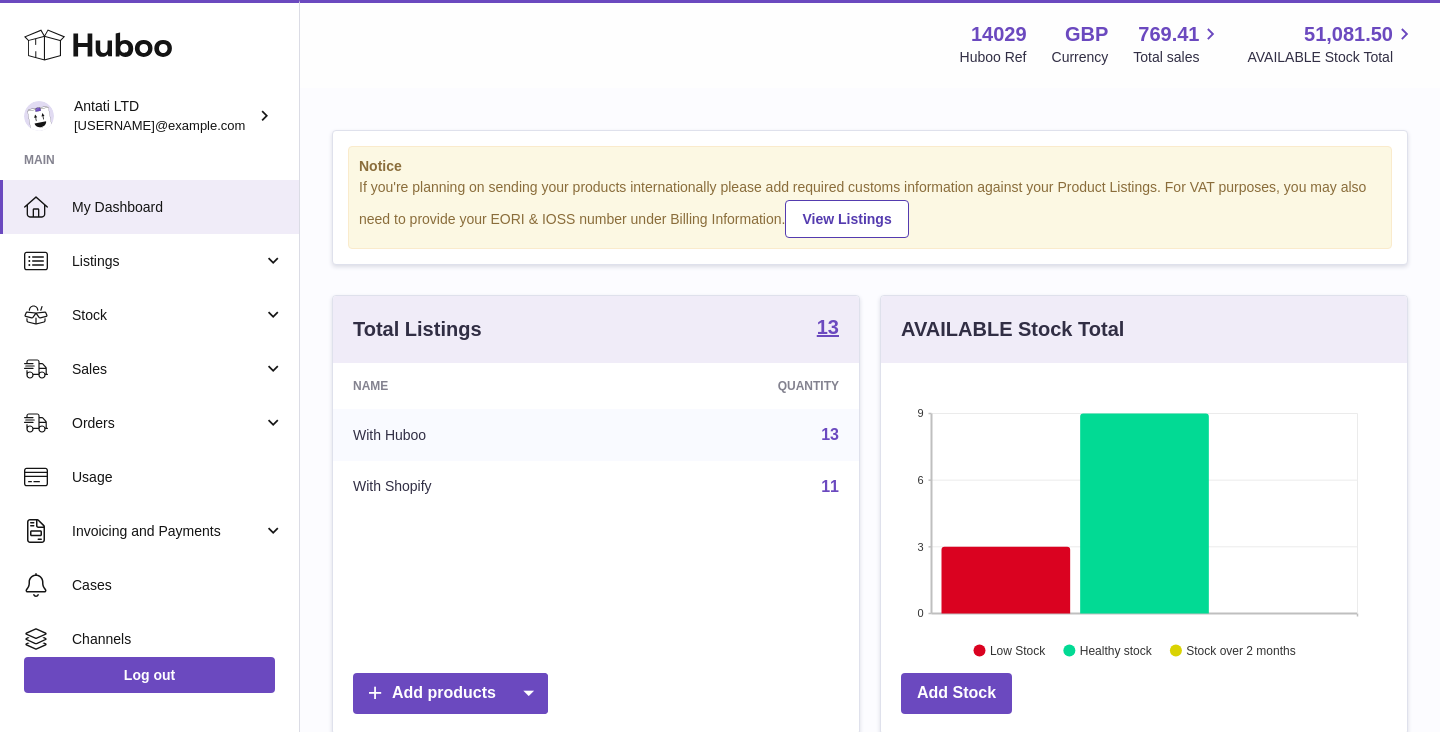 scroll, scrollTop: 0, scrollLeft: 0, axis: both 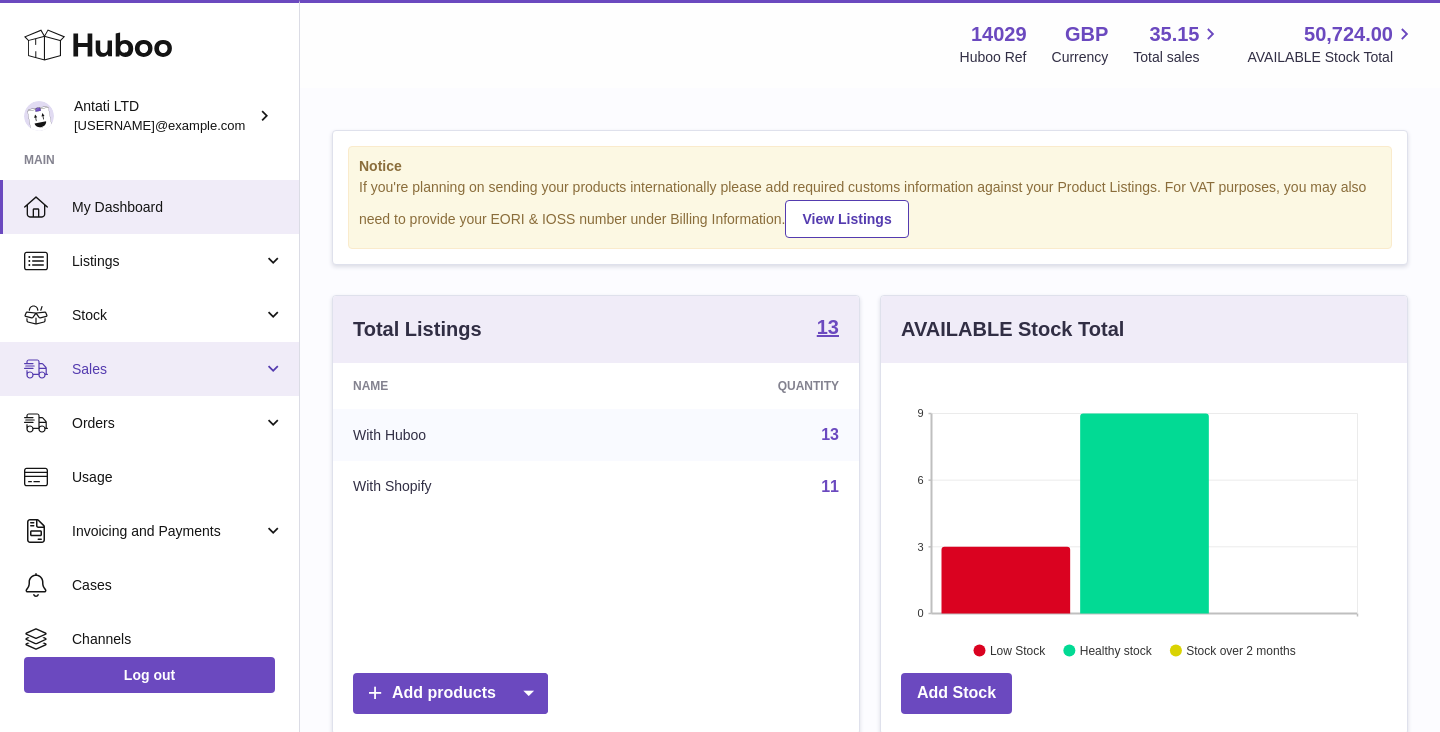 click on "Sales" at bounding box center (149, 369) 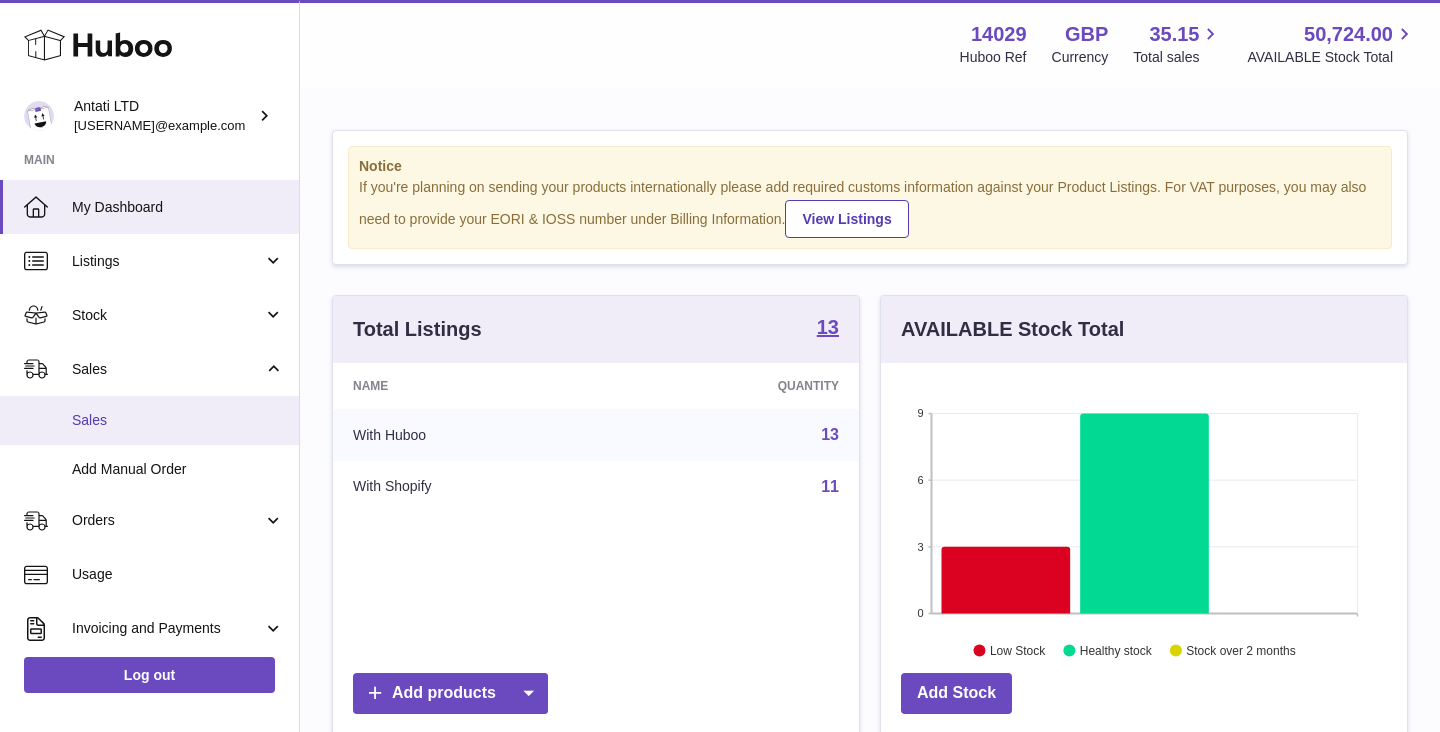 scroll, scrollTop: 53, scrollLeft: 0, axis: vertical 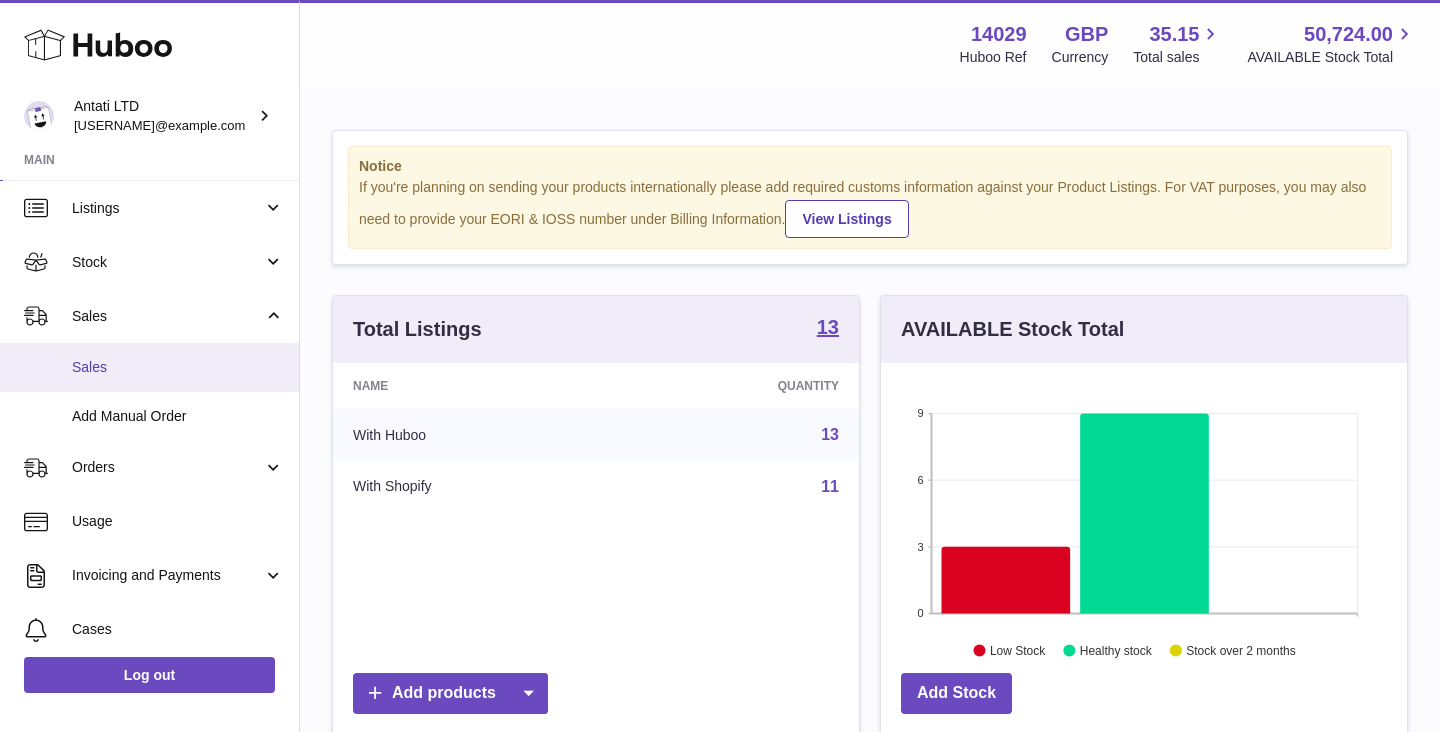 click on "Sales" at bounding box center [178, 367] 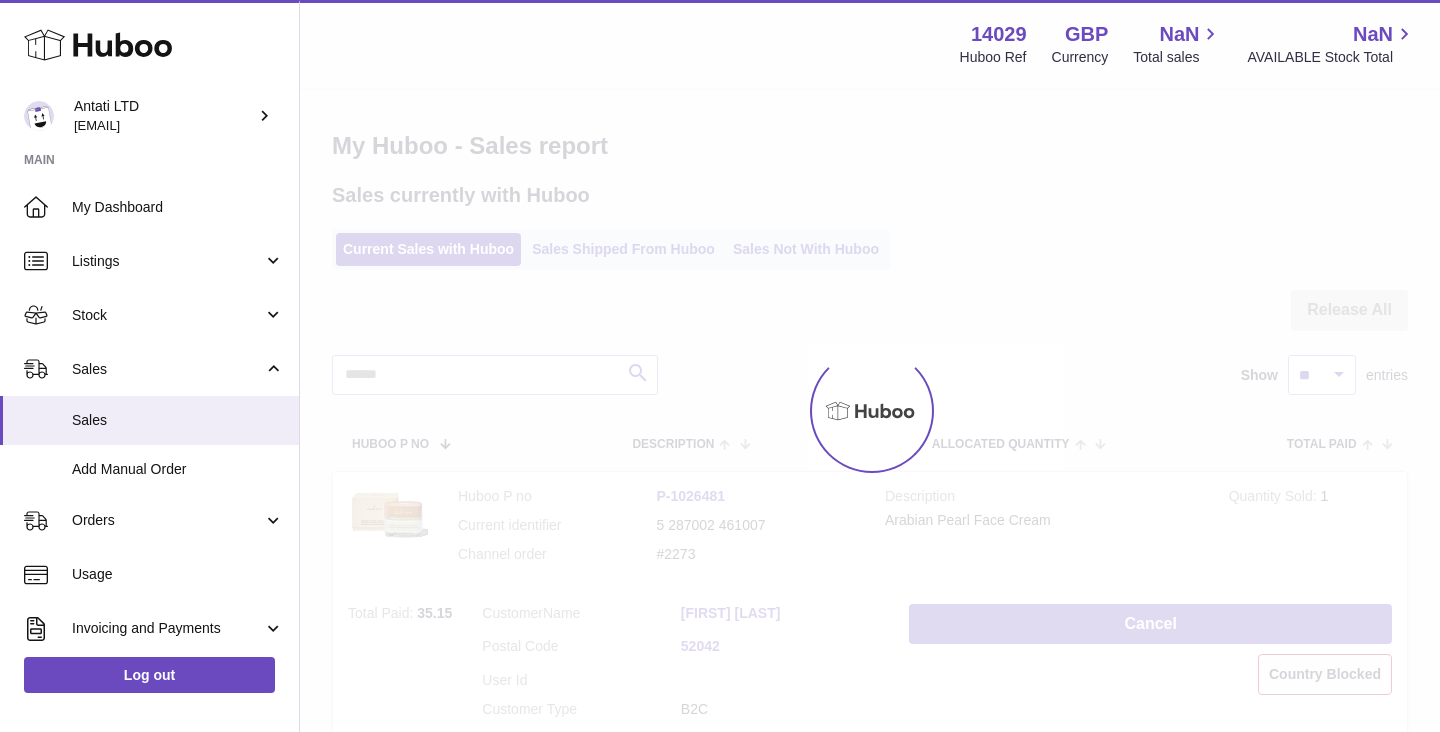 scroll, scrollTop: 0, scrollLeft: 0, axis: both 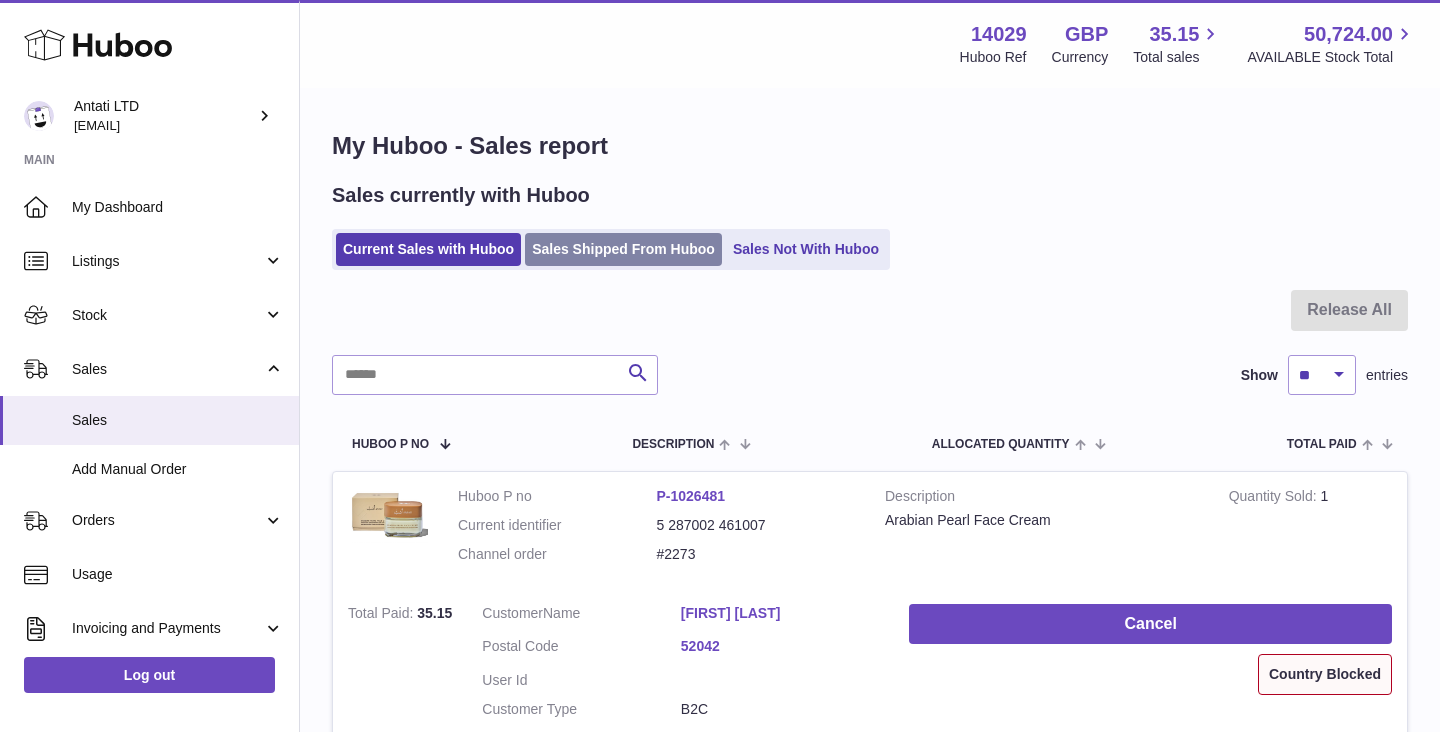 click on "Sales Shipped From Huboo" at bounding box center [623, 249] 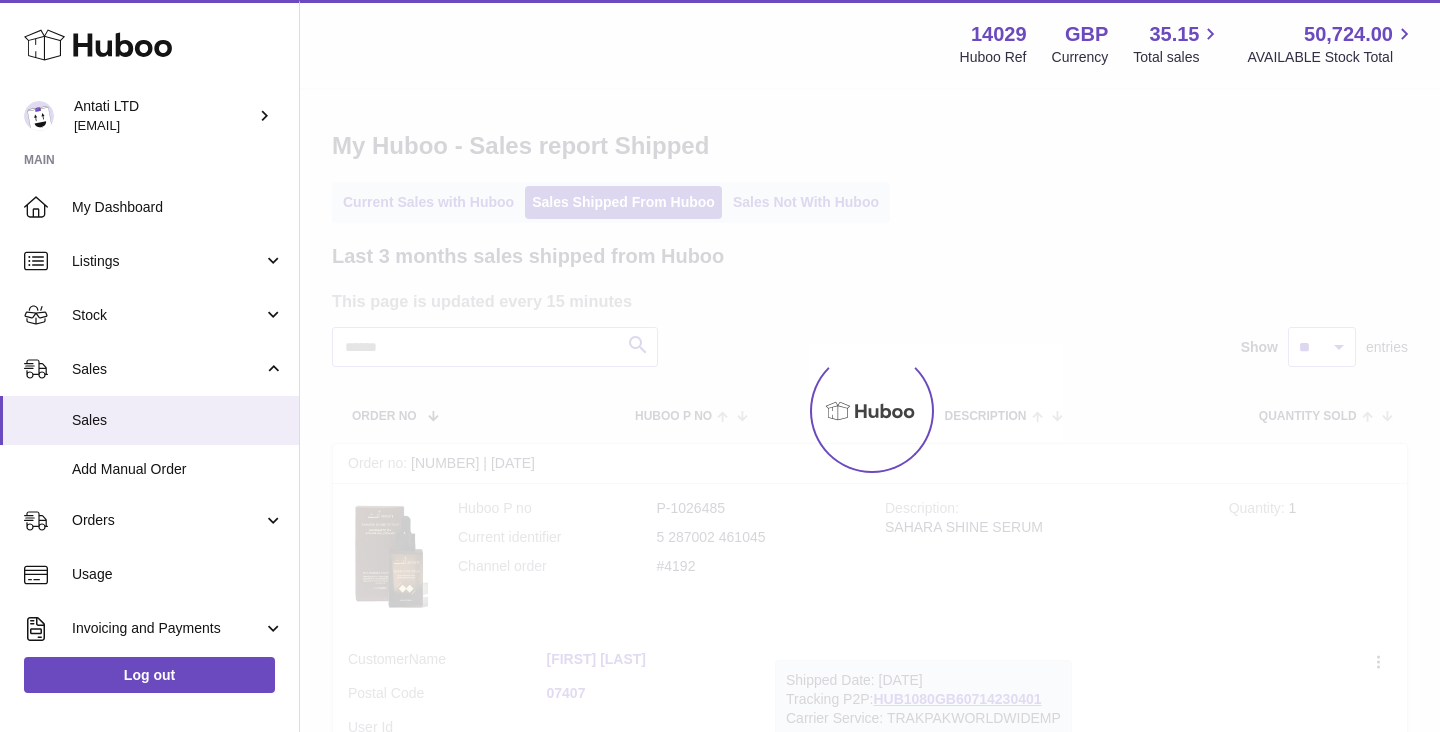 scroll, scrollTop: 0, scrollLeft: 0, axis: both 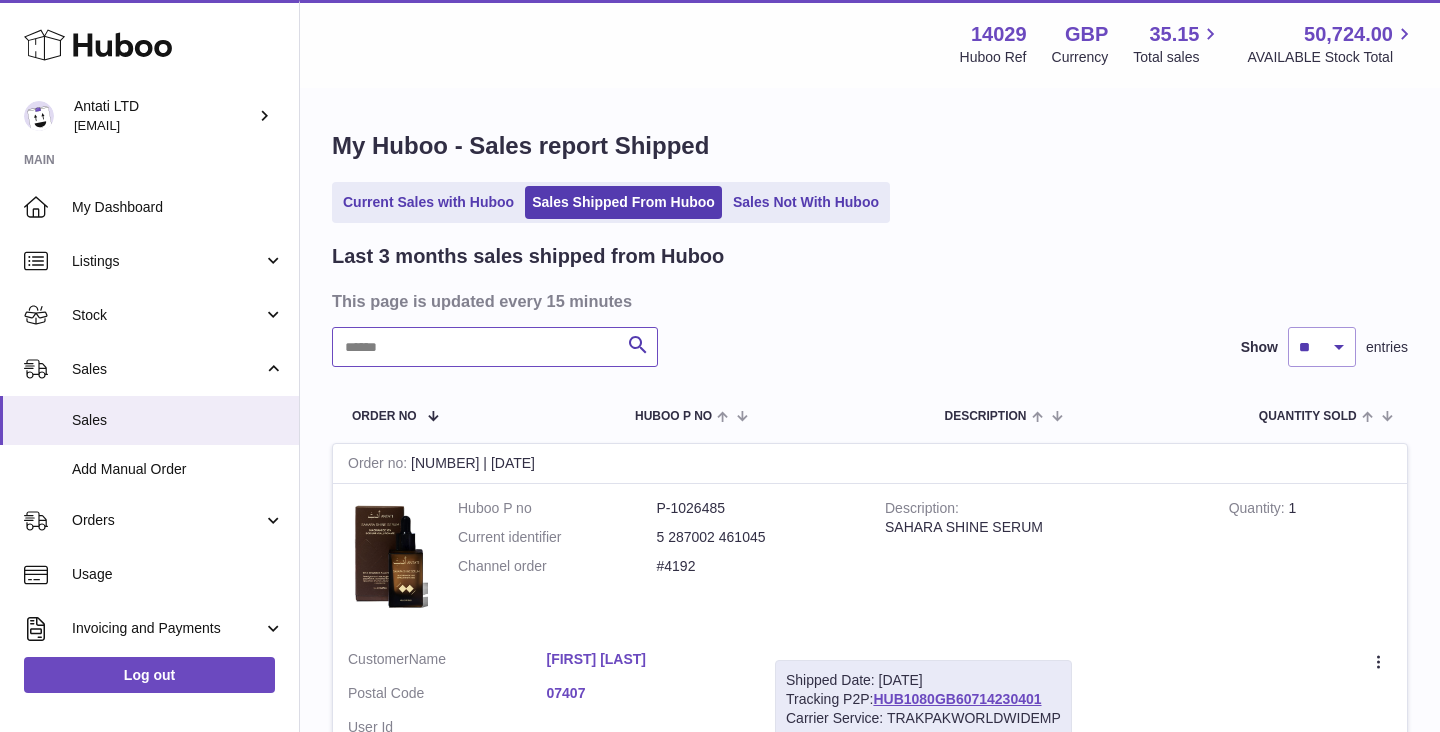 click at bounding box center (495, 347) 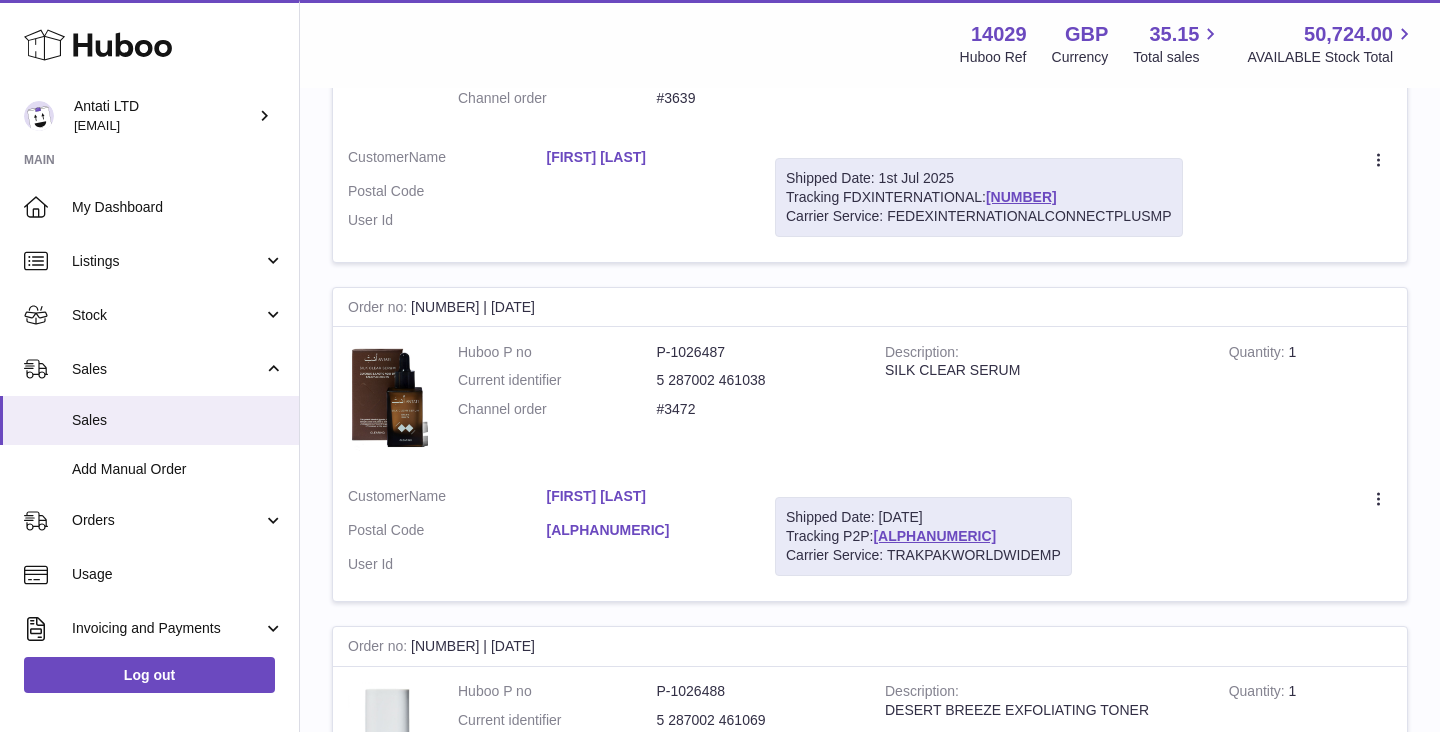 scroll, scrollTop: 1514, scrollLeft: 0, axis: vertical 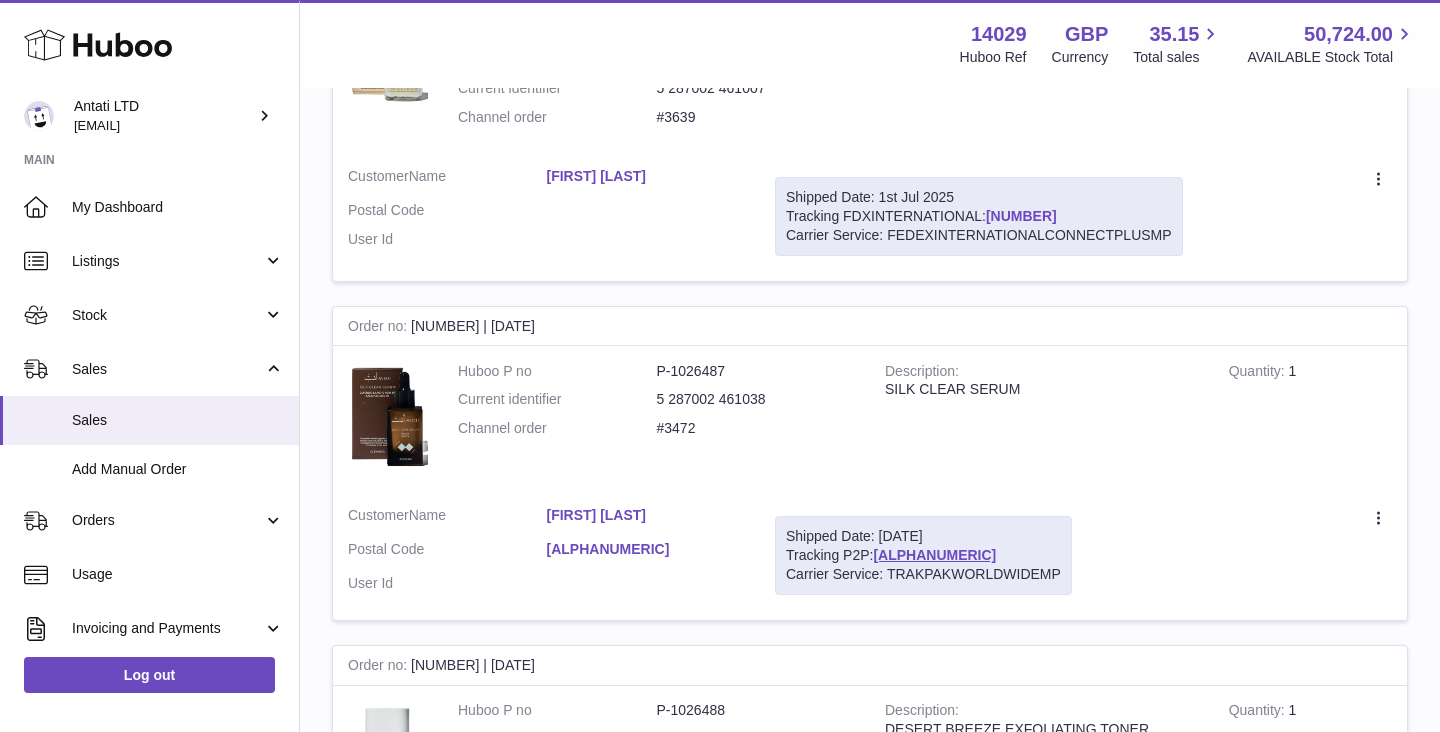 type on "*******" 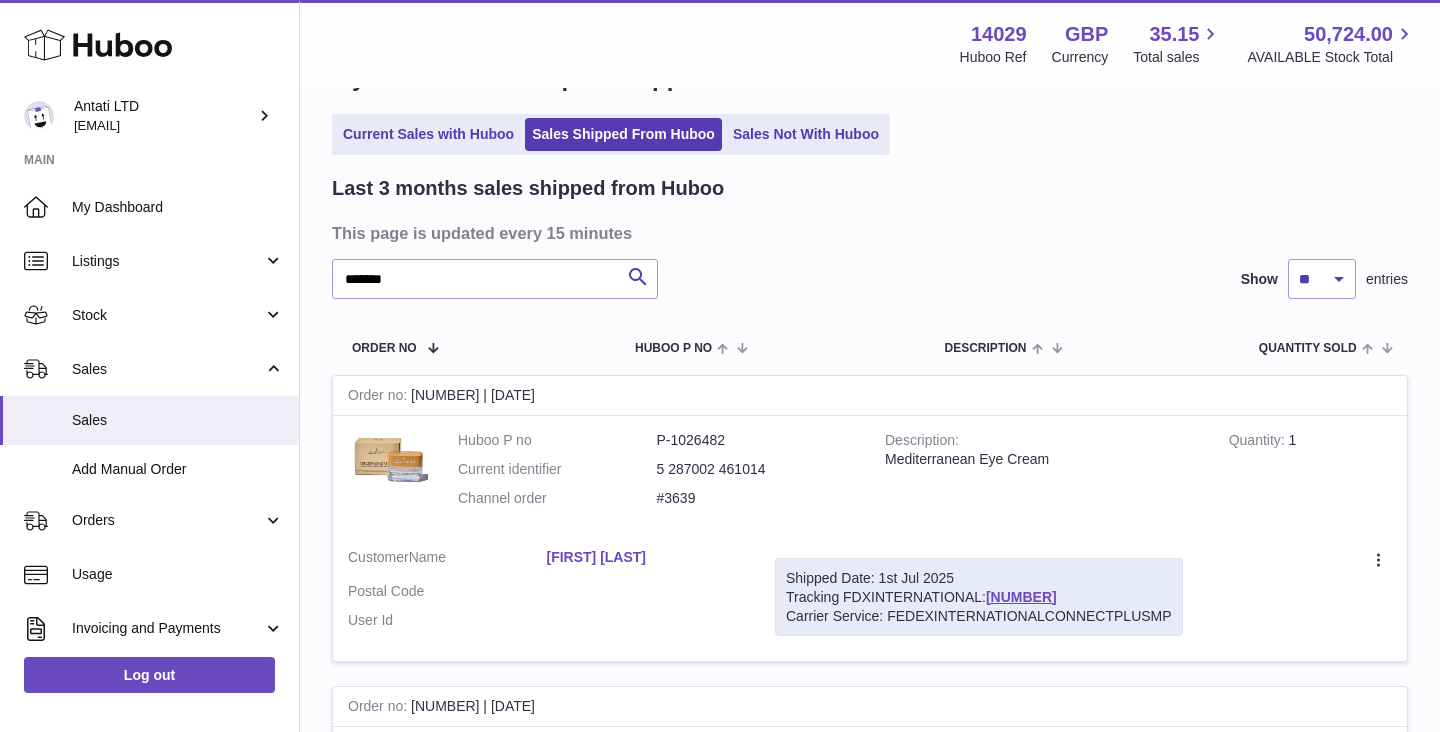 scroll, scrollTop: 0, scrollLeft: 0, axis: both 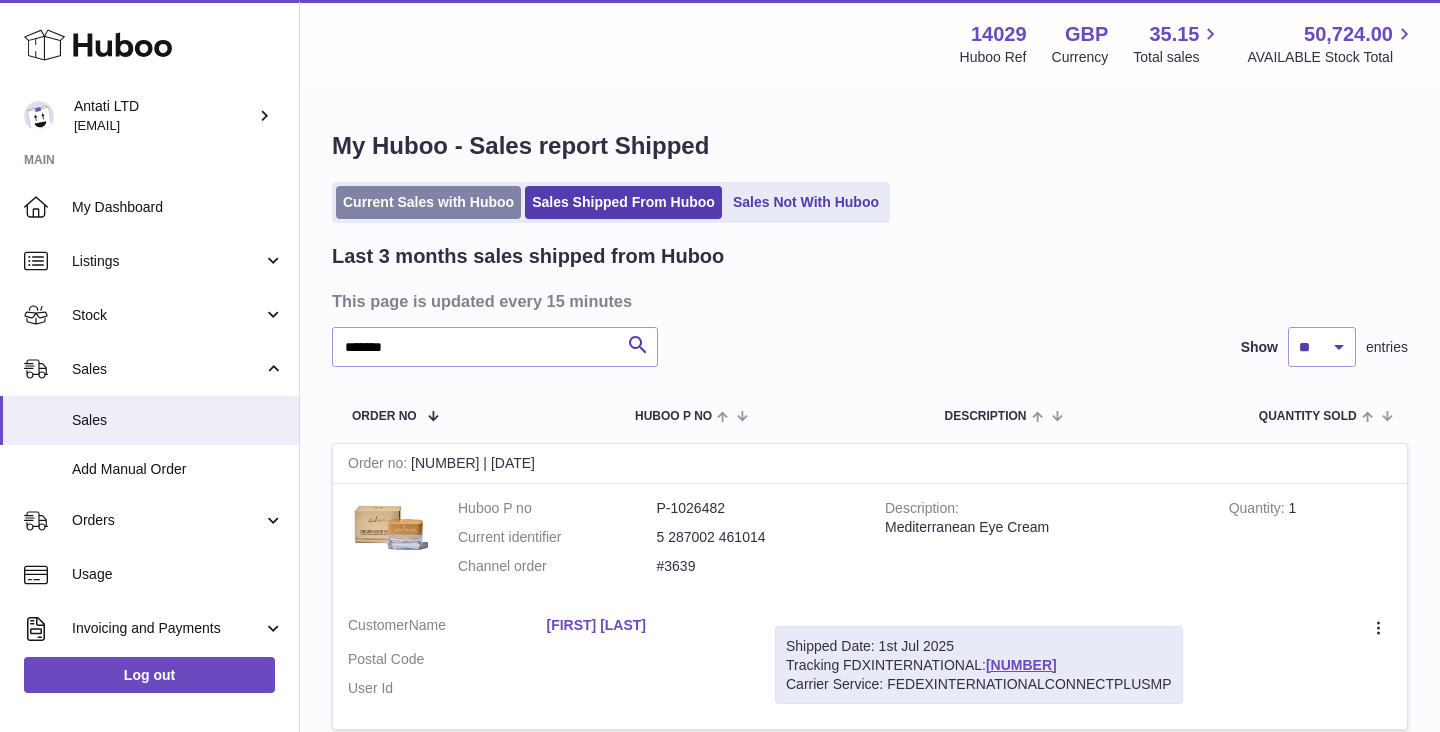 click on "Current Sales with Huboo" at bounding box center [428, 202] 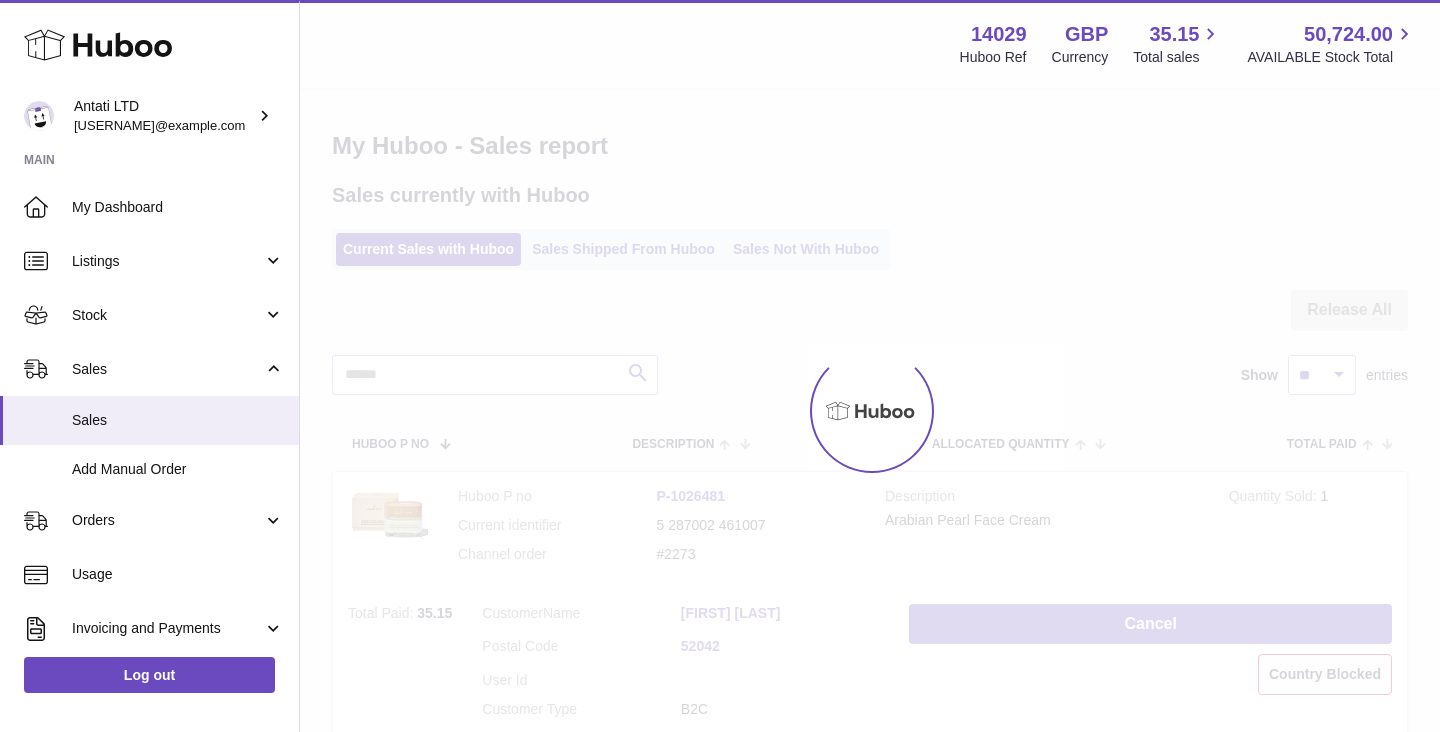 scroll, scrollTop: 0, scrollLeft: 0, axis: both 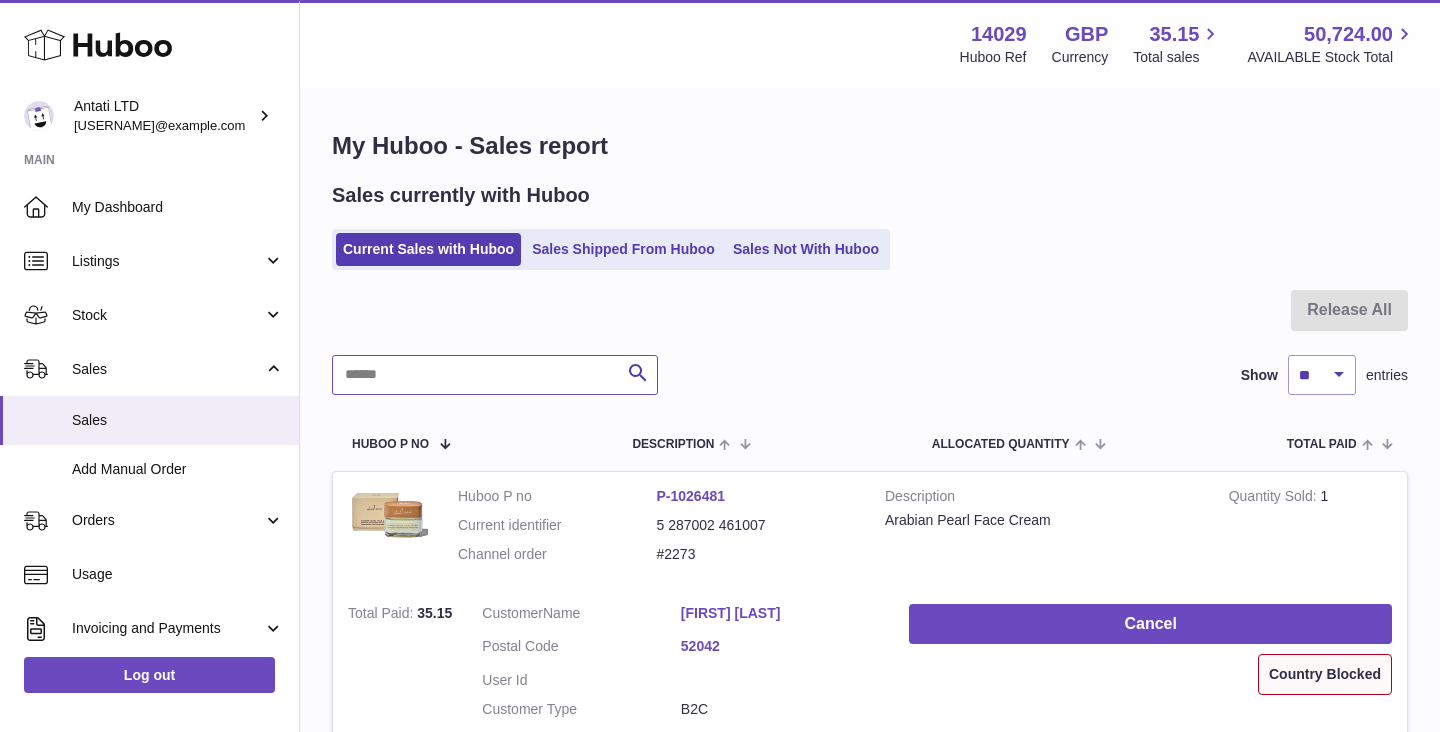 click at bounding box center [495, 375] 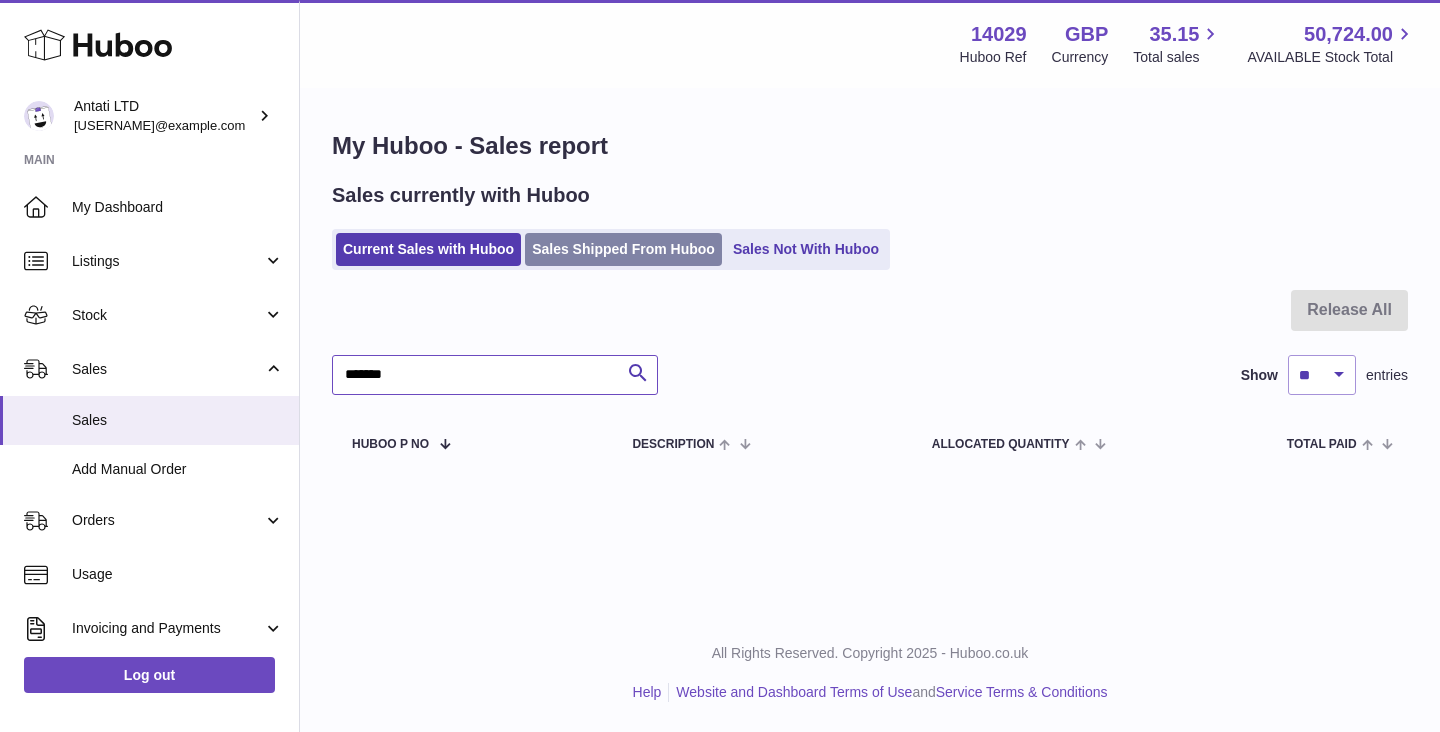 type on "*******" 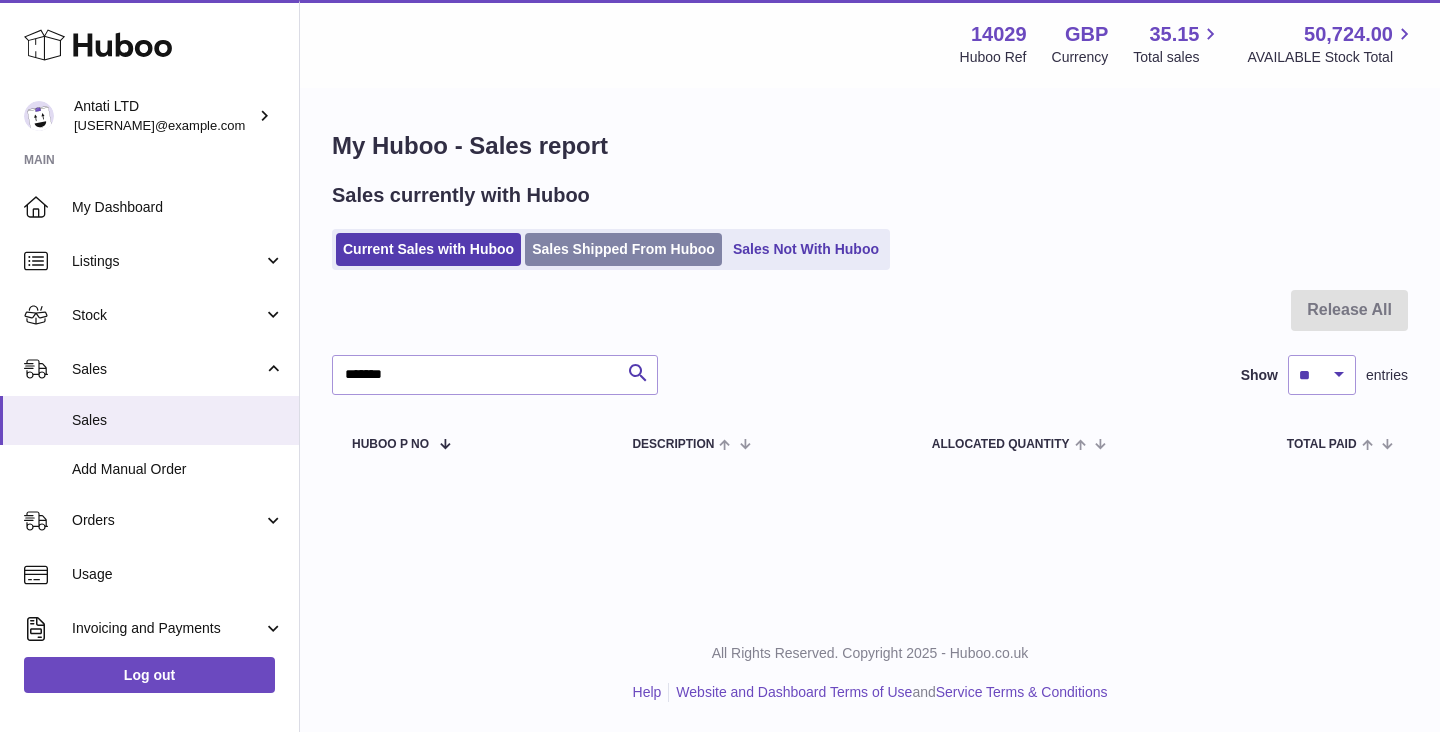 click on "Sales Shipped From Huboo" at bounding box center [623, 249] 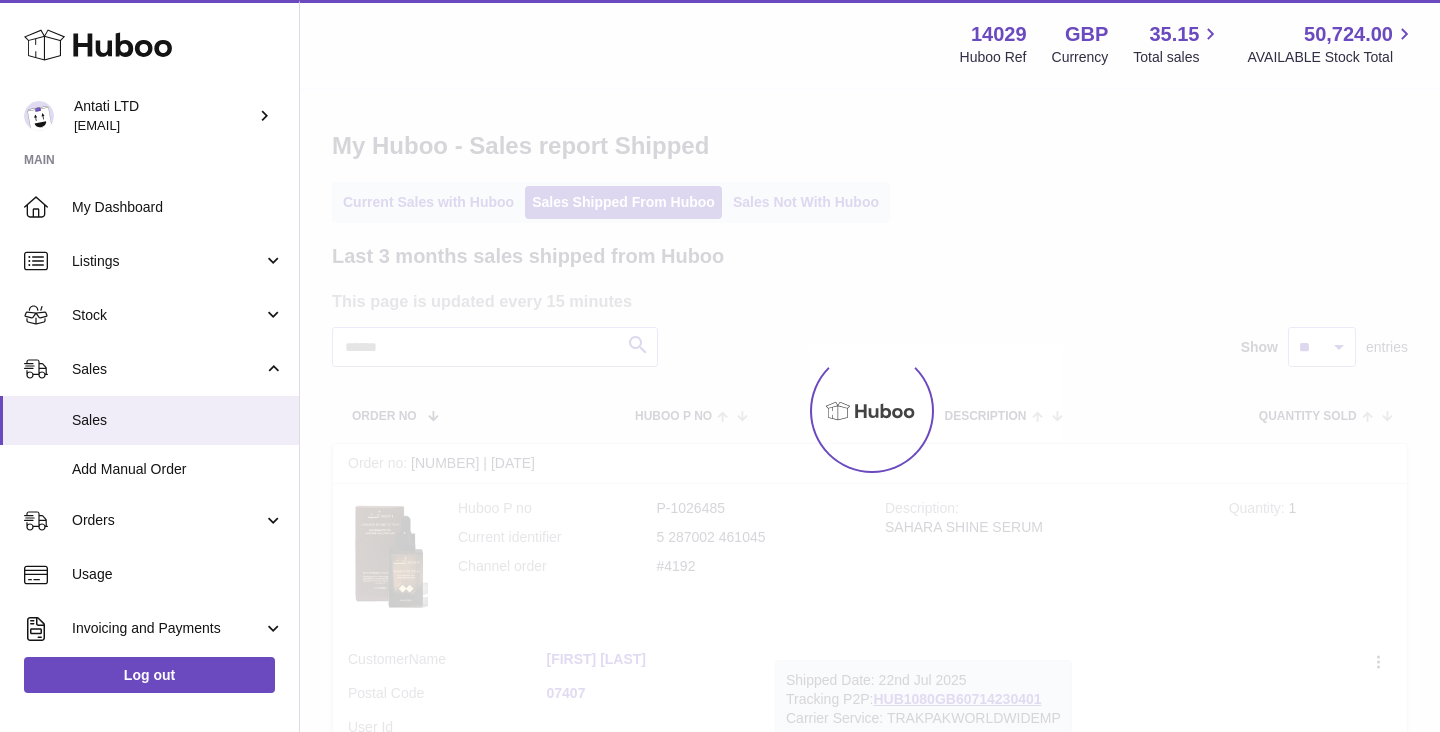 scroll, scrollTop: 0, scrollLeft: 0, axis: both 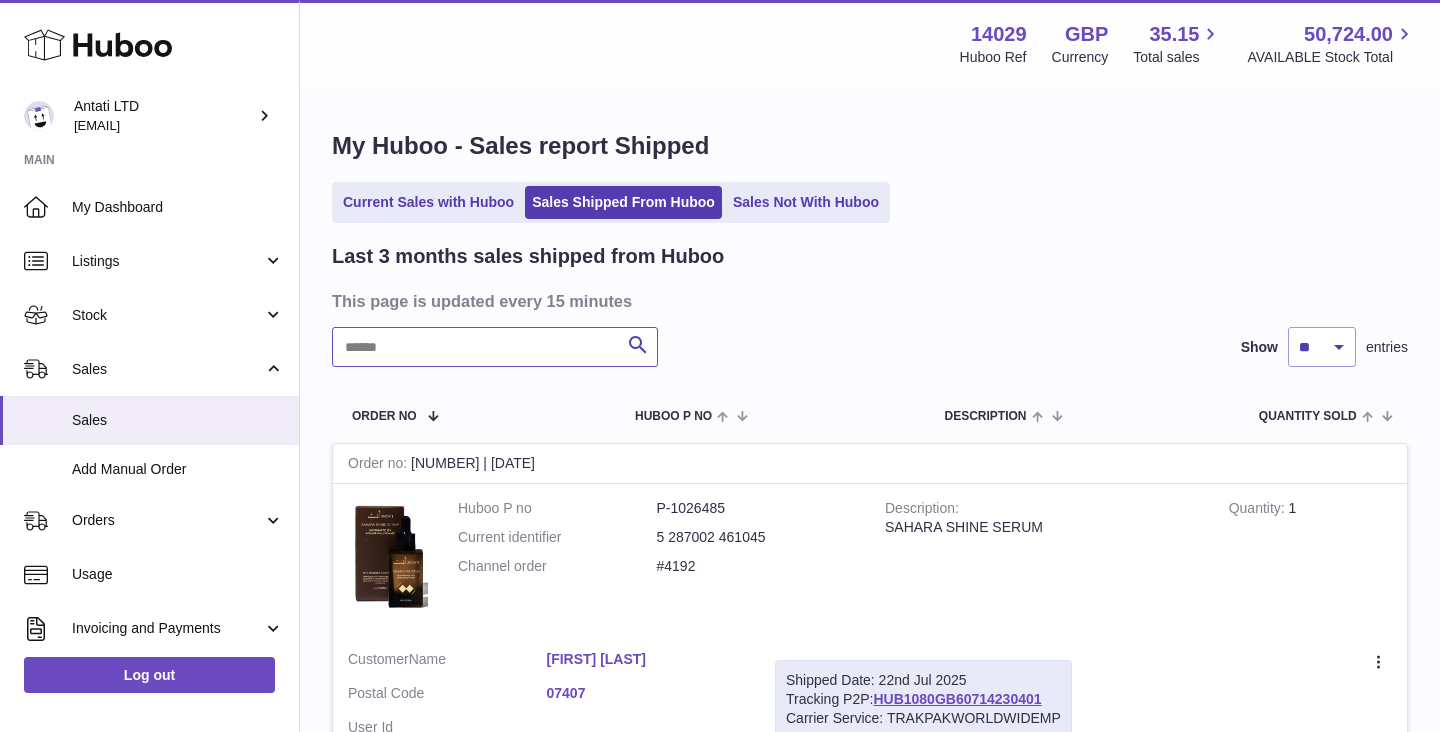 click at bounding box center (495, 347) 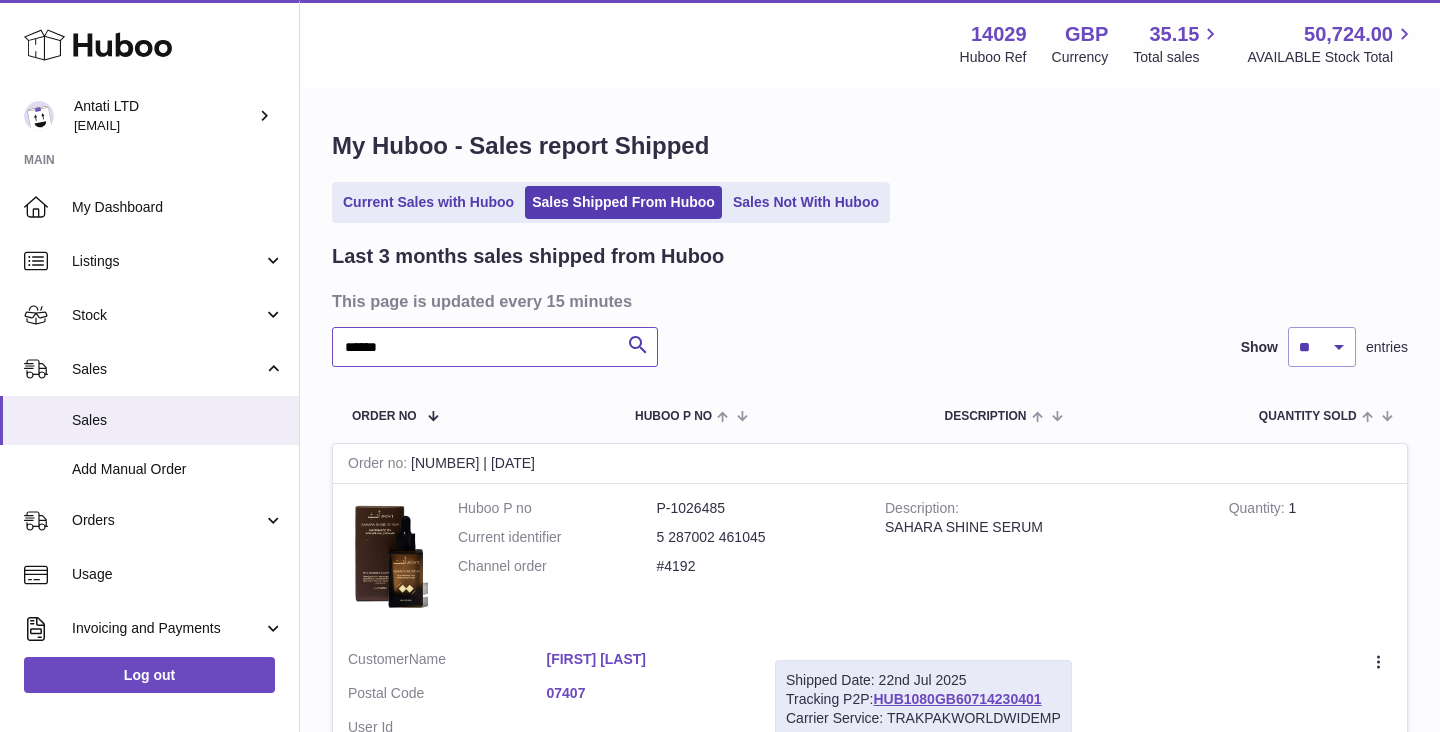 type on "*******" 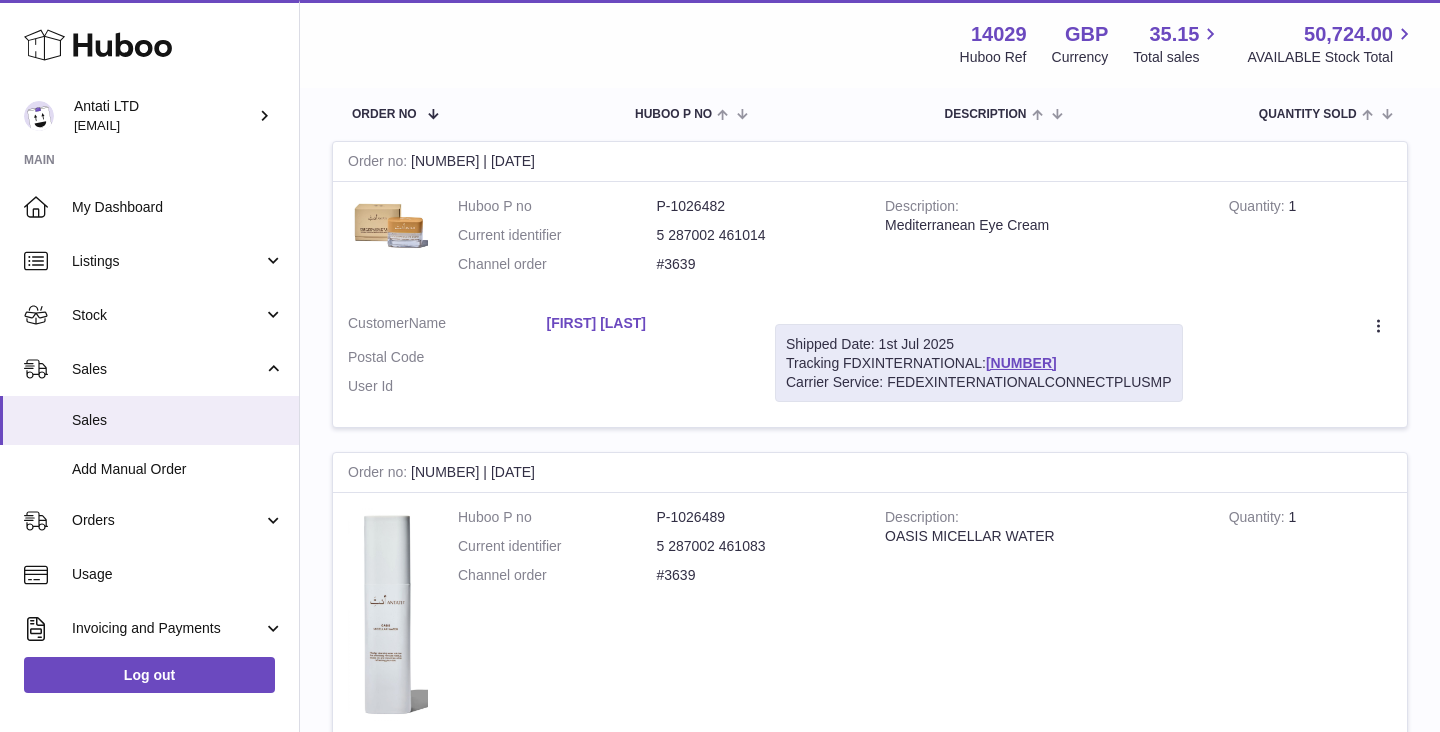 scroll, scrollTop: 150, scrollLeft: 0, axis: vertical 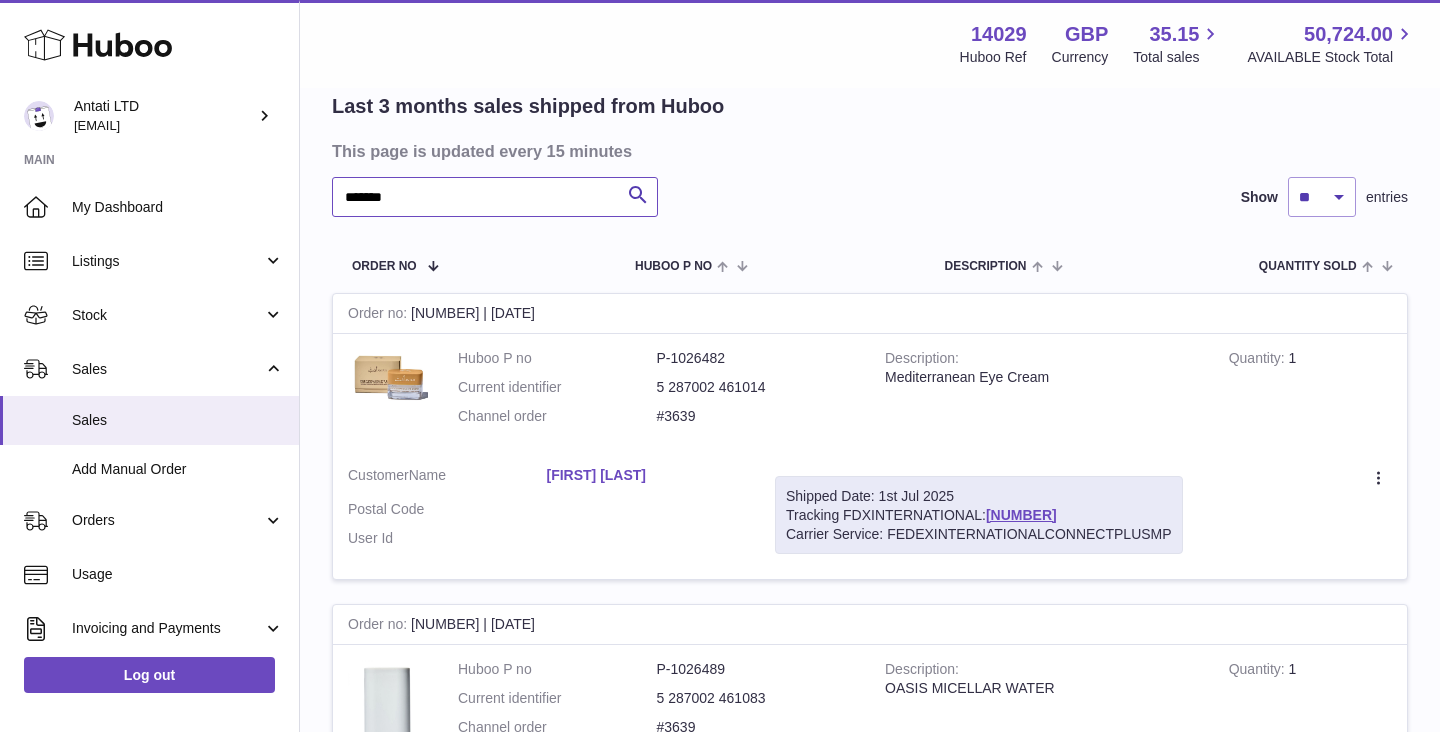click on "*******" at bounding box center (495, 197) 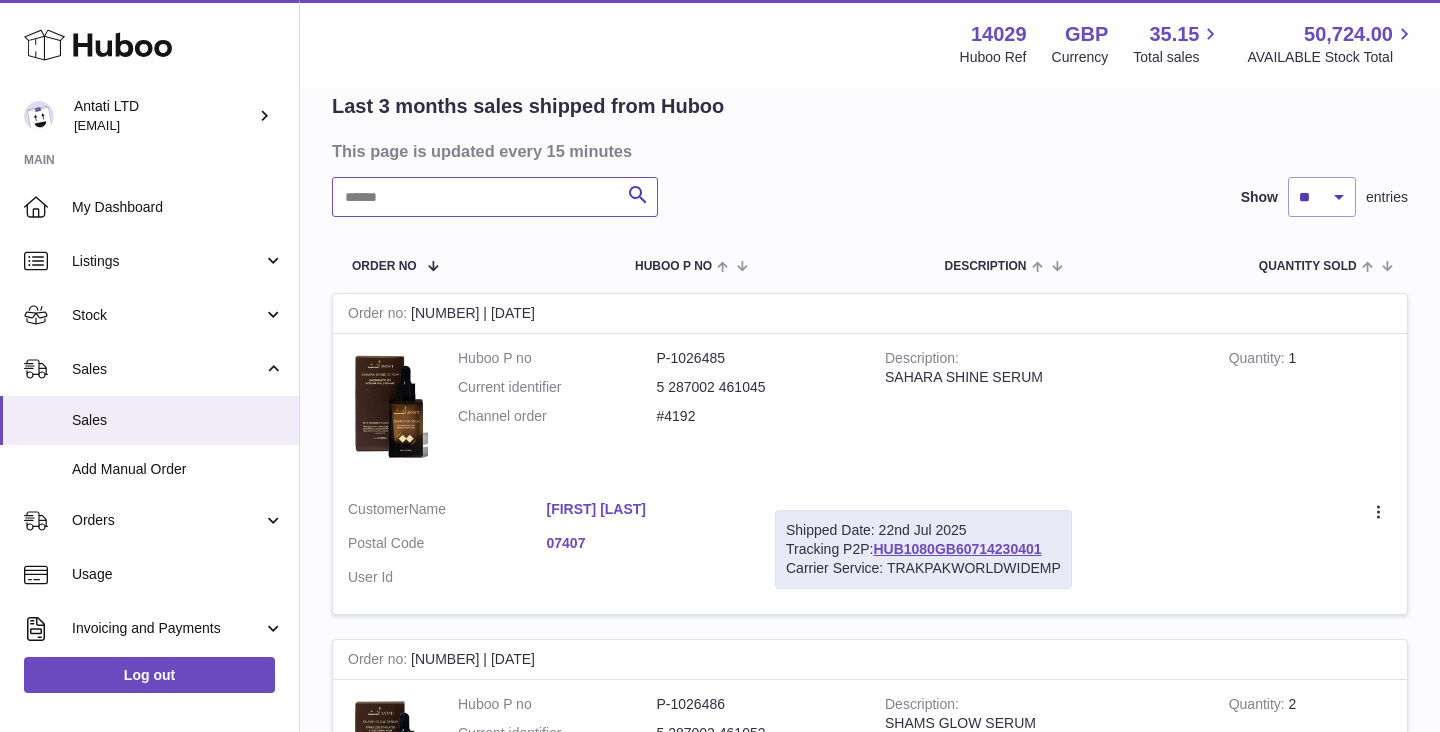 scroll, scrollTop: 0, scrollLeft: 0, axis: both 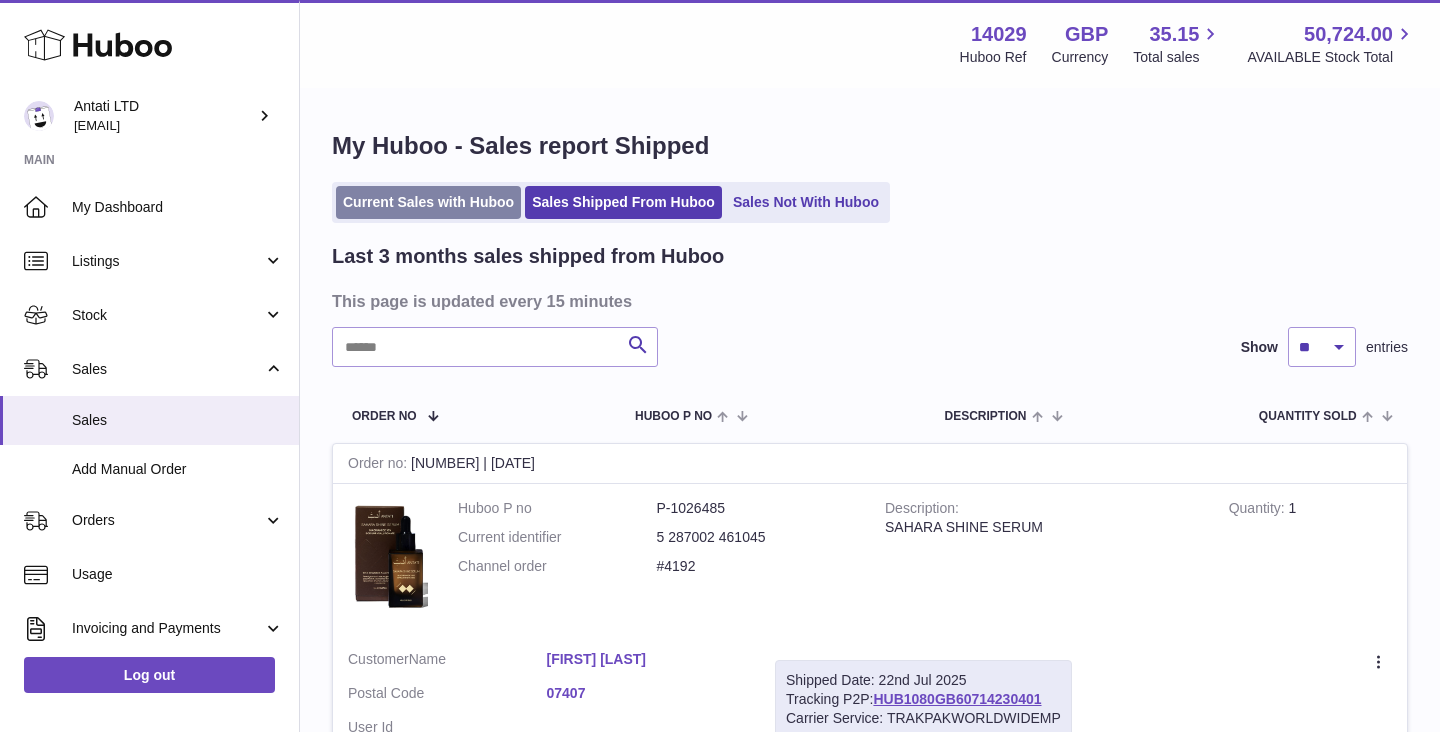 click on "Current Sales with Huboo" at bounding box center (428, 202) 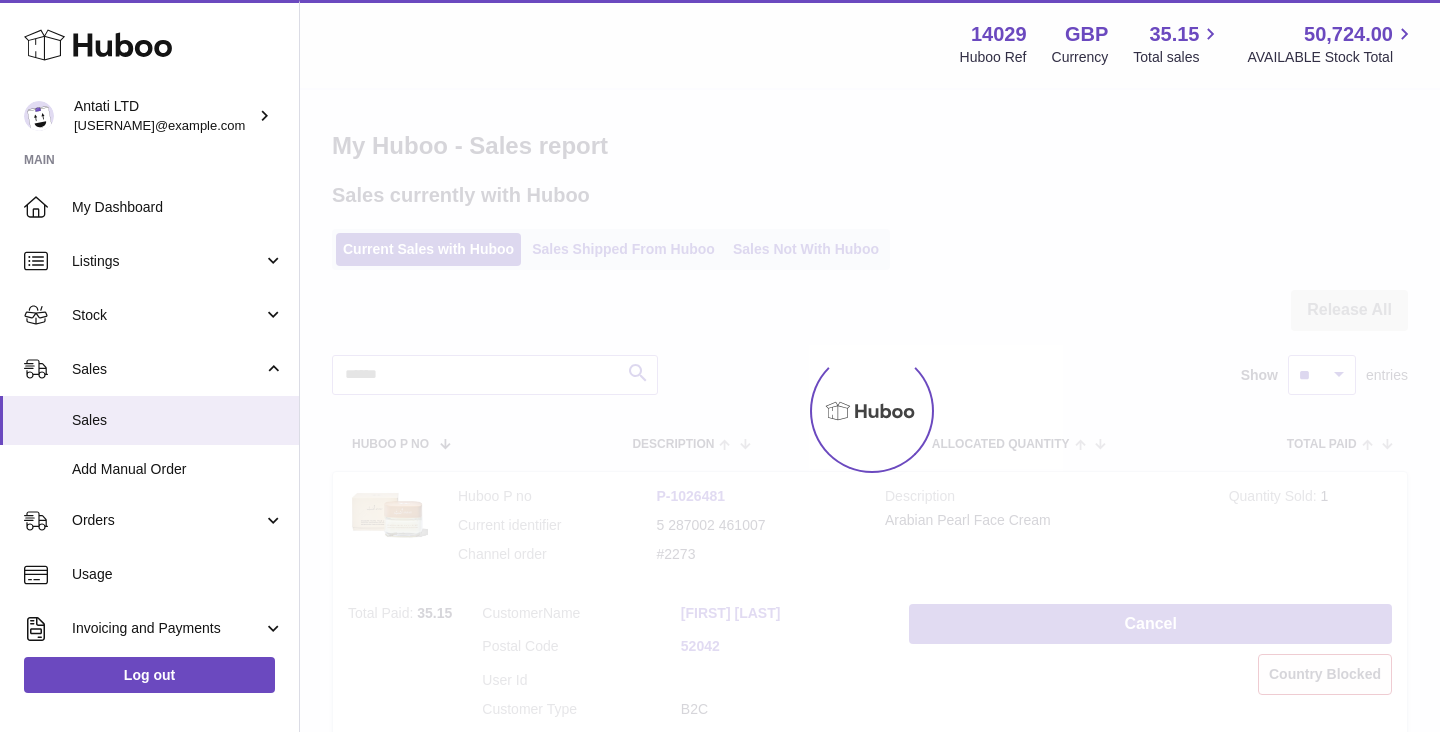 scroll, scrollTop: 0, scrollLeft: 0, axis: both 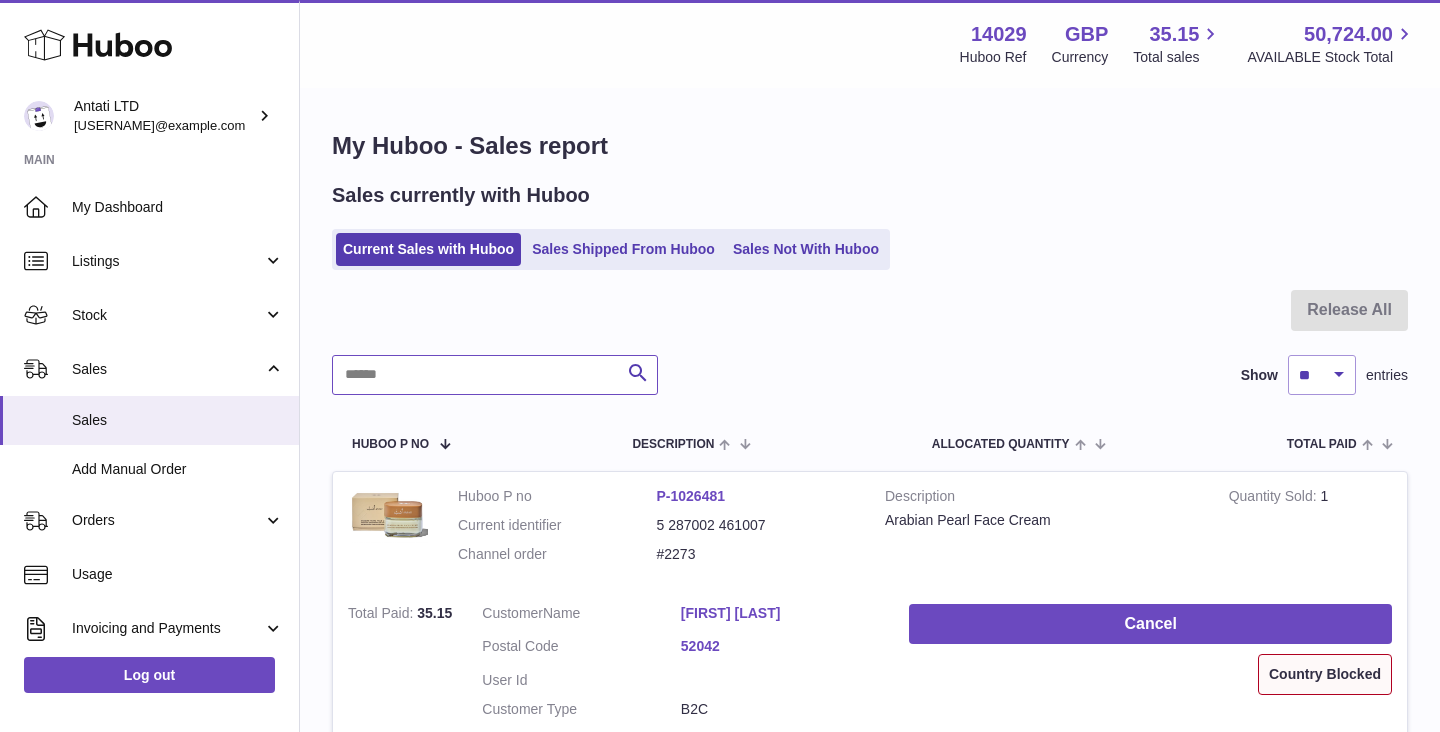 click at bounding box center [495, 375] 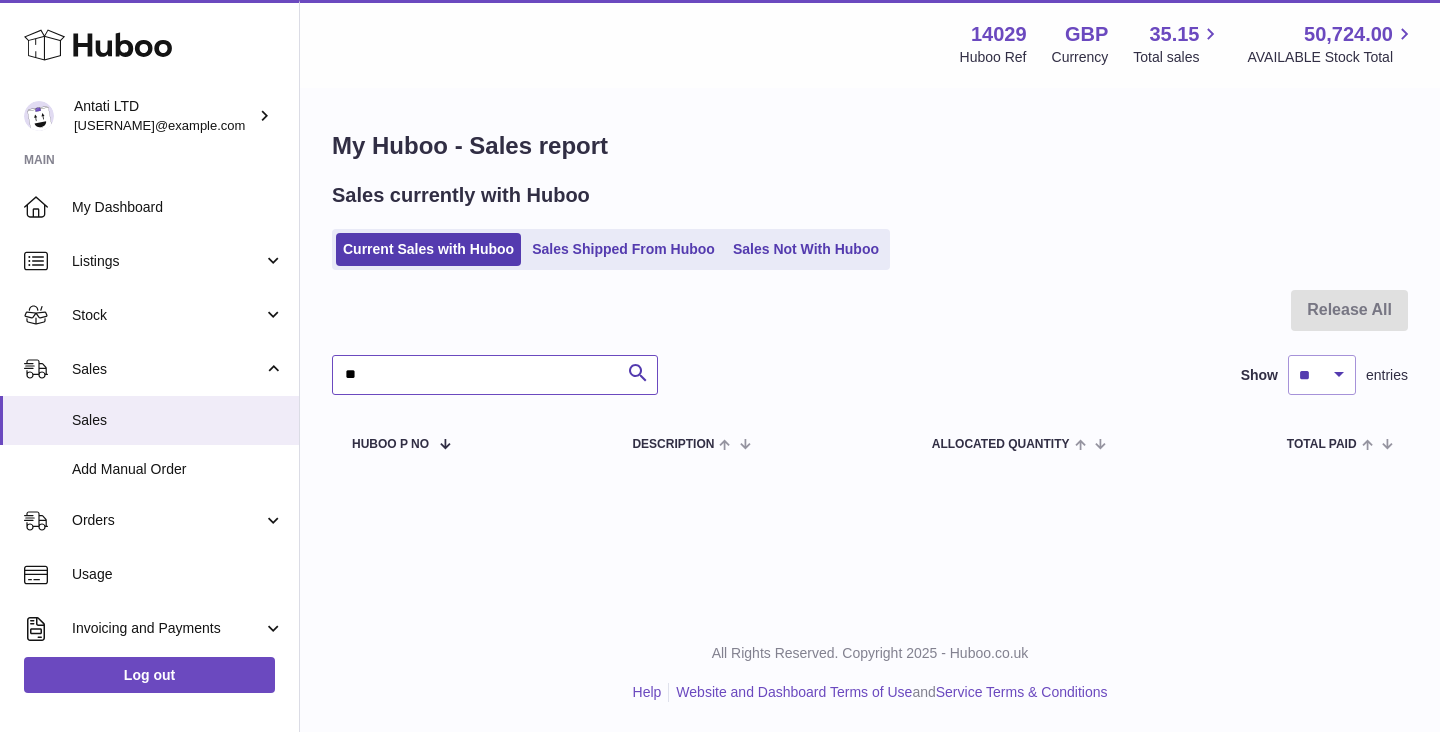 type on "*" 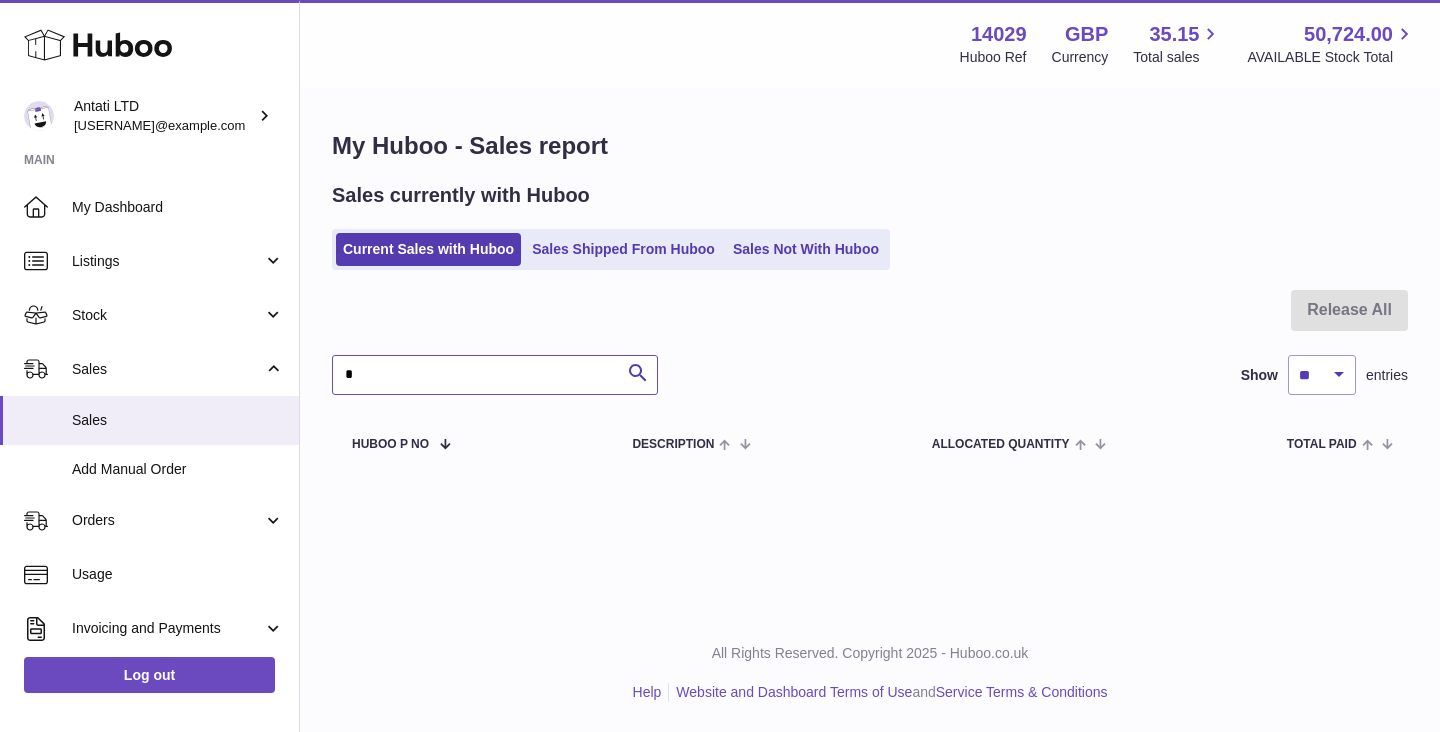 type 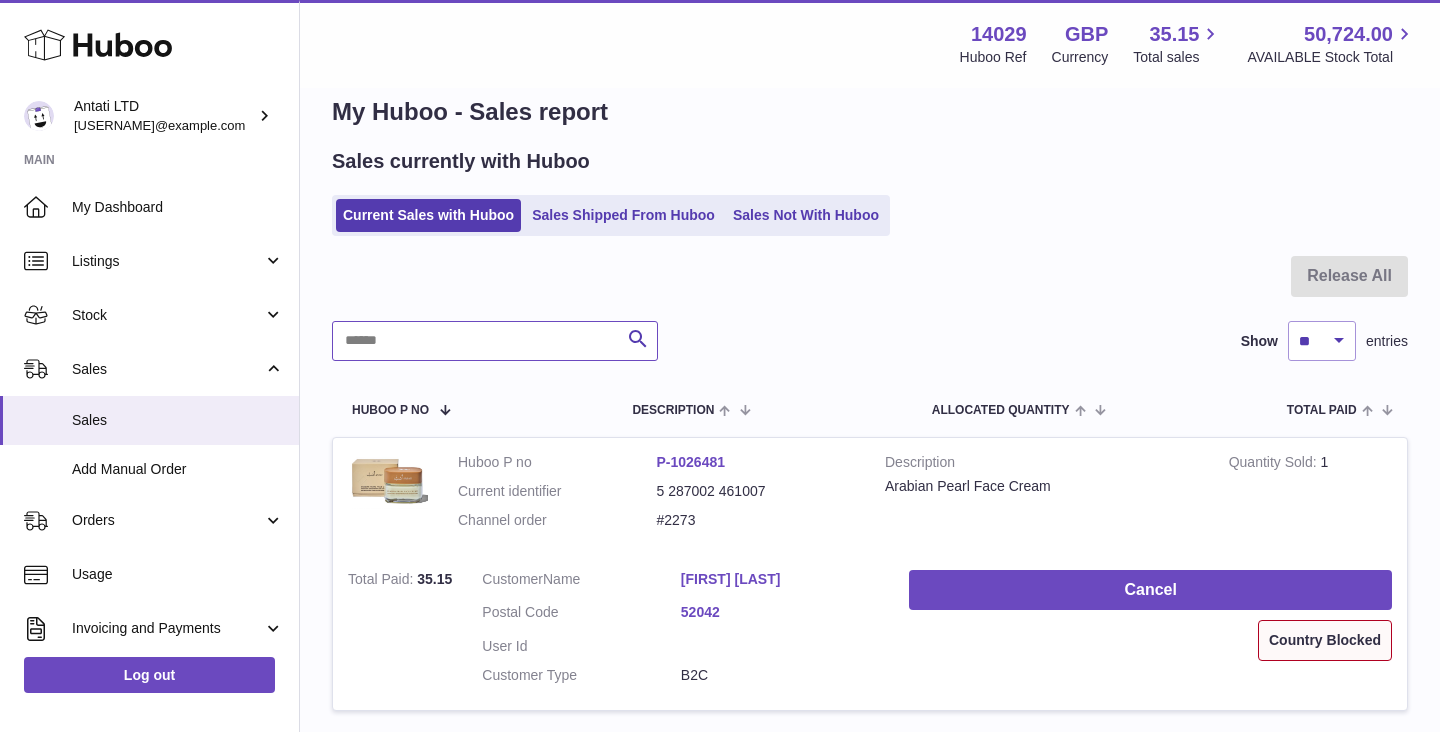 scroll, scrollTop: 29, scrollLeft: 0, axis: vertical 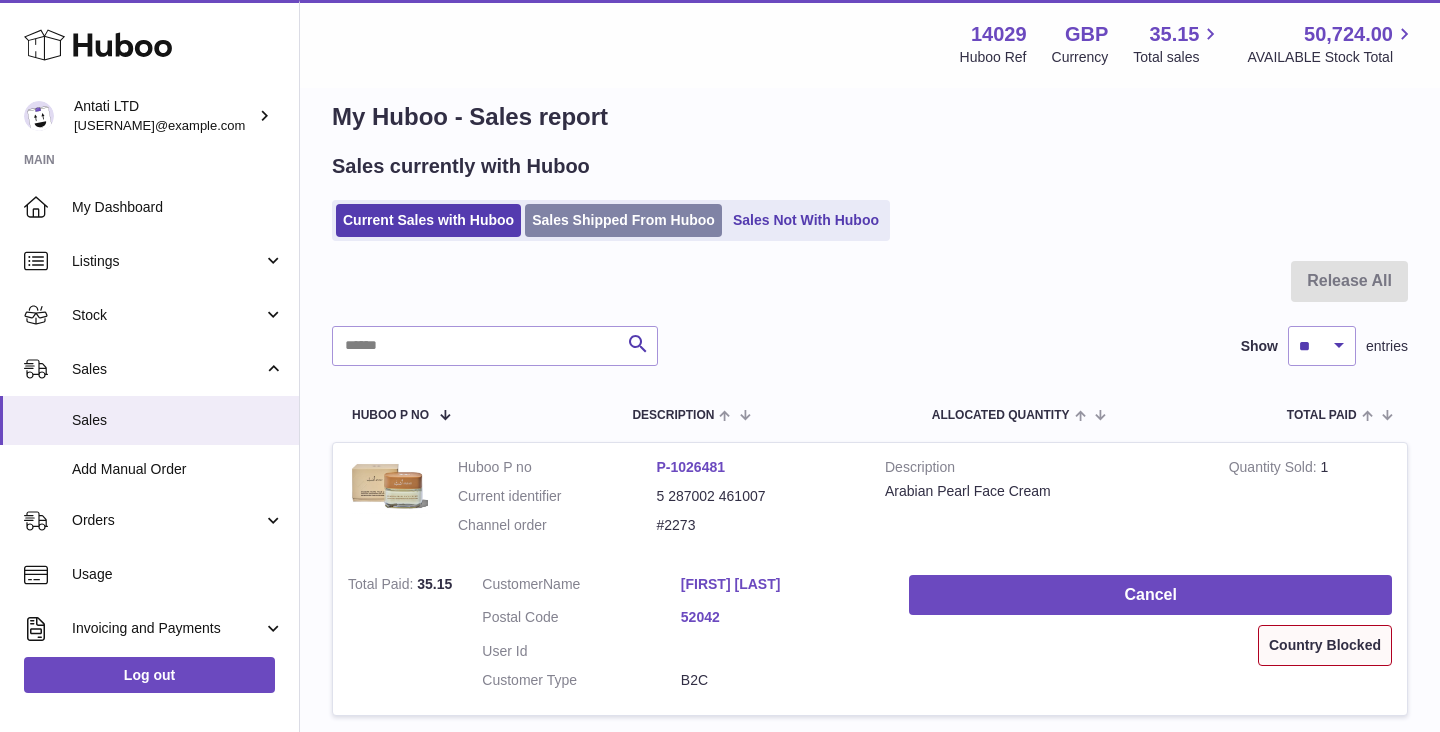click on "Sales Shipped From Huboo" at bounding box center (623, 220) 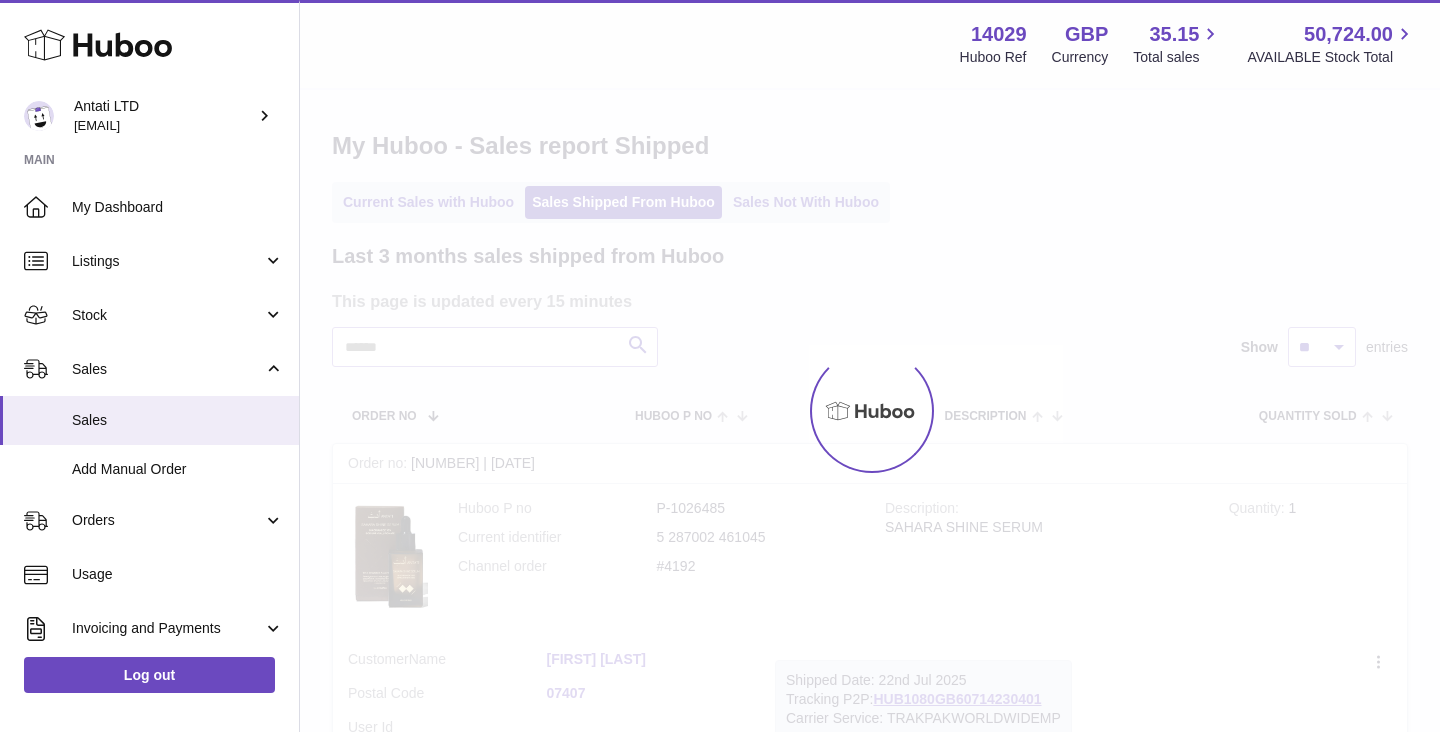scroll, scrollTop: 0, scrollLeft: 0, axis: both 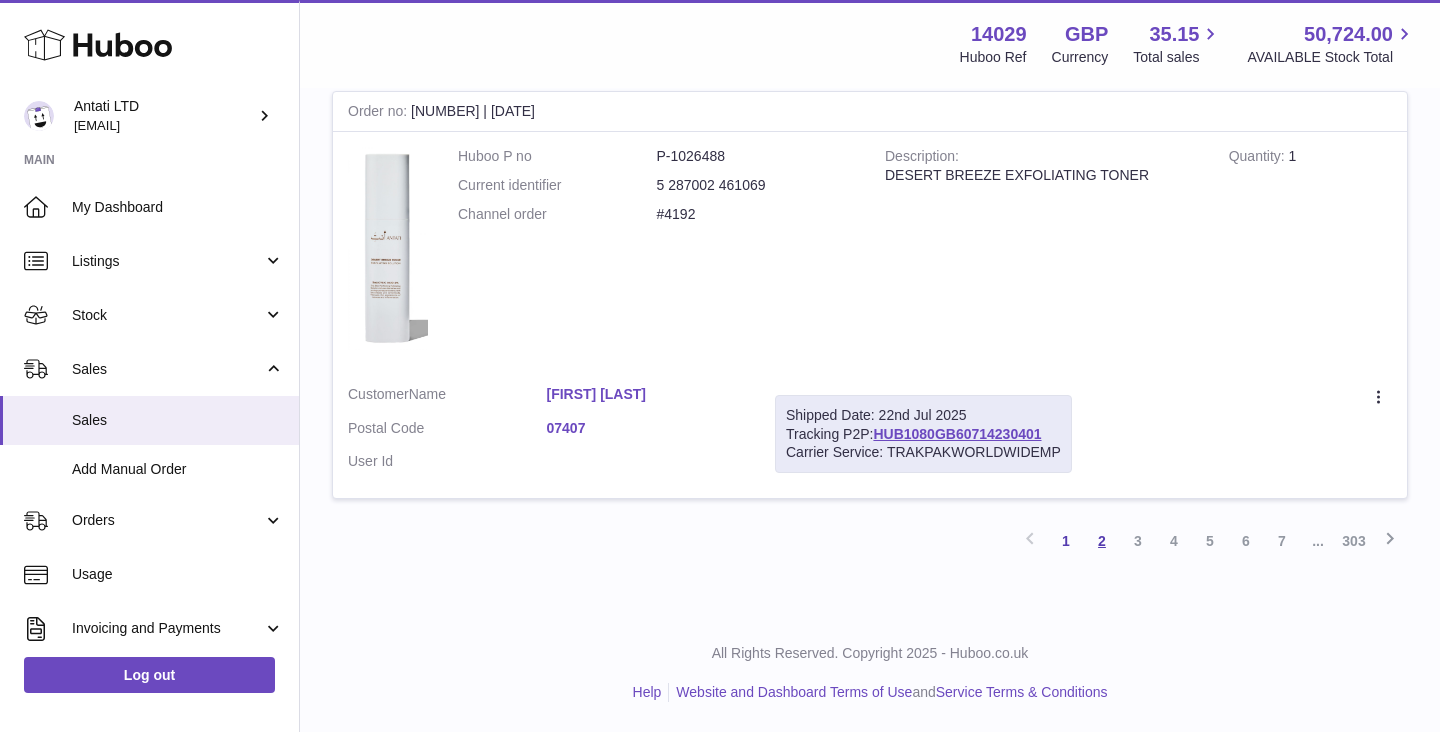 click on "2" at bounding box center (1102, 541) 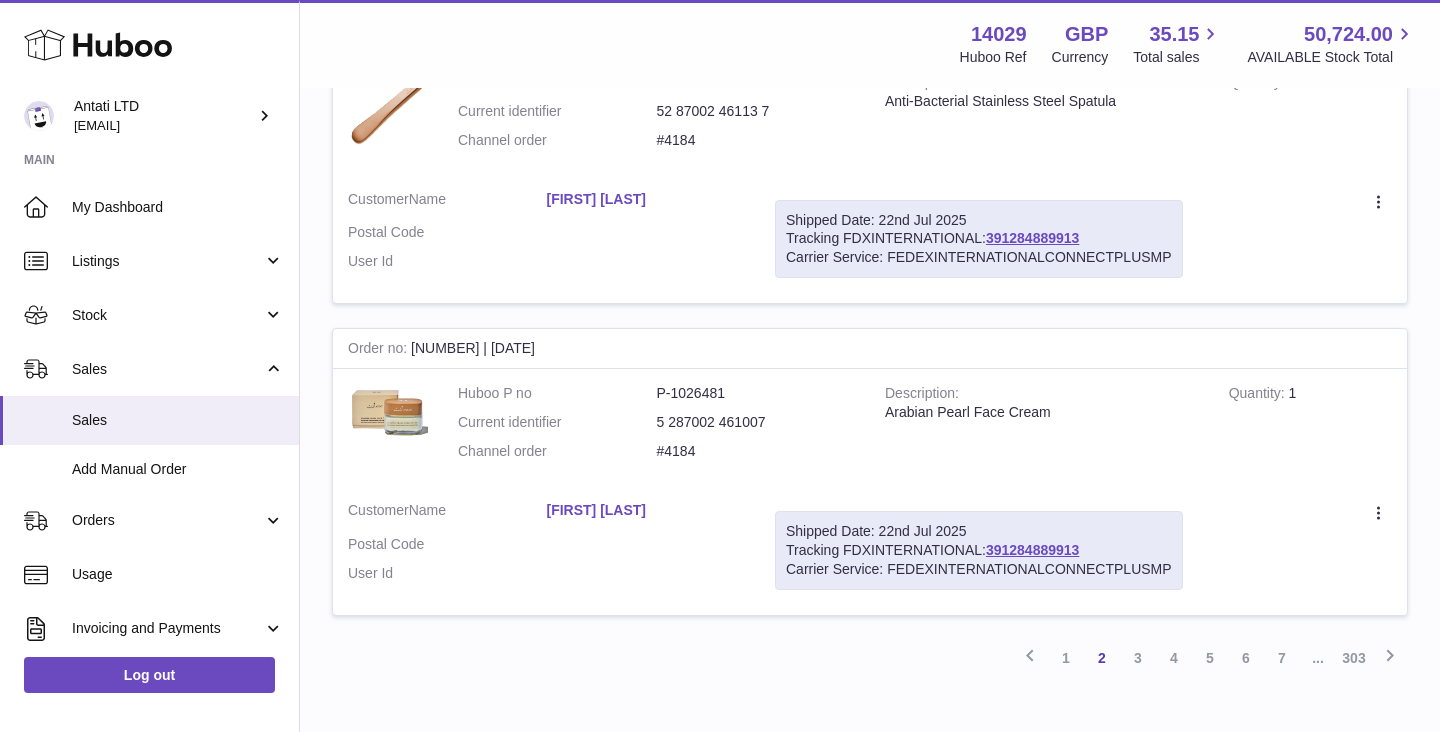 scroll, scrollTop: 3224, scrollLeft: 0, axis: vertical 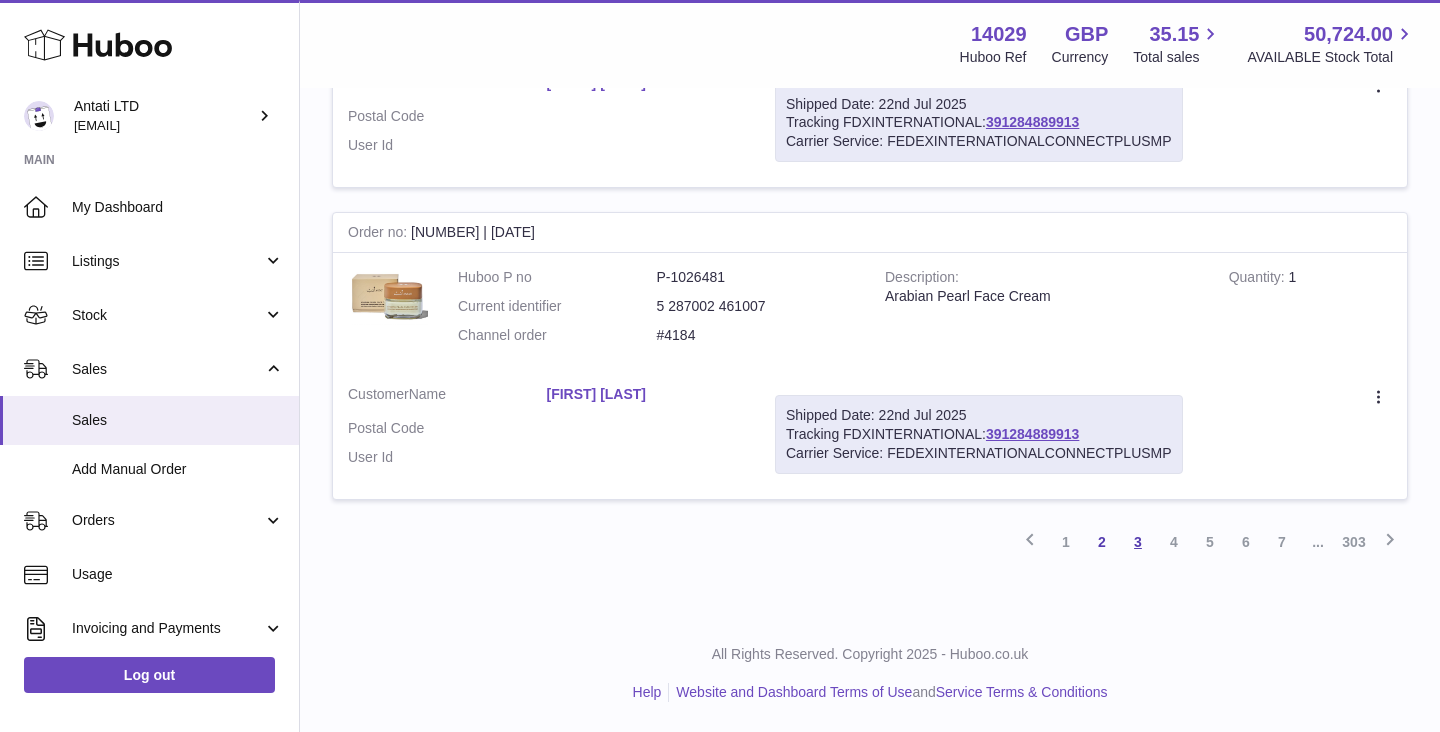 click on "3" at bounding box center [1138, 542] 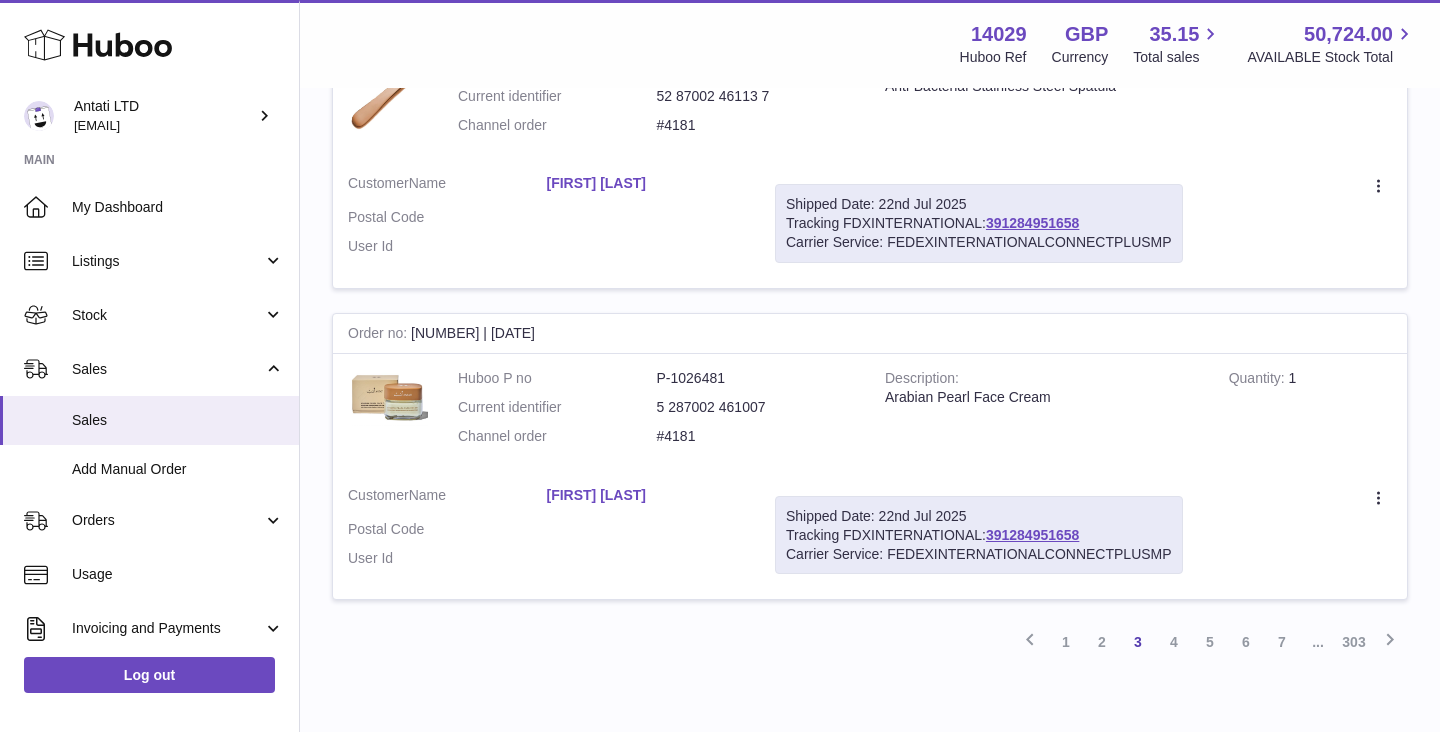 scroll, scrollTop: 3409, scrollLeft: 0, axis: vertical 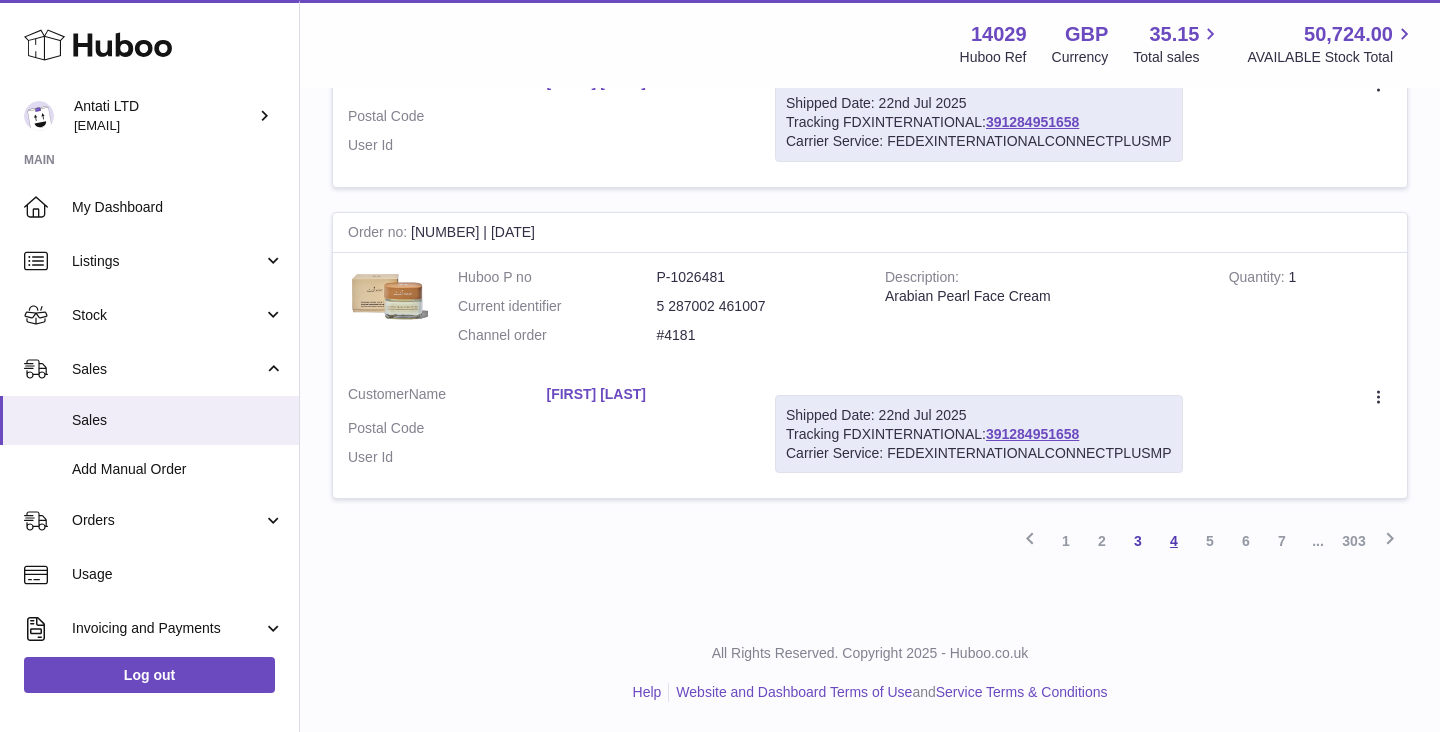 click on "4" at bounding box center (1174, 541) 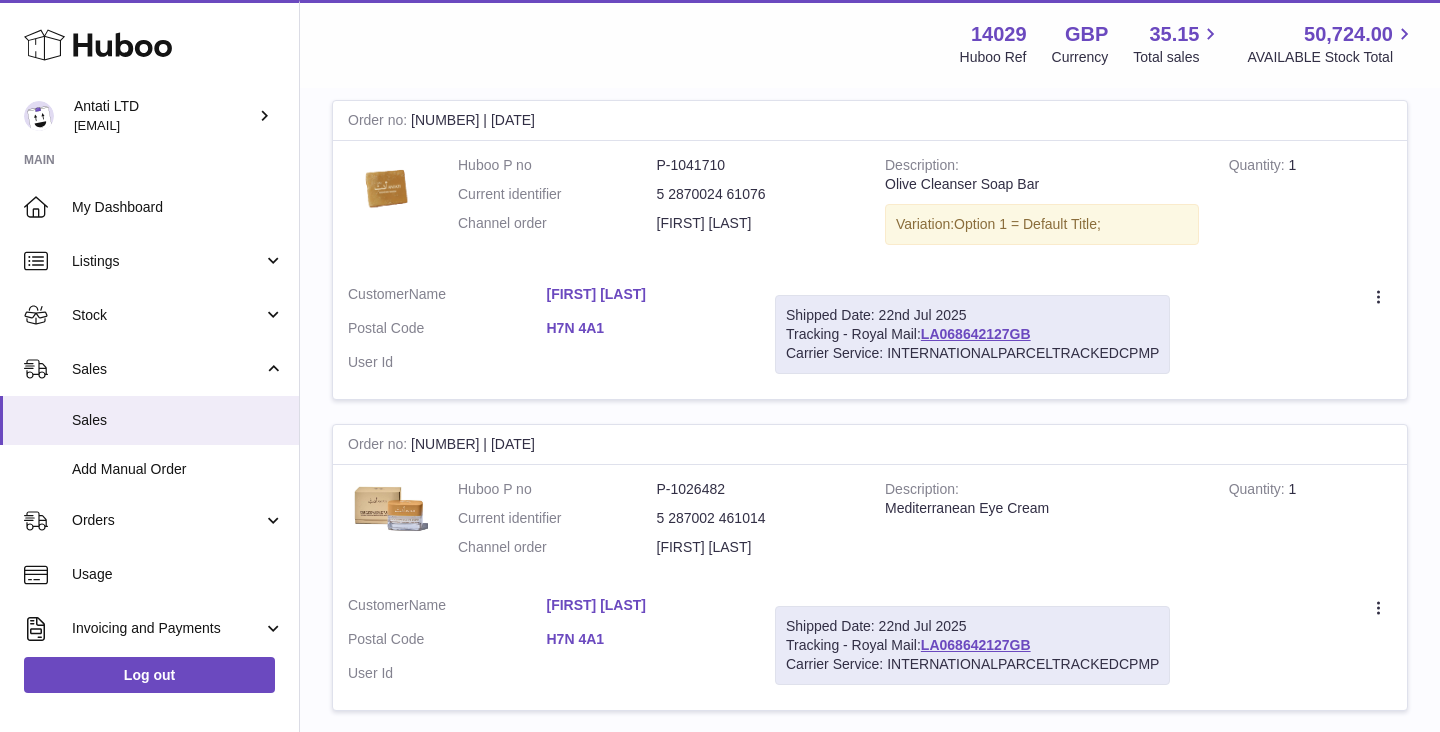 scroll, scrollTop: 1564, scrollLeft: 0, axis: vertical 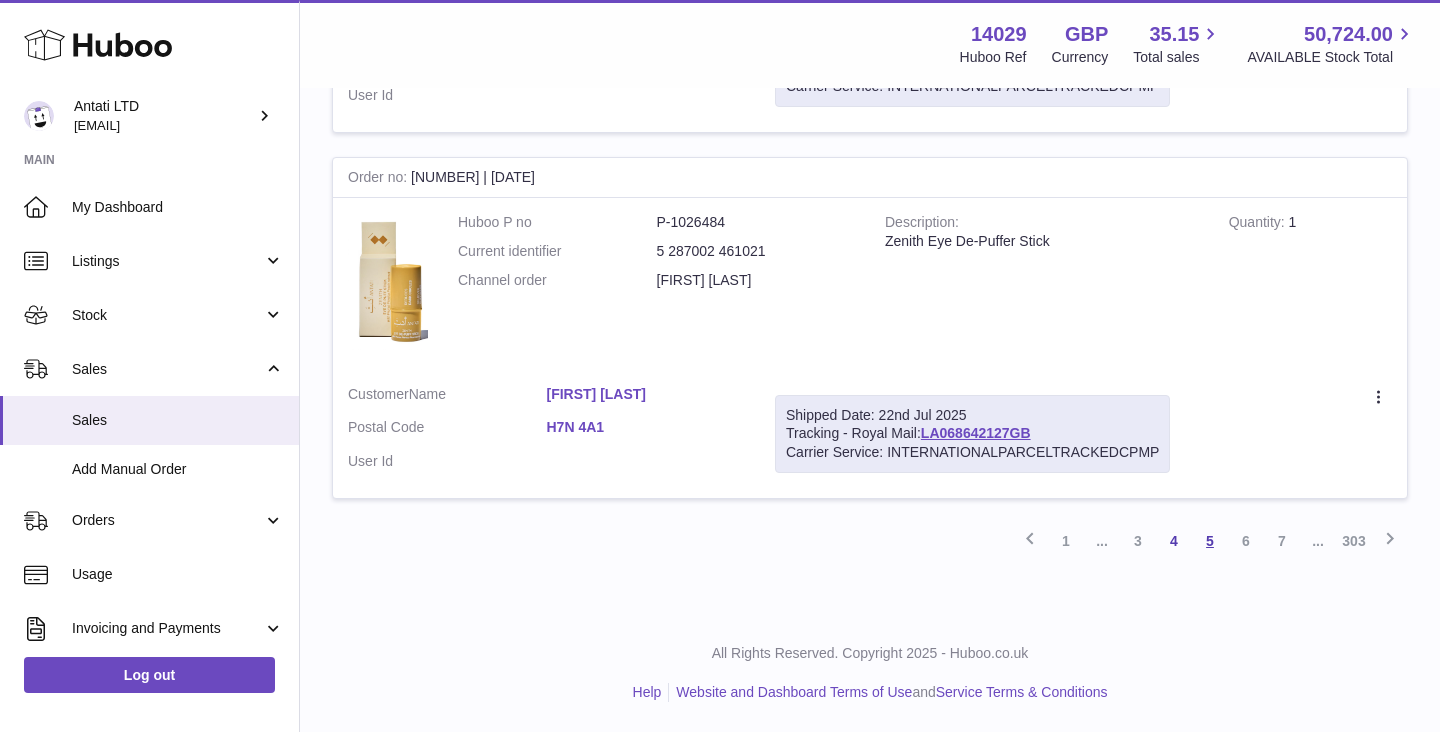 click on "5" at bounding box center (1210, 541) 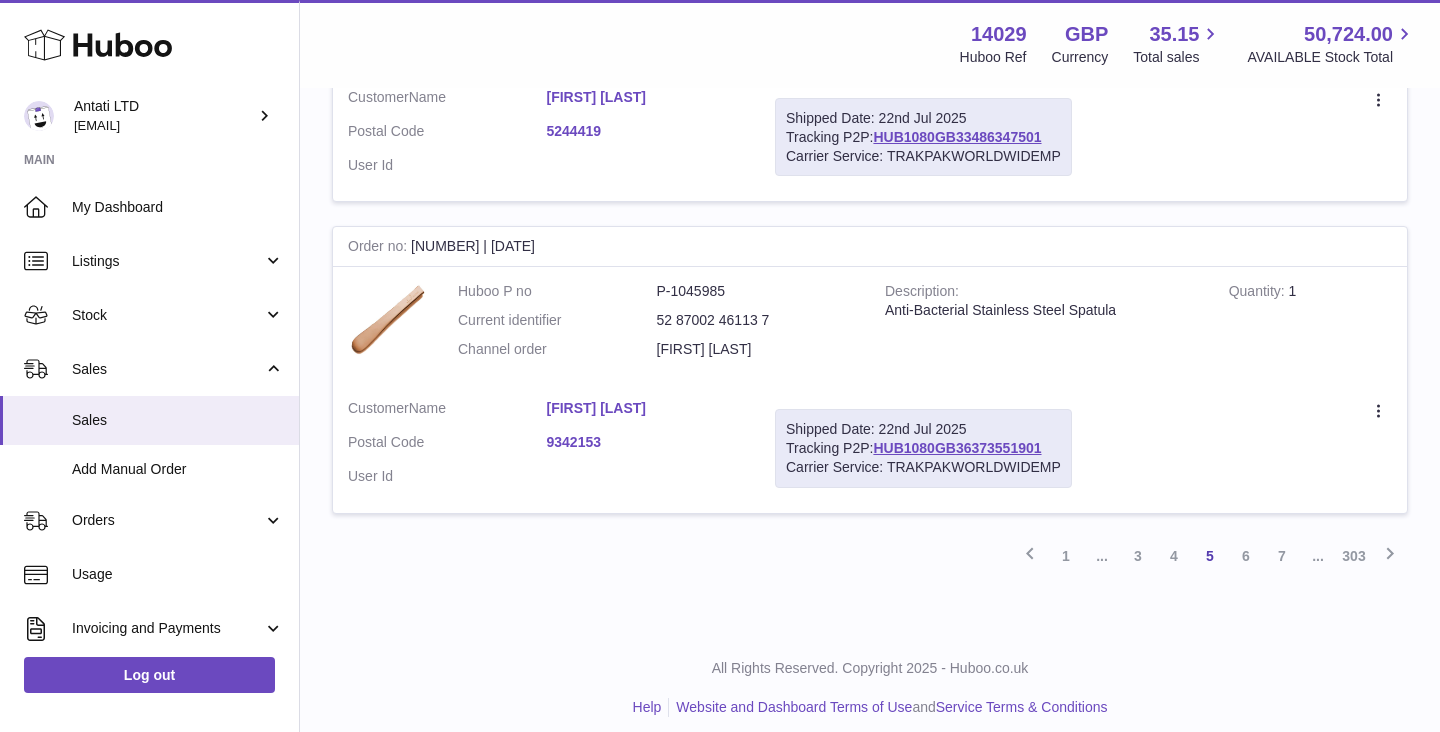 scroll, scrollTop: 3415, scrollLeft: 0, axis: vertical 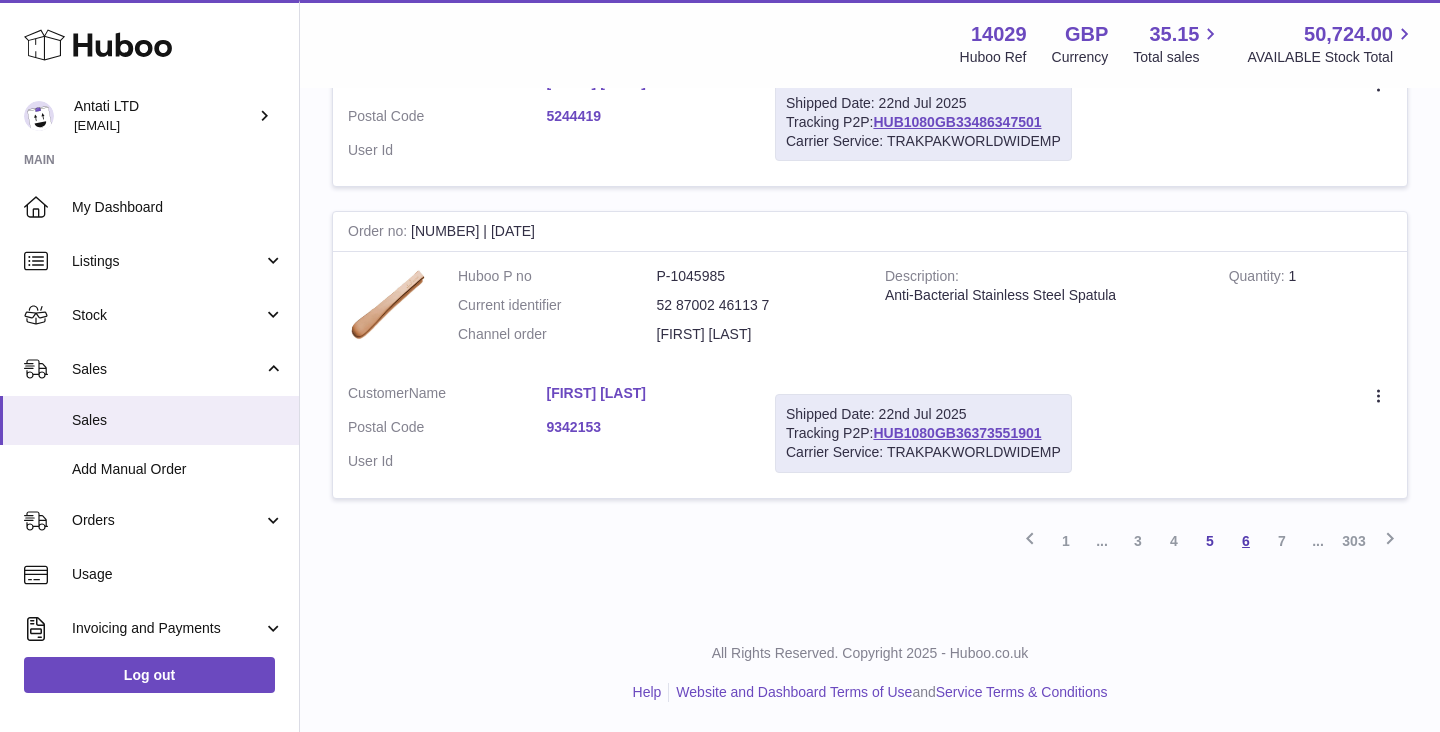 click on "6" at bounding box center (1246, 541) 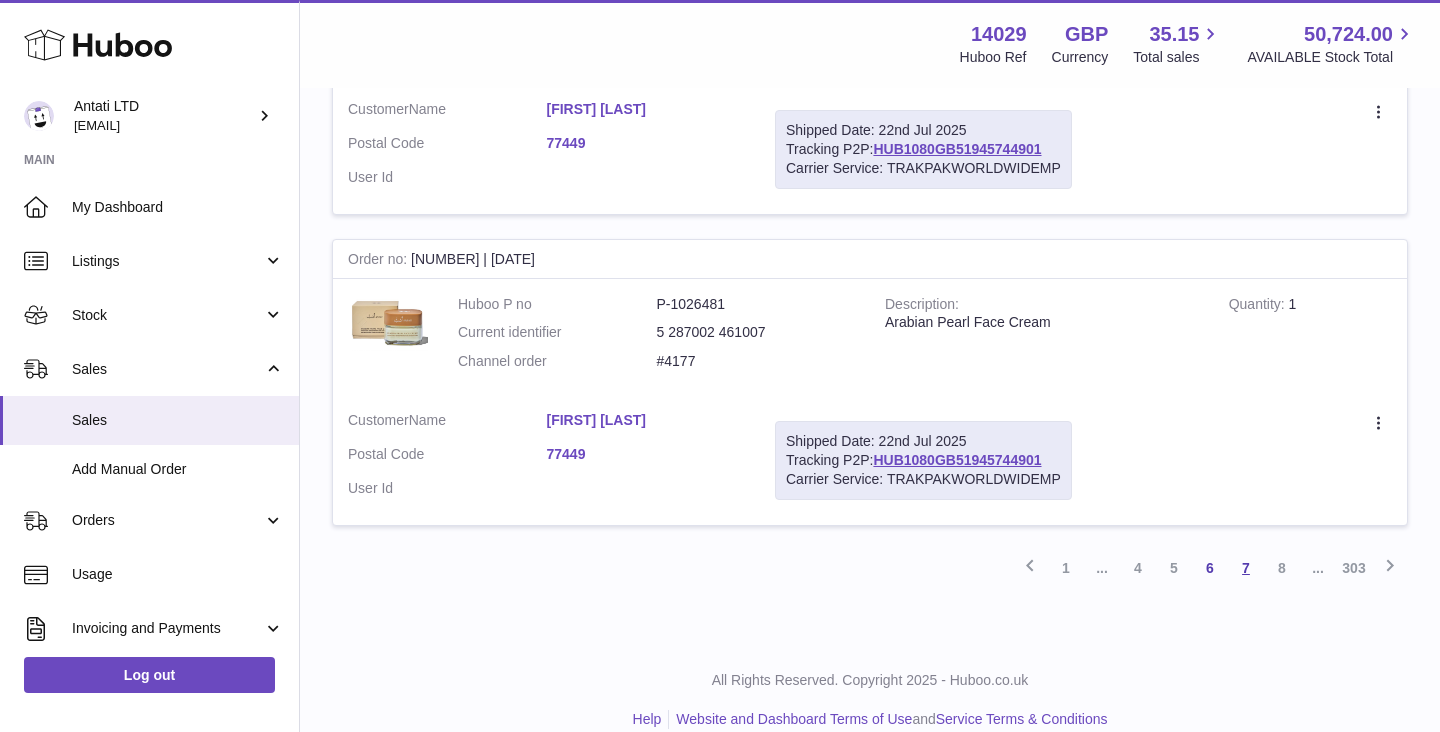 scroll, scrollTop: 3300, scrollLeft: 0, axis: vertical 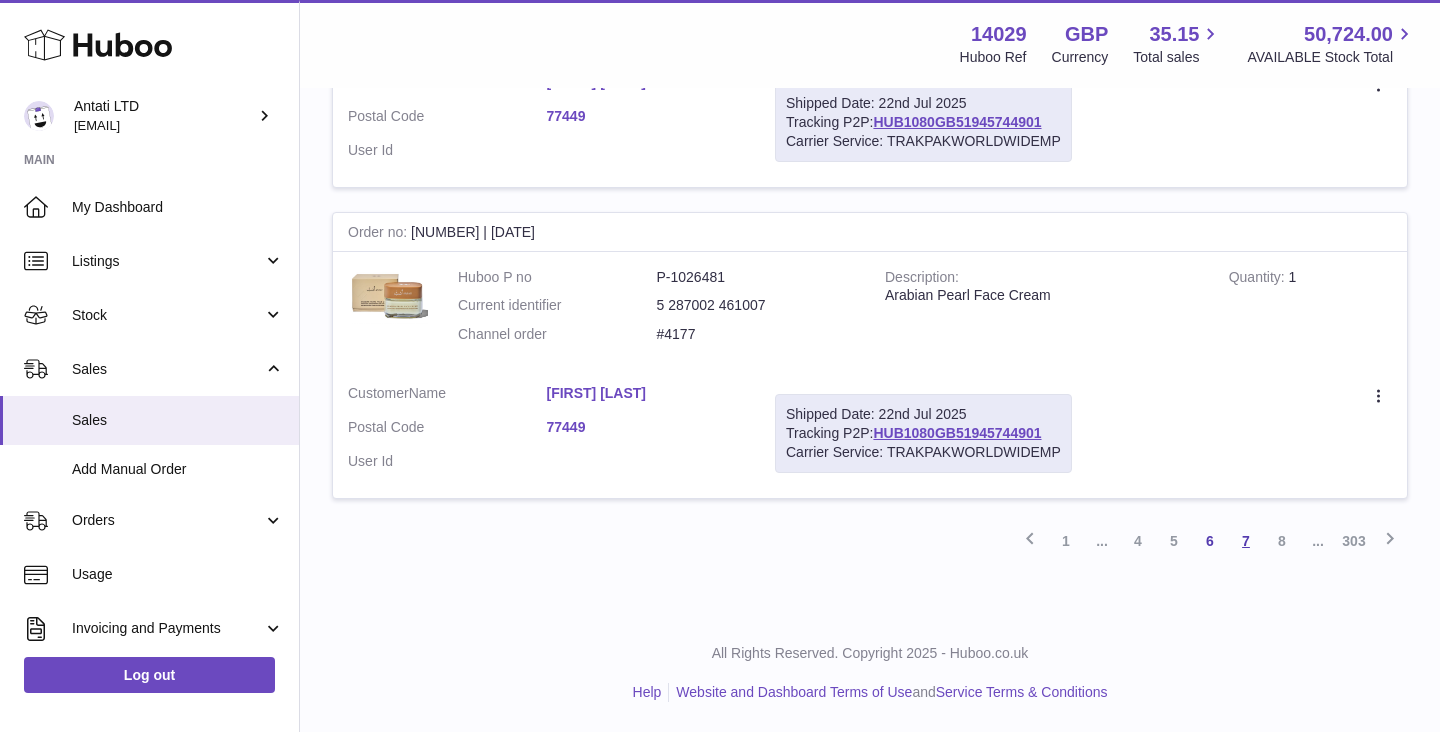 click on "7" at bounding box center [1246, 541] 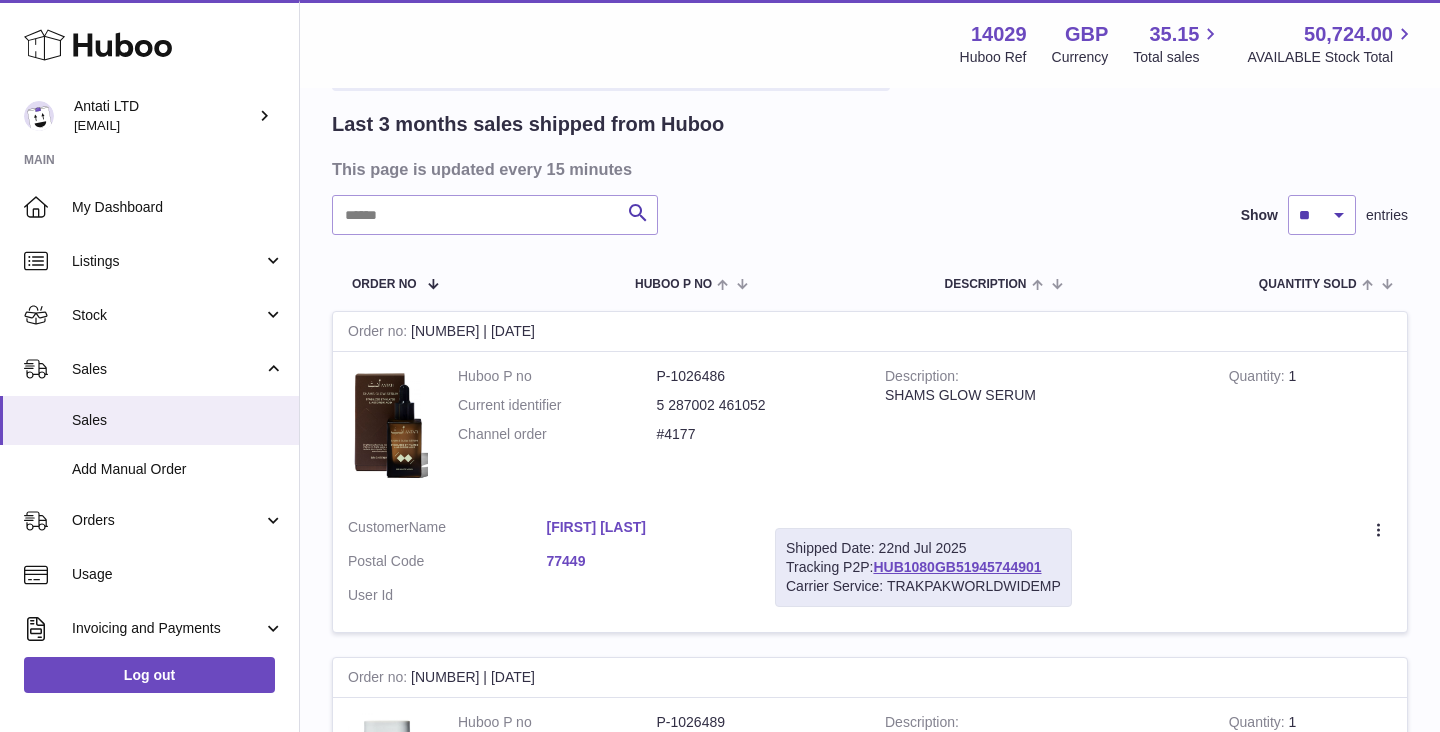 scroll, scrollTop: 0, scrollLeft: 0, axis: both 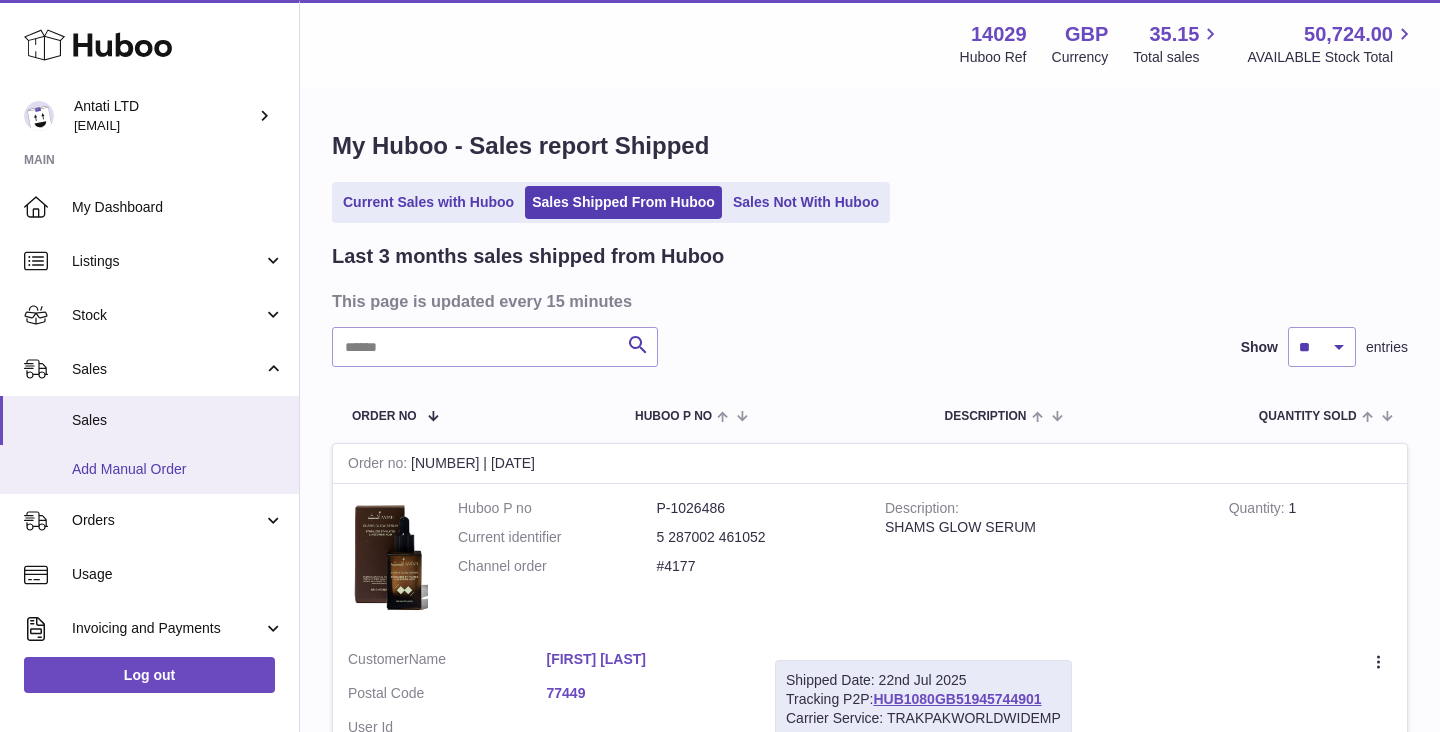 click on "Add Manual Order" at bounding box center [178, 469] 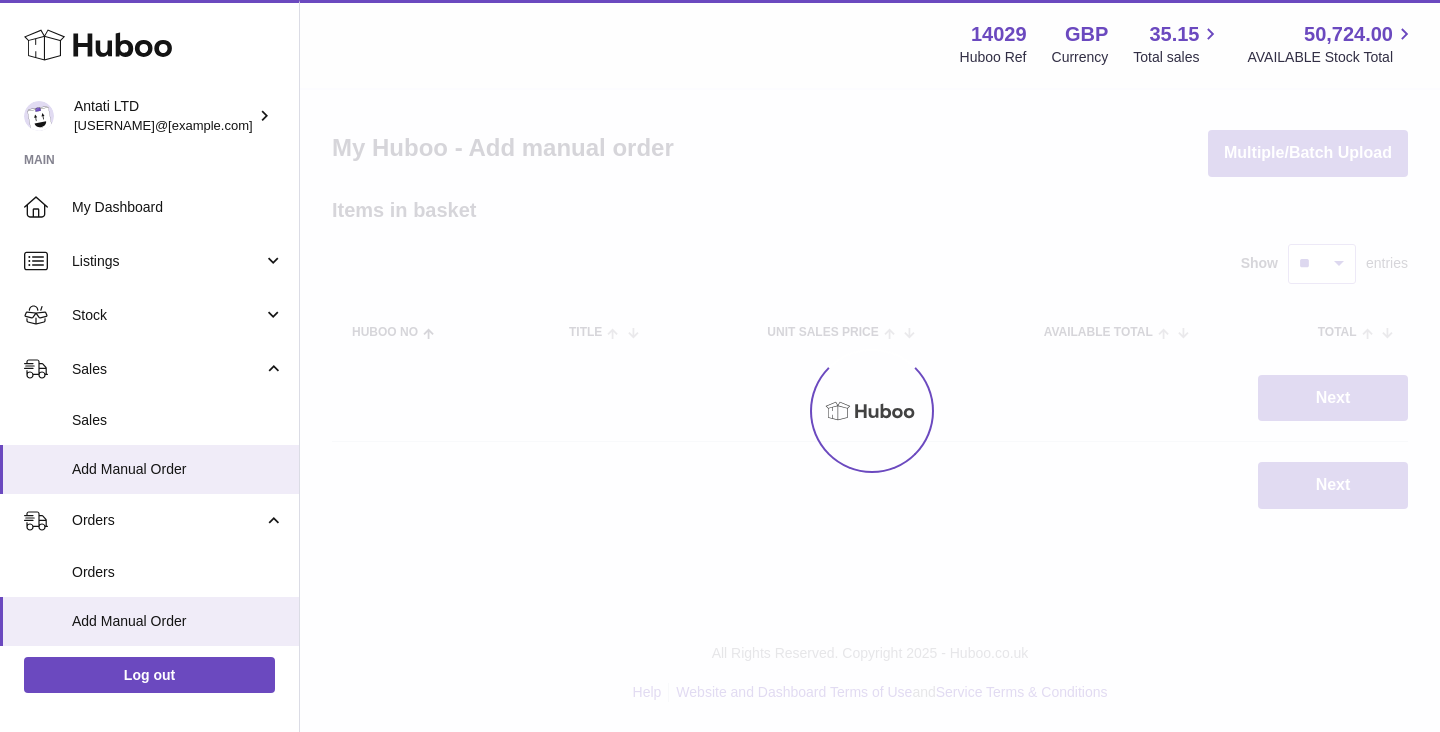 scroll, scrollTop: 0, scrollLeft: 0, axis: both 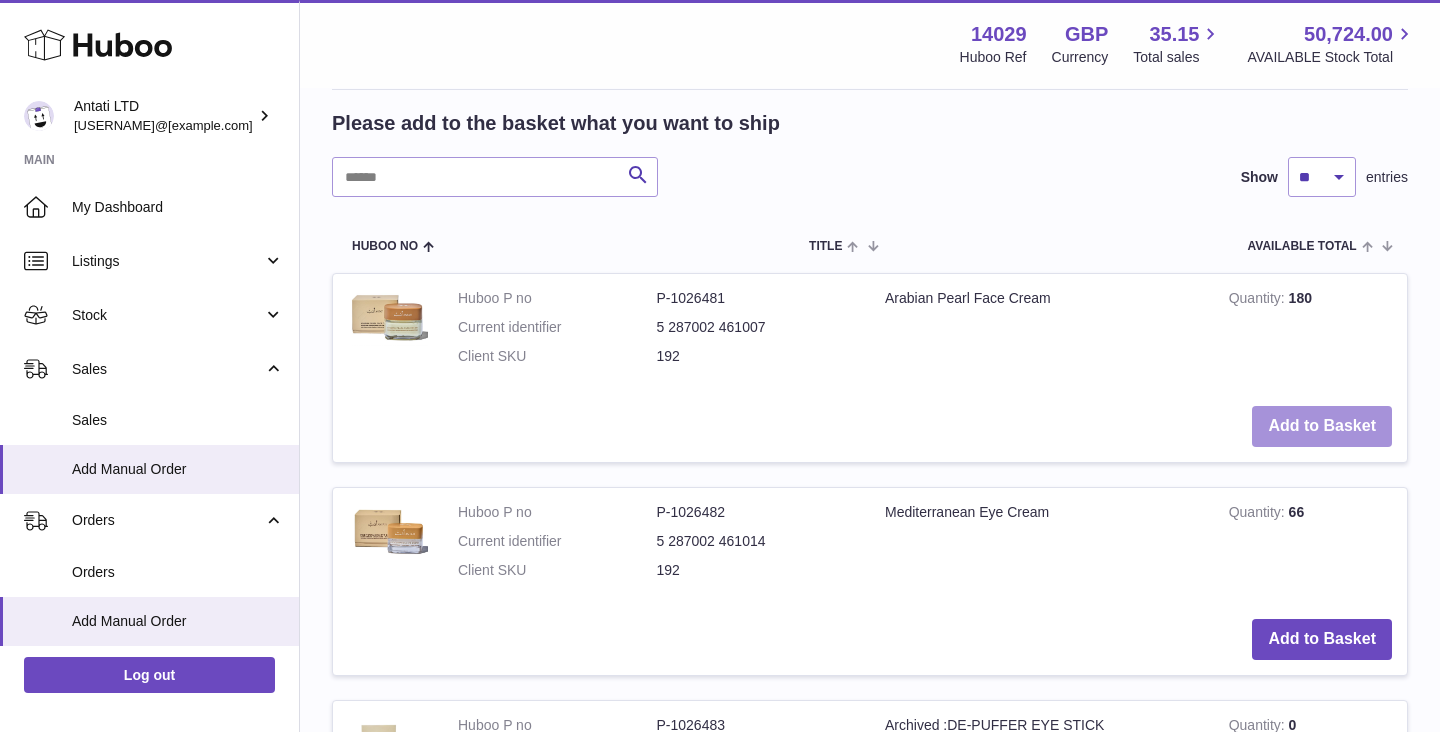 click on "Add to Basket" at bounding box center (1322, 426) 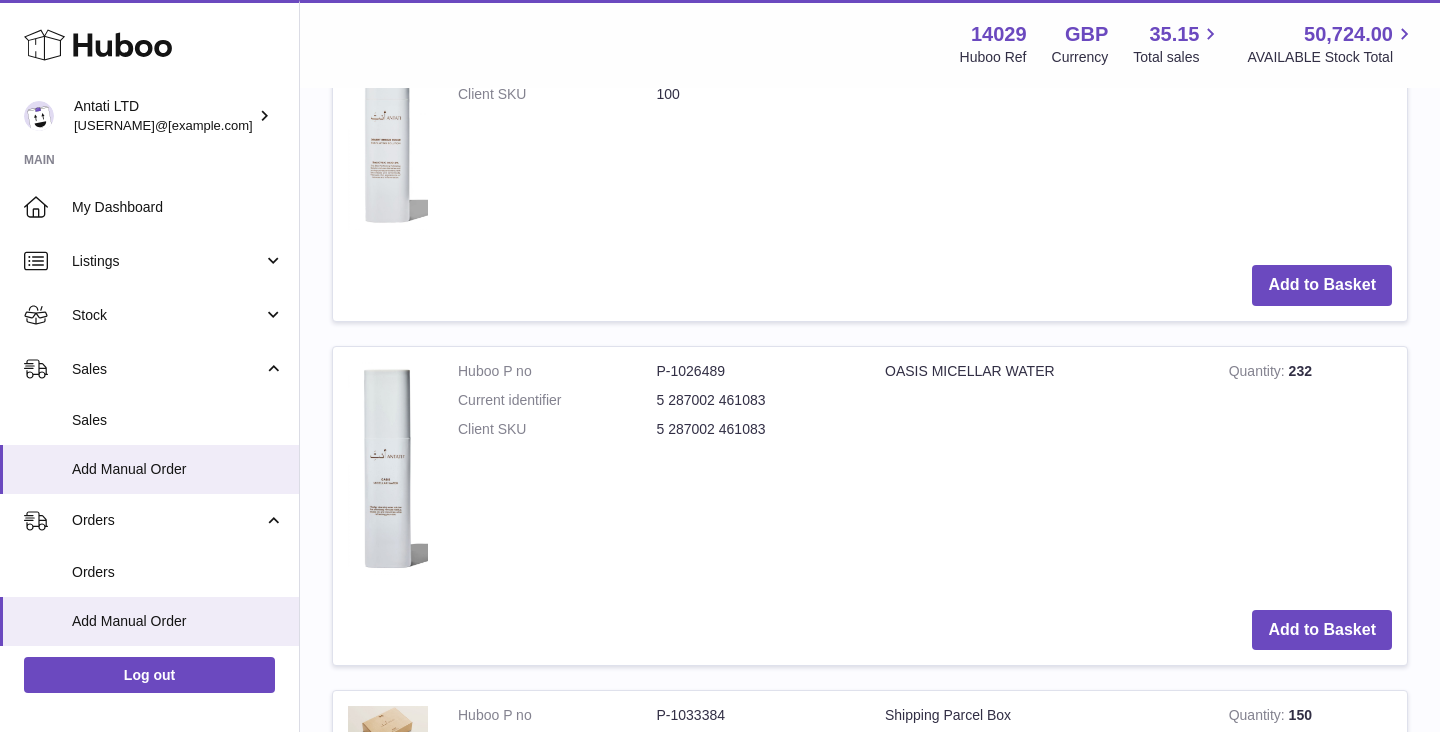 scroll, scrollTop: 2555, scrollLeft: 0, axis: vertical 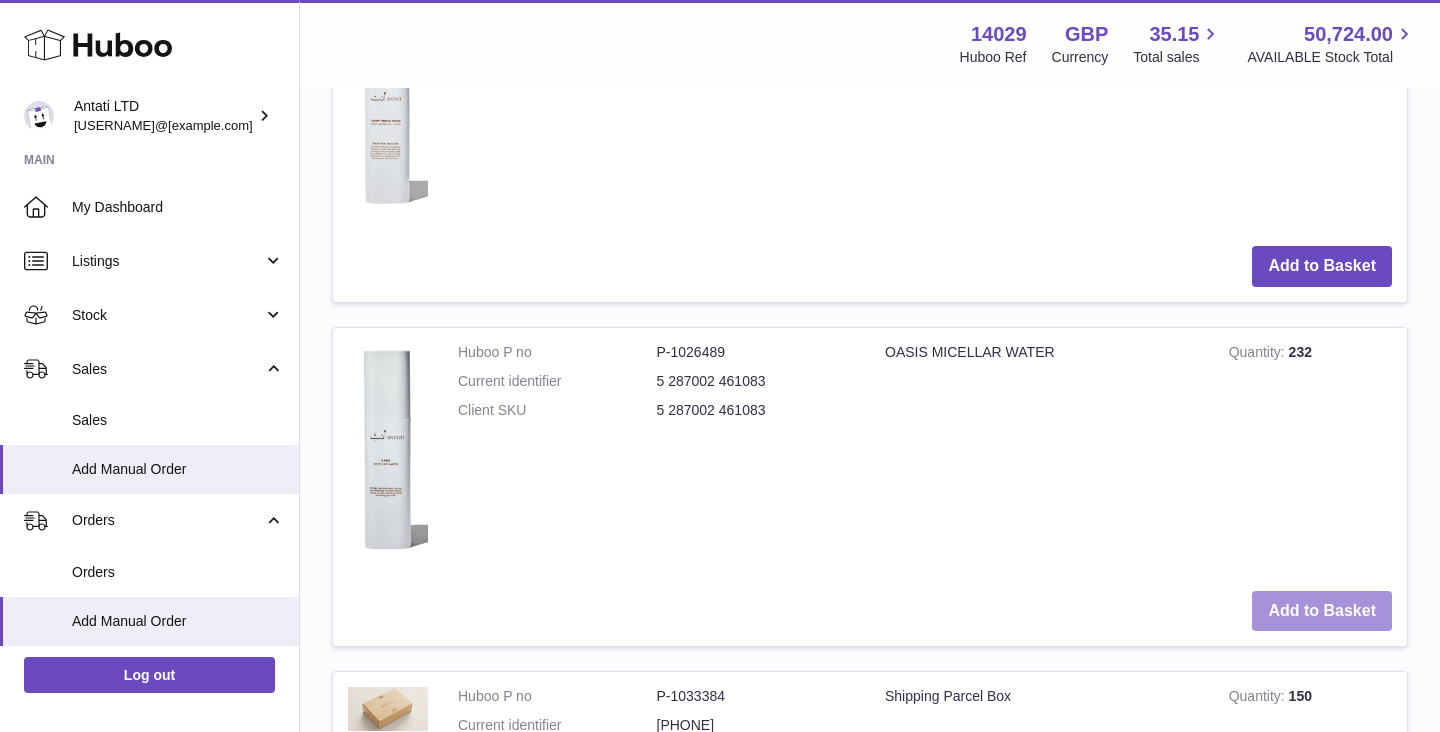 click on "Add to Basket" at bounding box center (1322, 611) 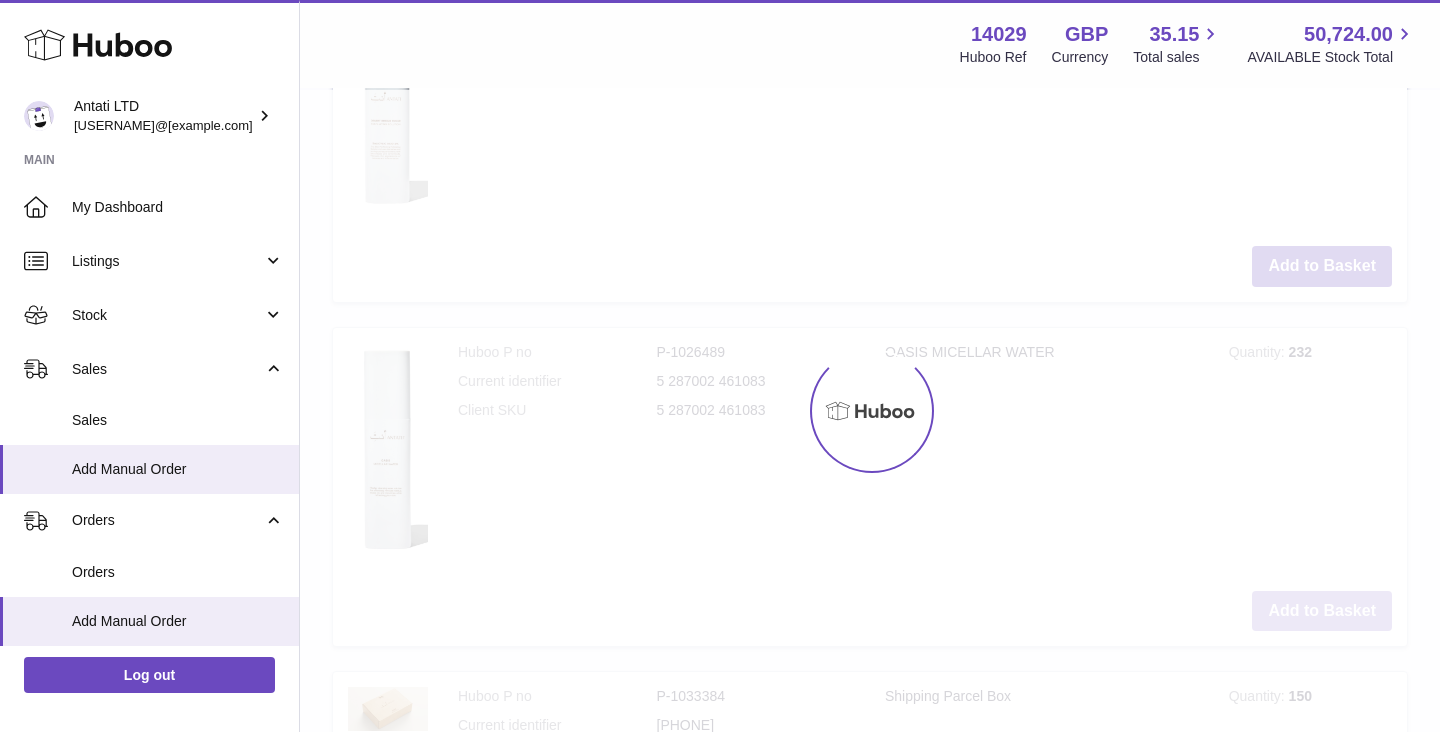 scroll, scrollTop: 2899, scrollLeft: 0, axis: vertical 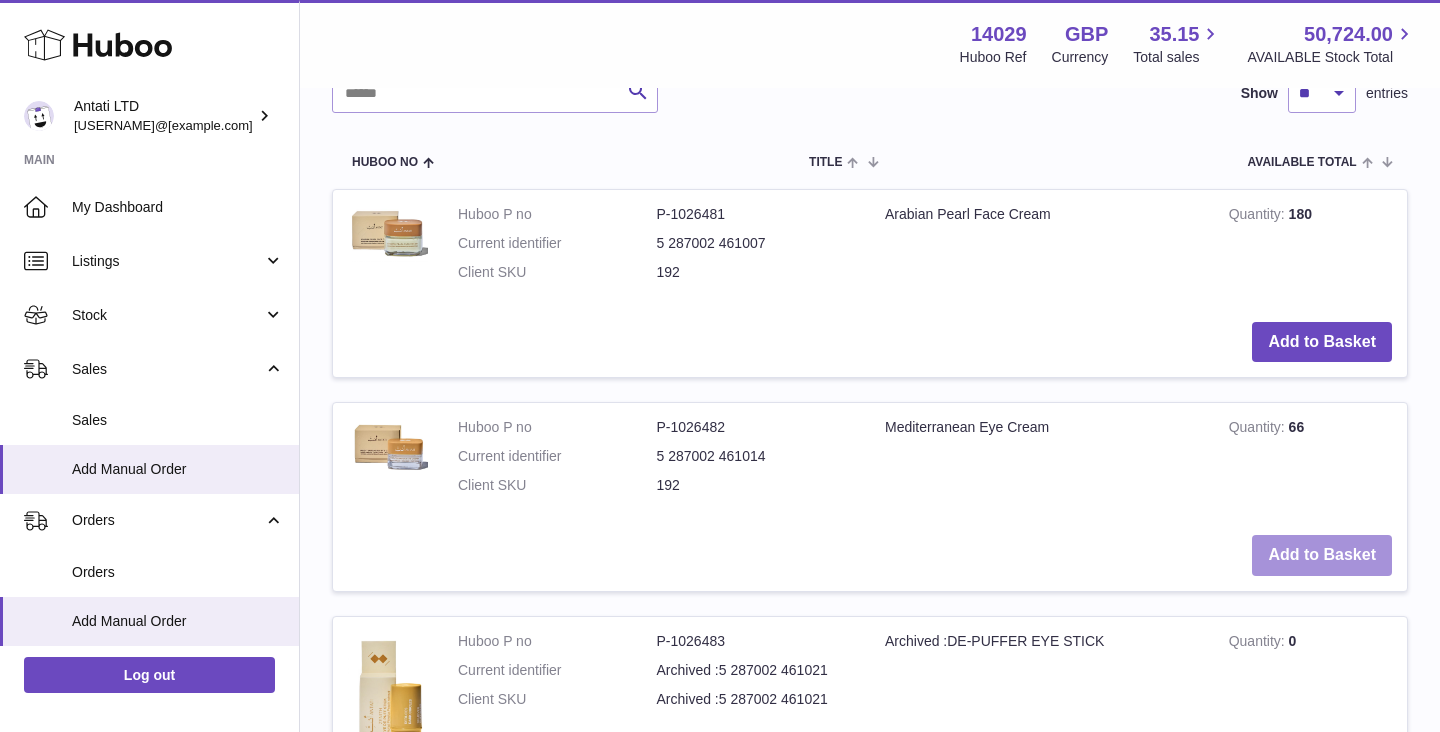 click on "Add to Basket" at bounding box center [1322, 555] 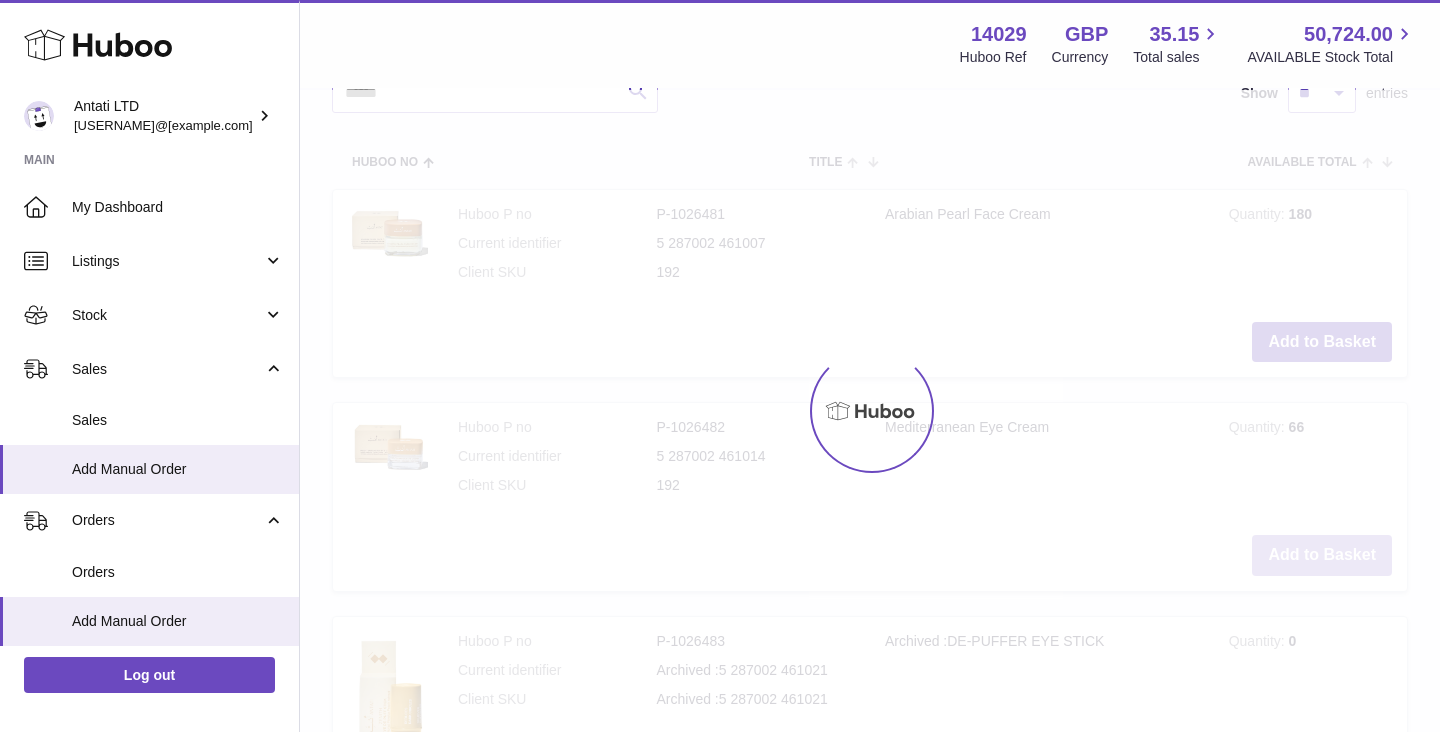 scroll, scrollTop: 1223, scrollLeft: 0, axis: vertical 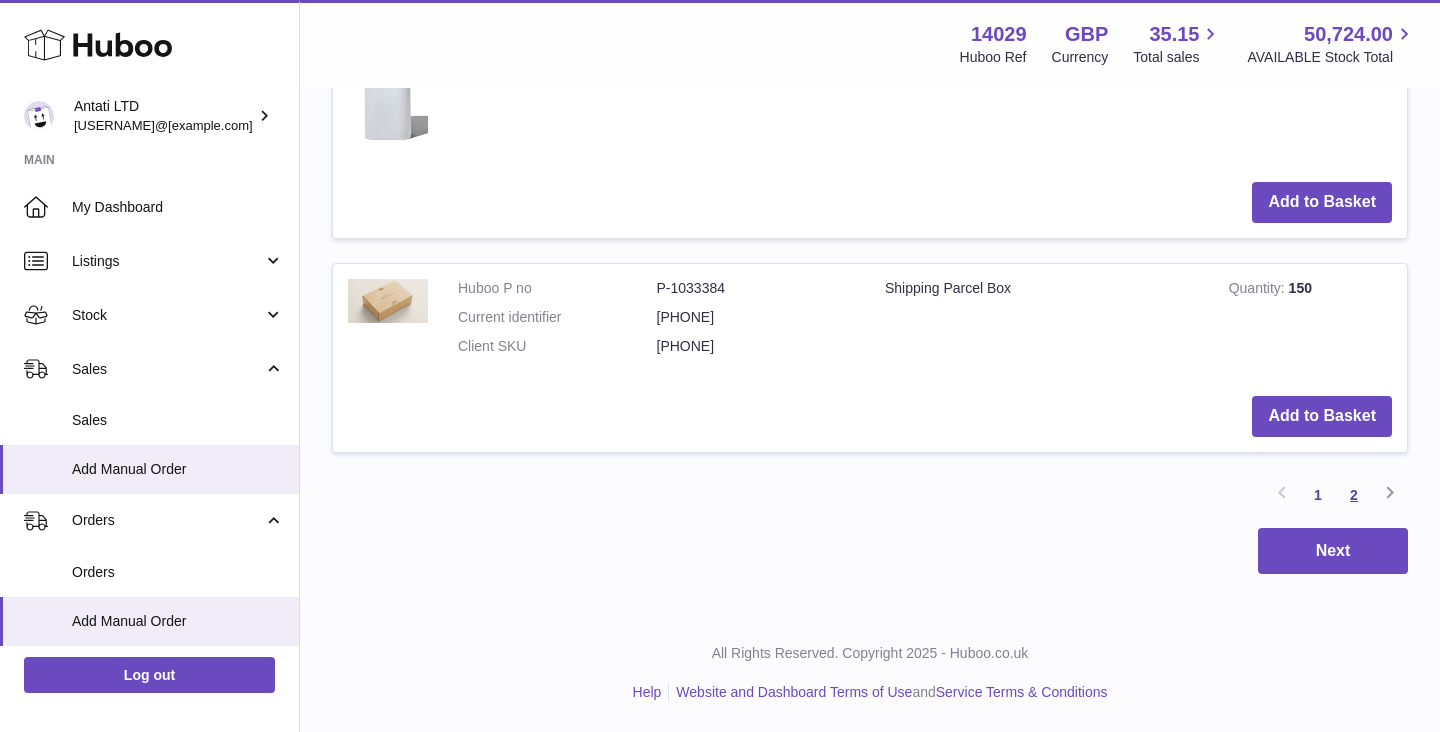 click on "2" at bounding box center (1354, 495) 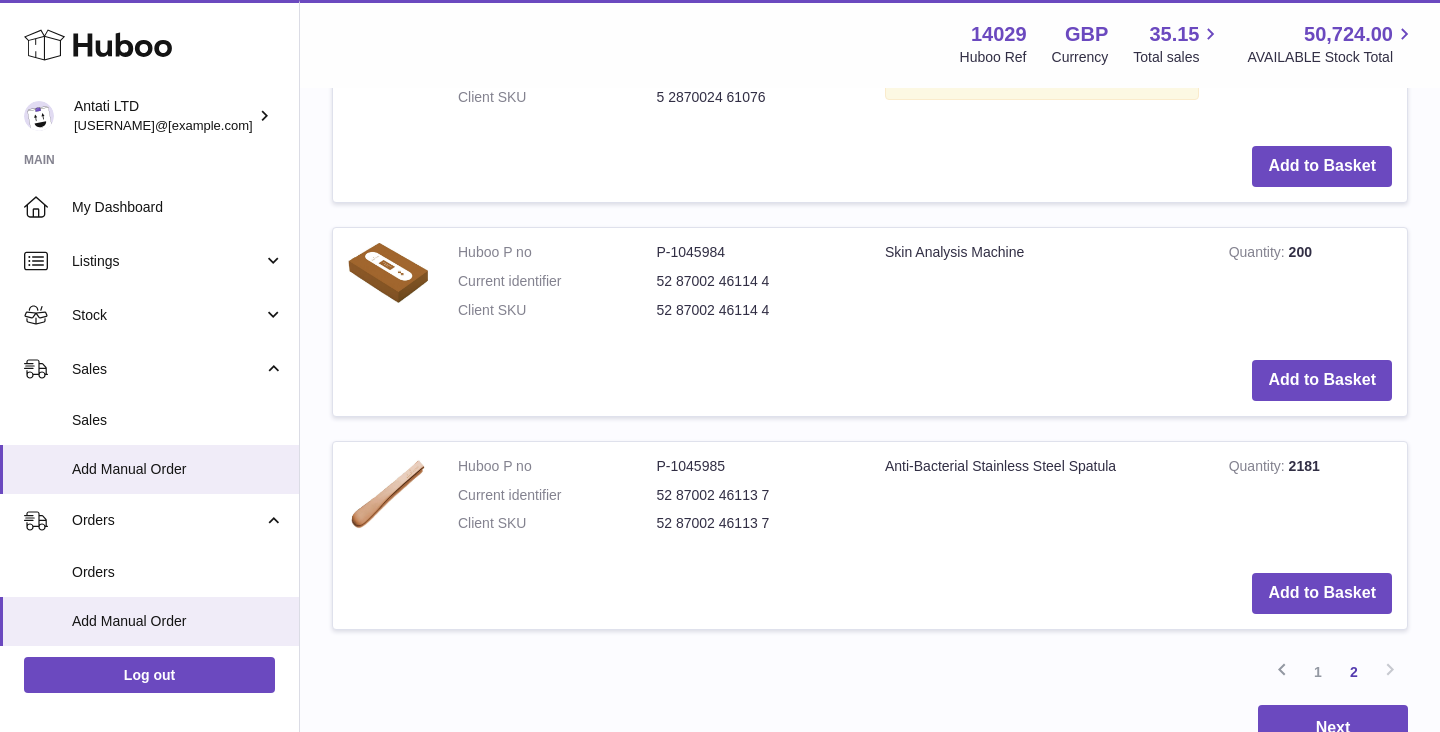 scroll, scrollTop: 1615, scrollLeft: 0, axis: vertical 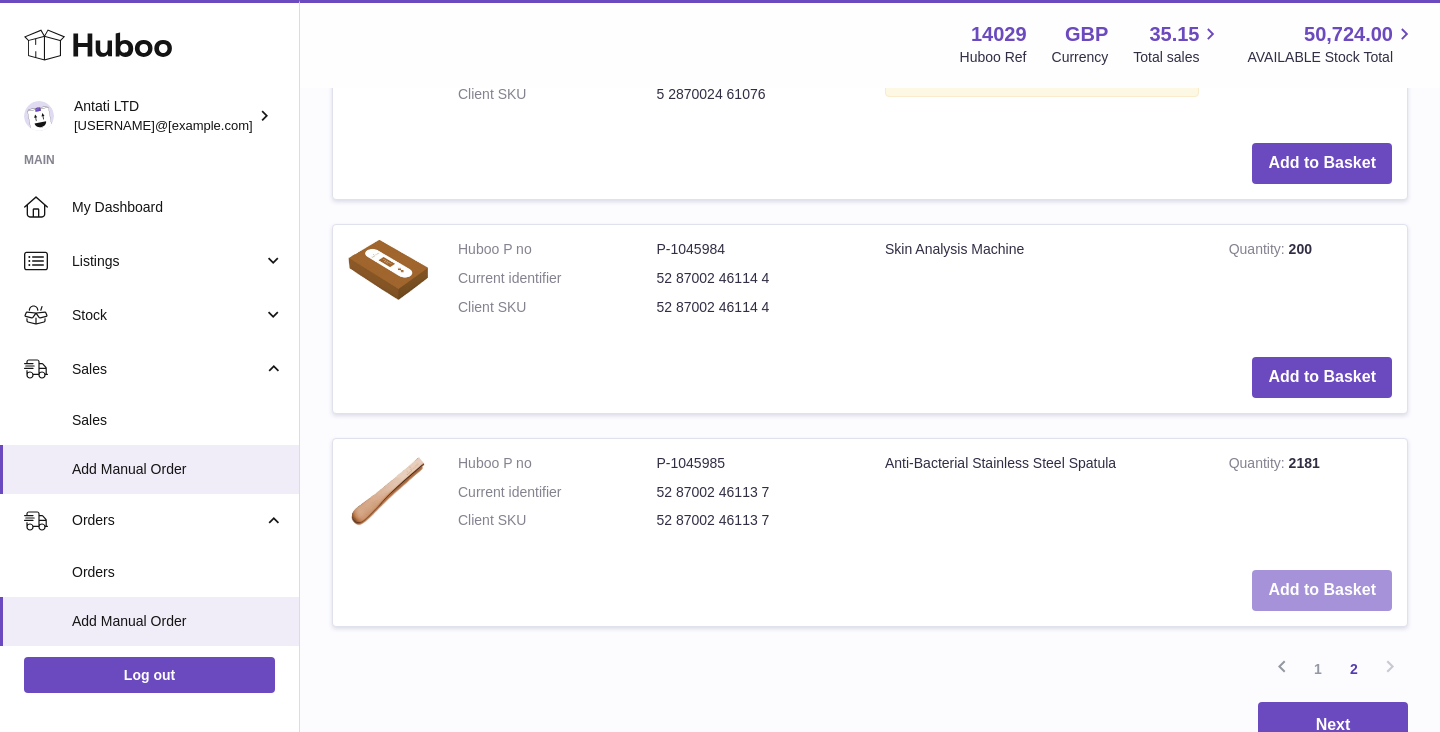 click on "Add to Basket" at bounding box center [1322, 590] 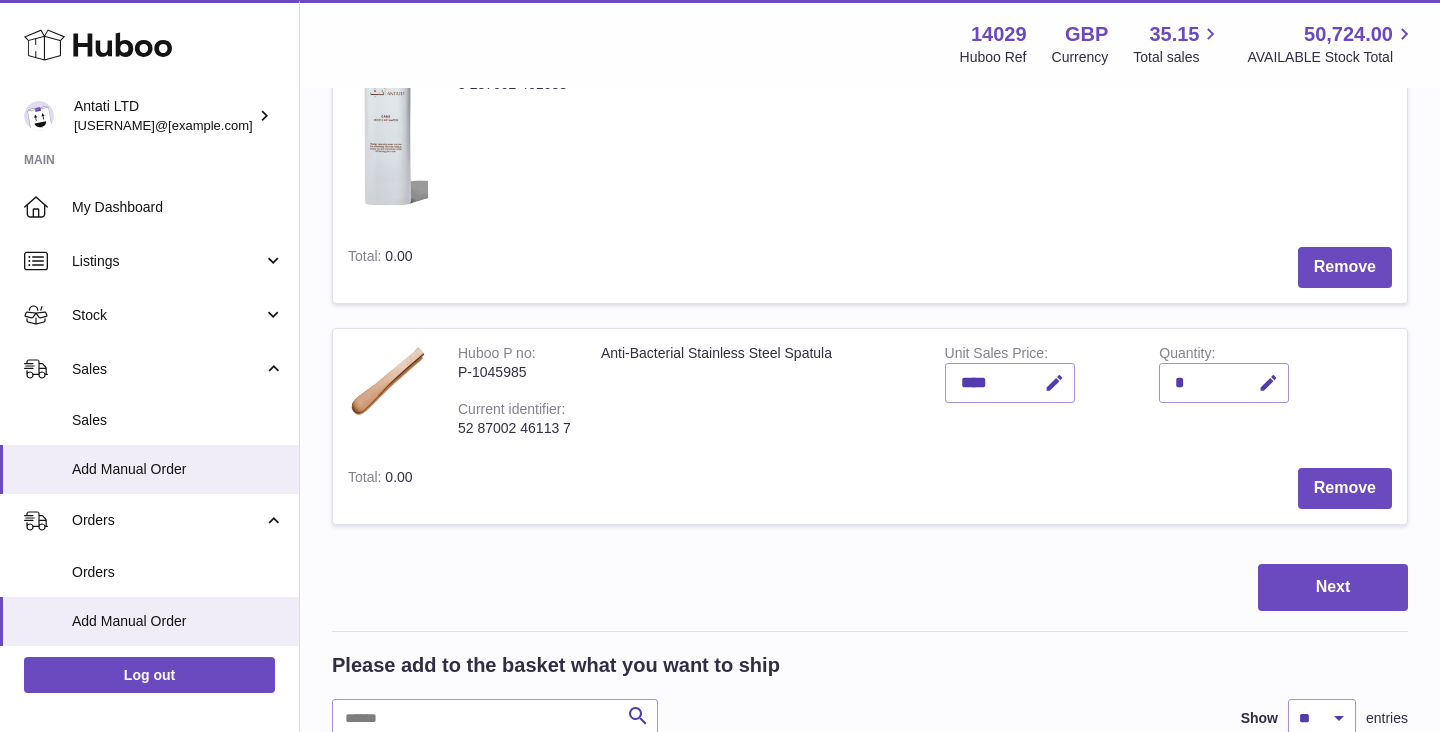 scroll, scrollTop: 842, scrollLeft: 0, axis: vertical 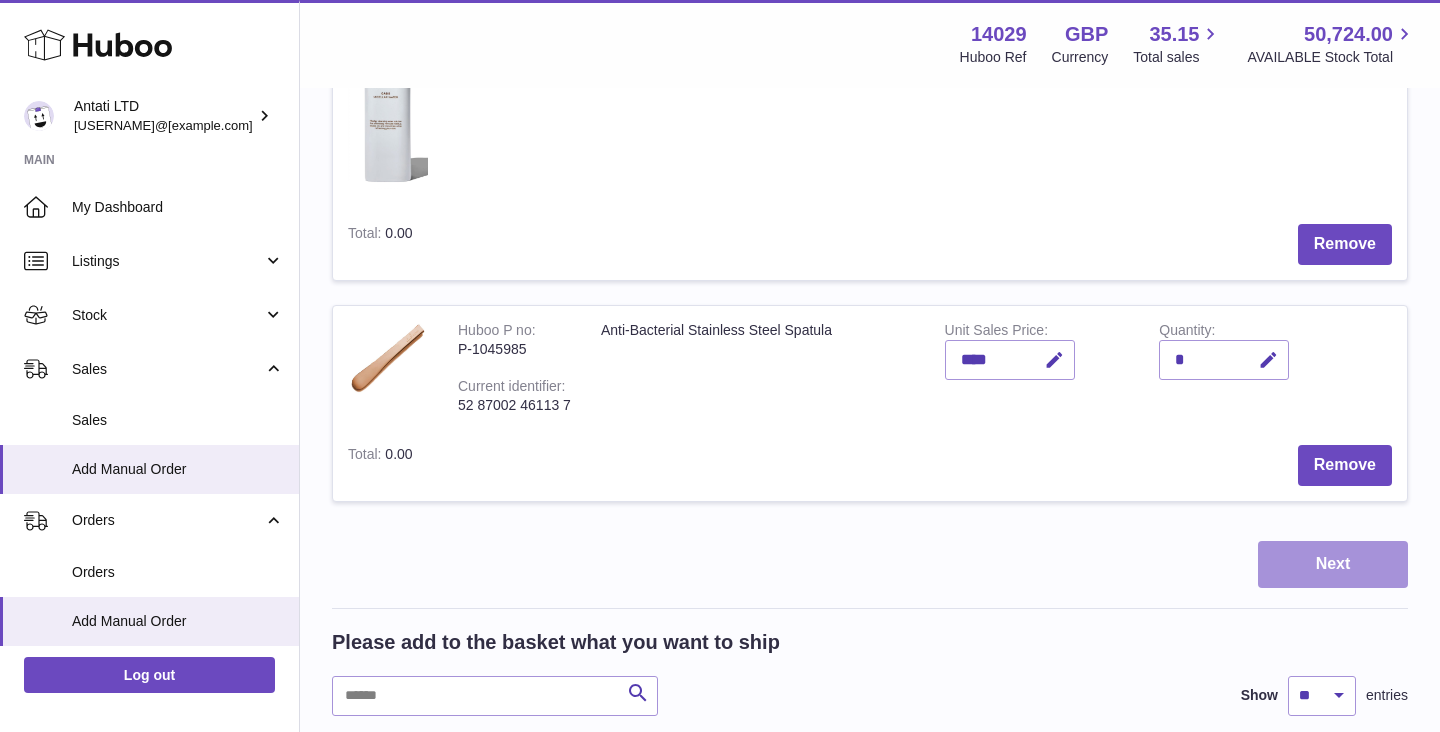 click on "Next" at bounding box center (1333, 564) 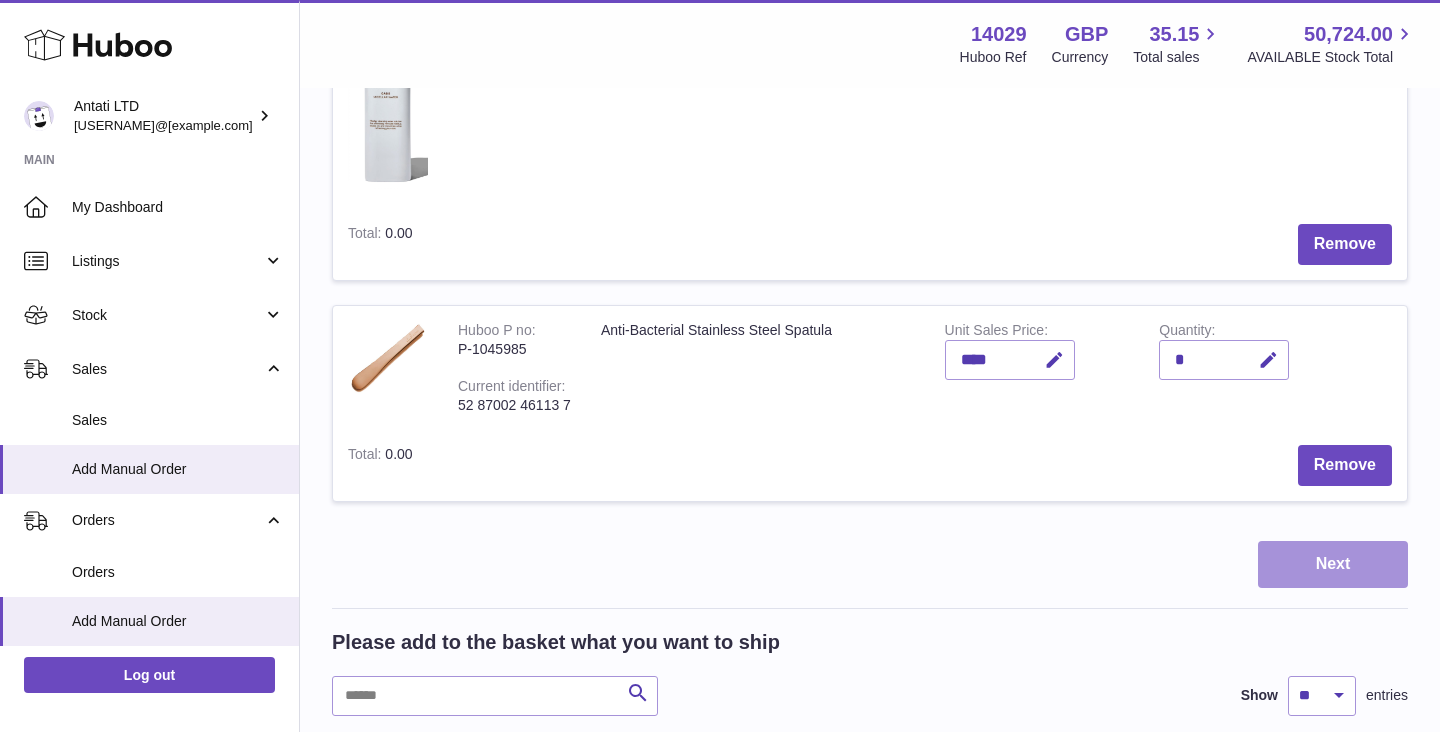 scroll, scrollTop: 0, scrollLeft: 0, axis: both 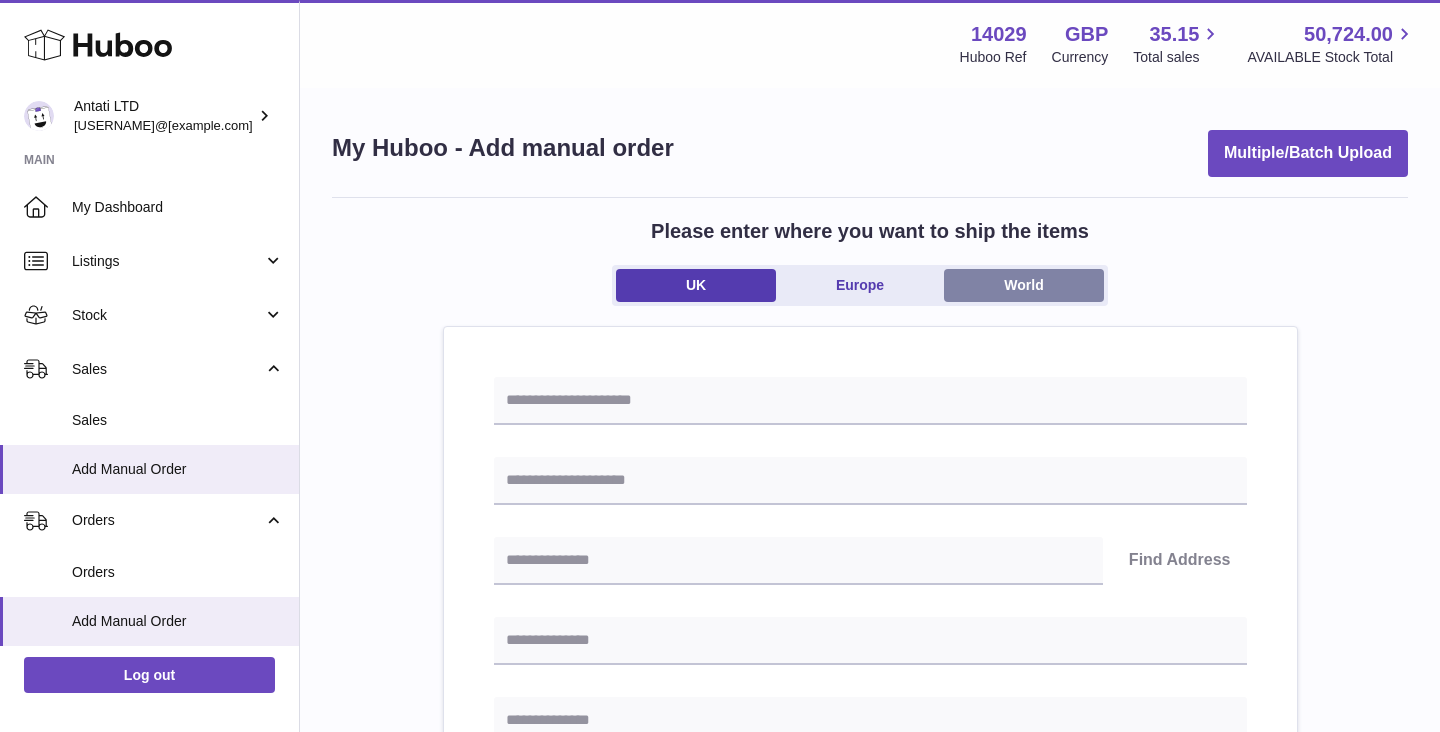click on "World" at bounding box center (1024, 285) 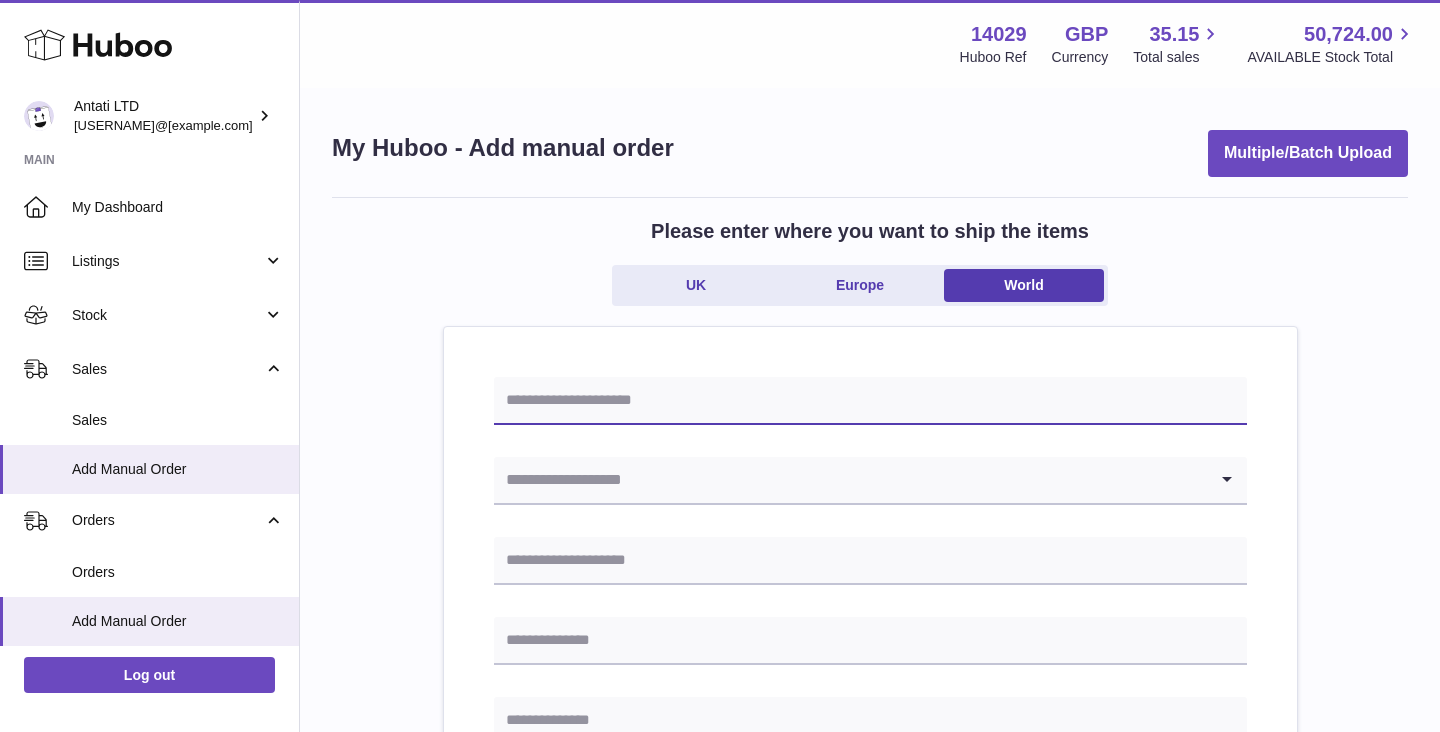 click at bounding box center (870, 401) 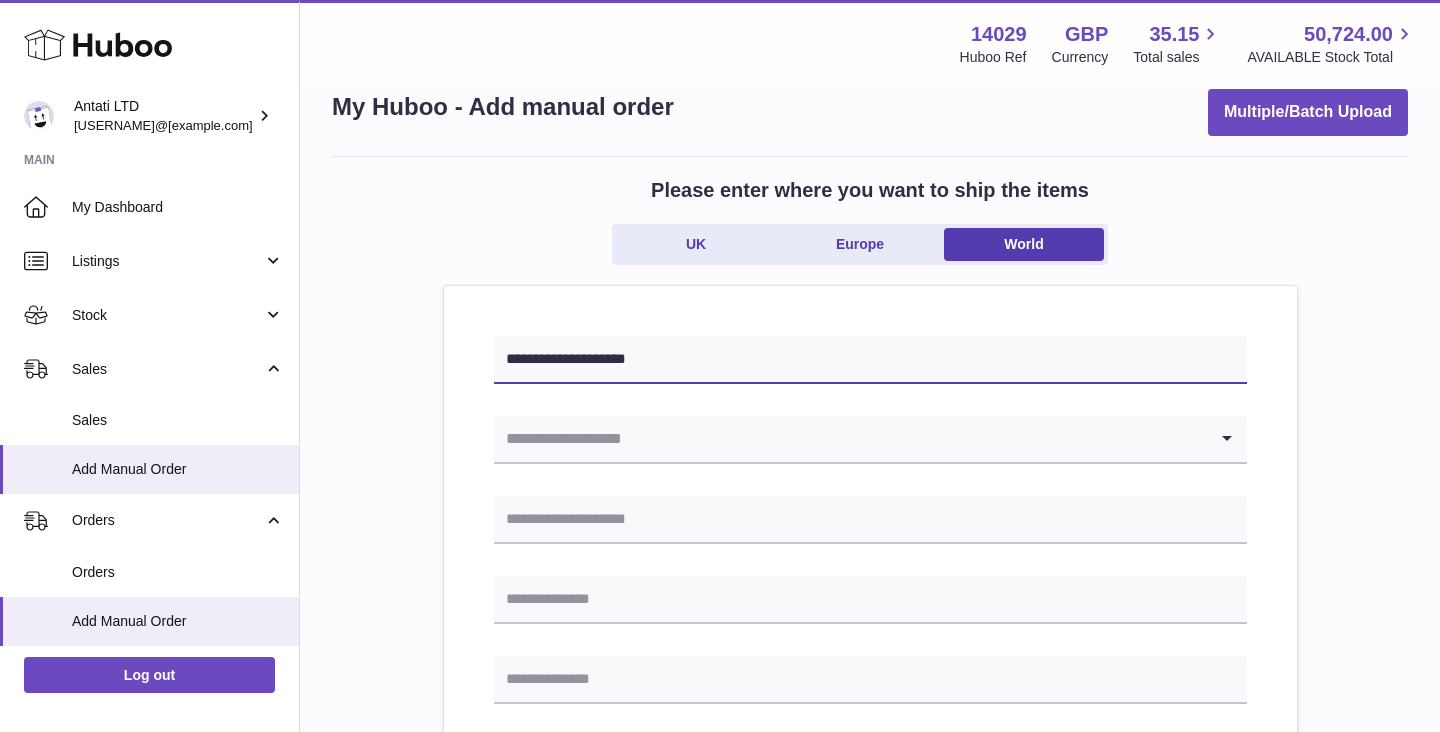 scroll, scrollTop: 71, scrollLeft: 0, axis: vertical 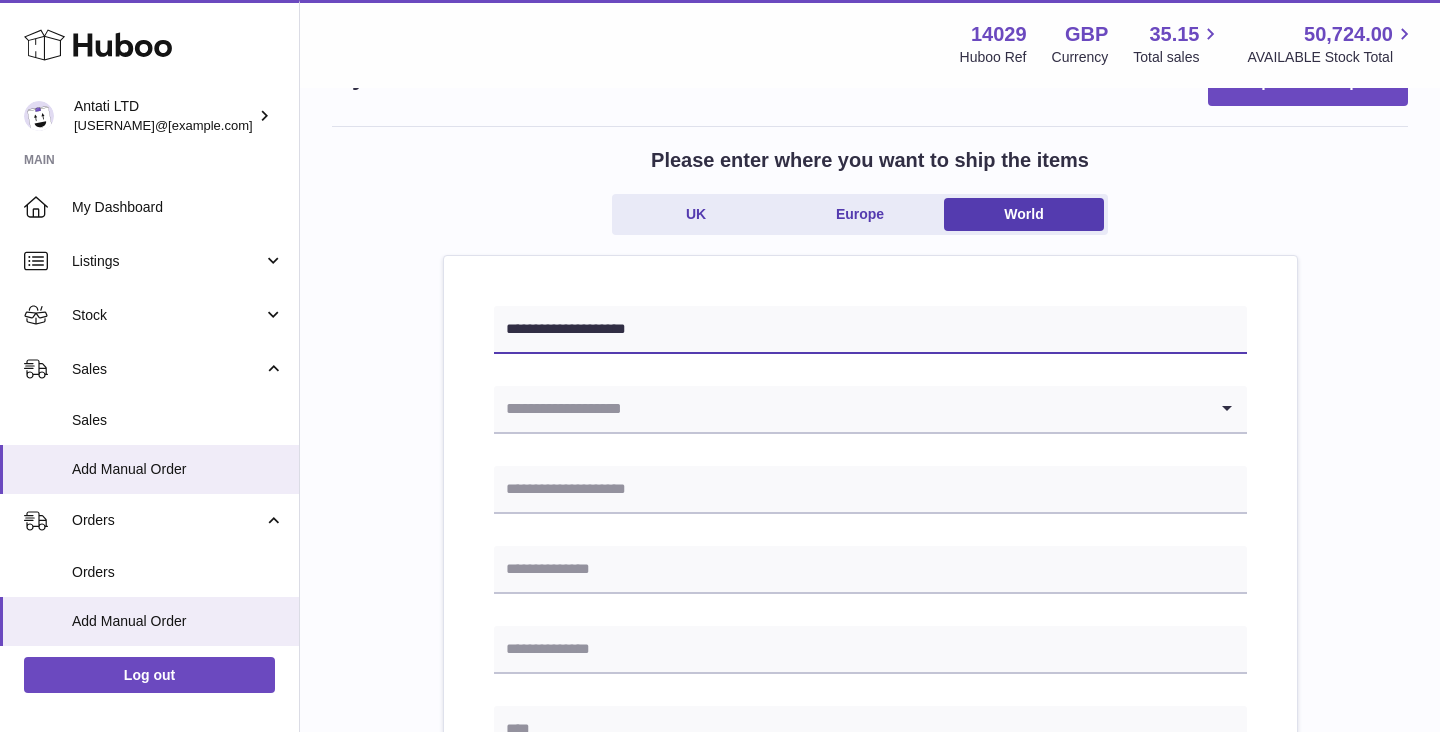 type on "**********" 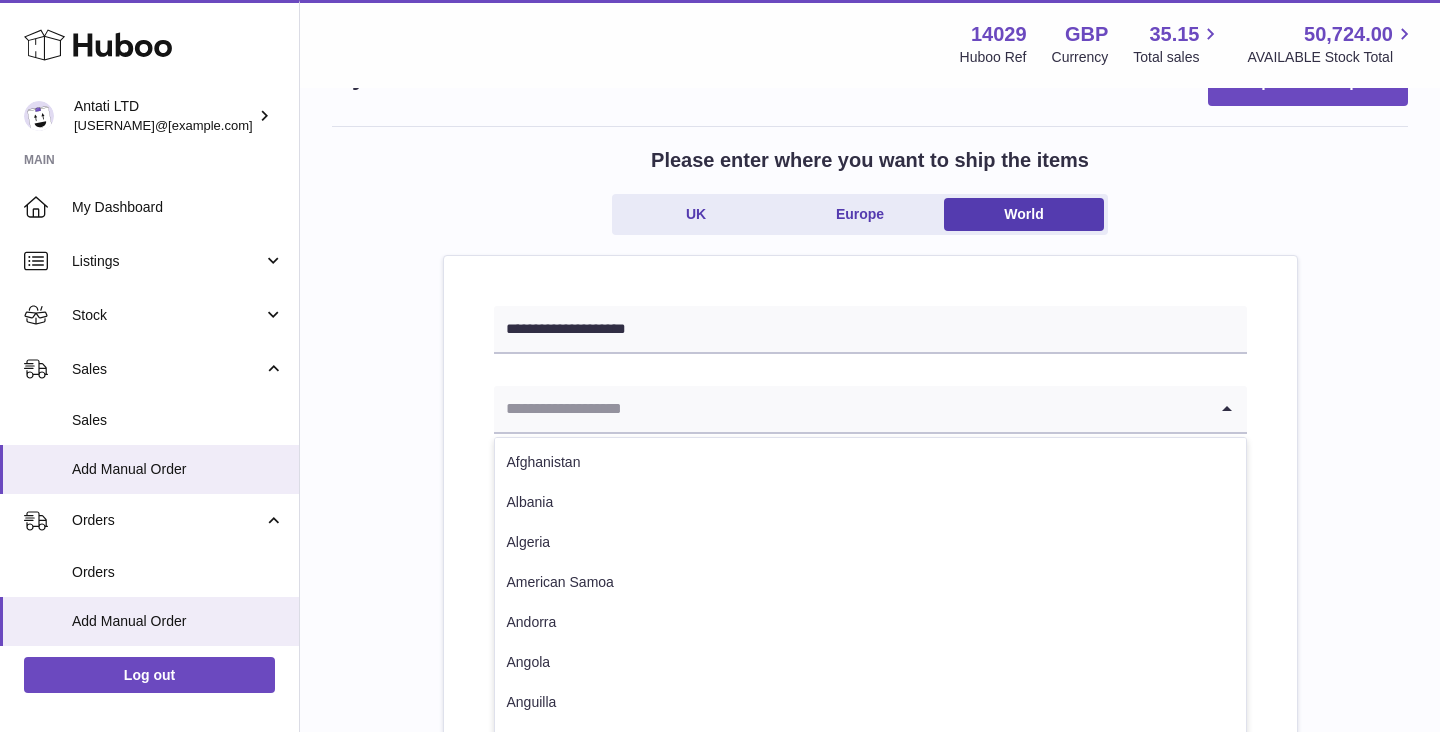 click at bounding box center (850, 409) 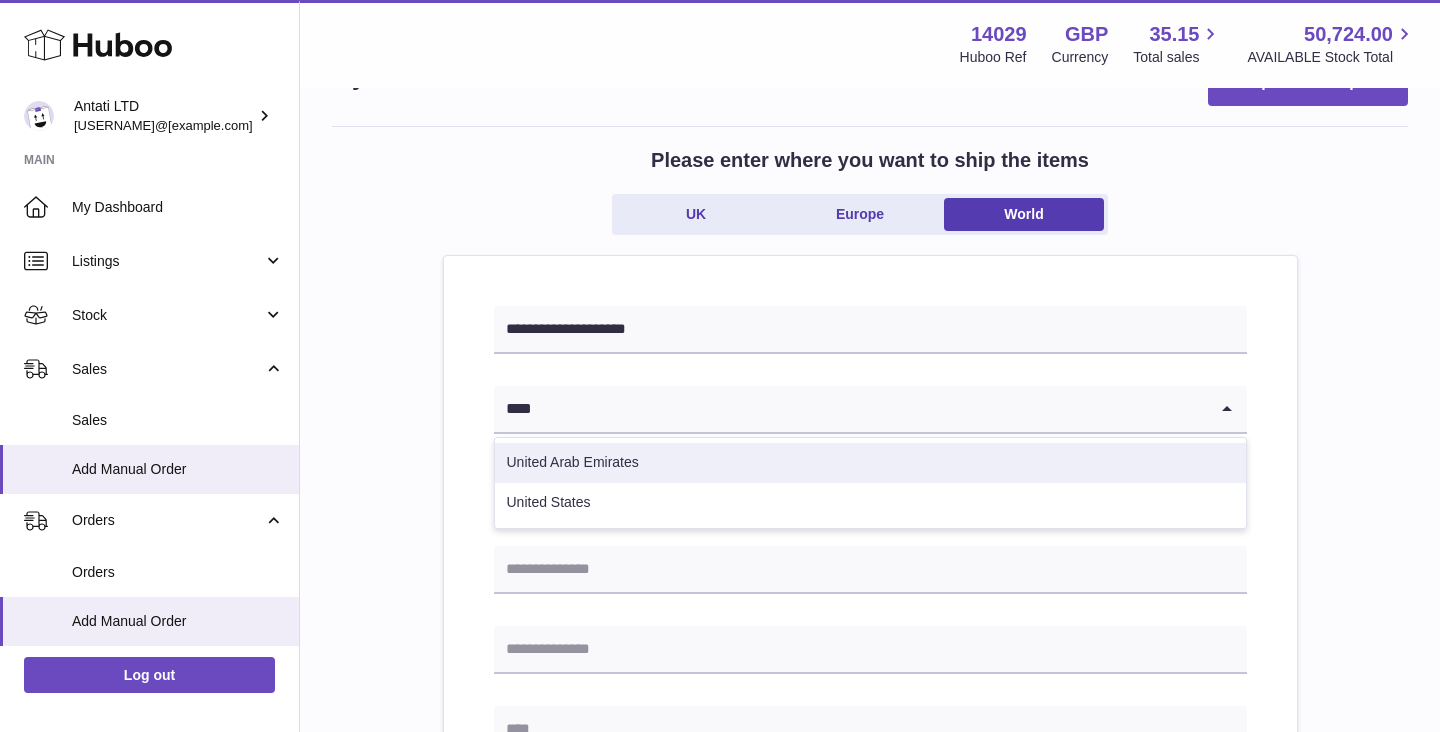 type on "****" 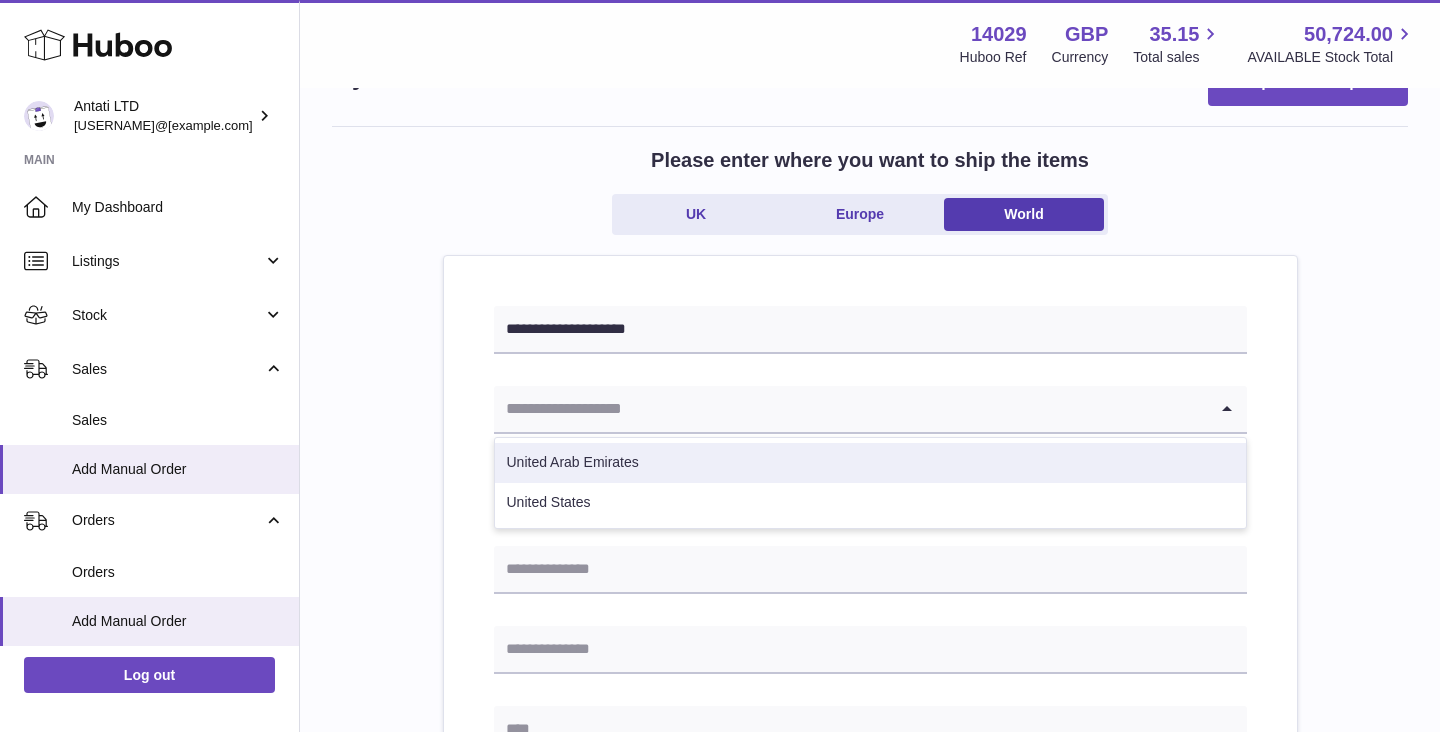 click on "**********" at bounding box center [870, 912] 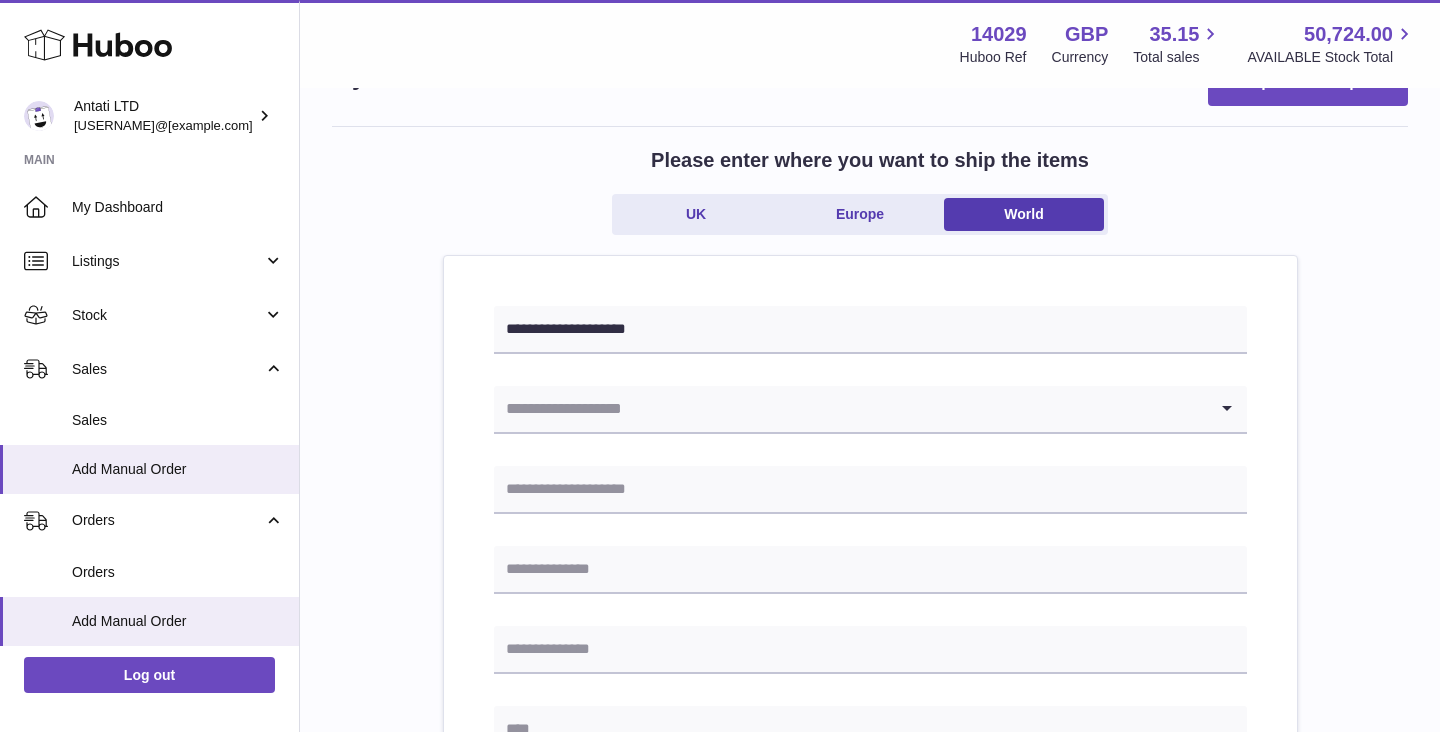 click at bounding box center [850, 409] 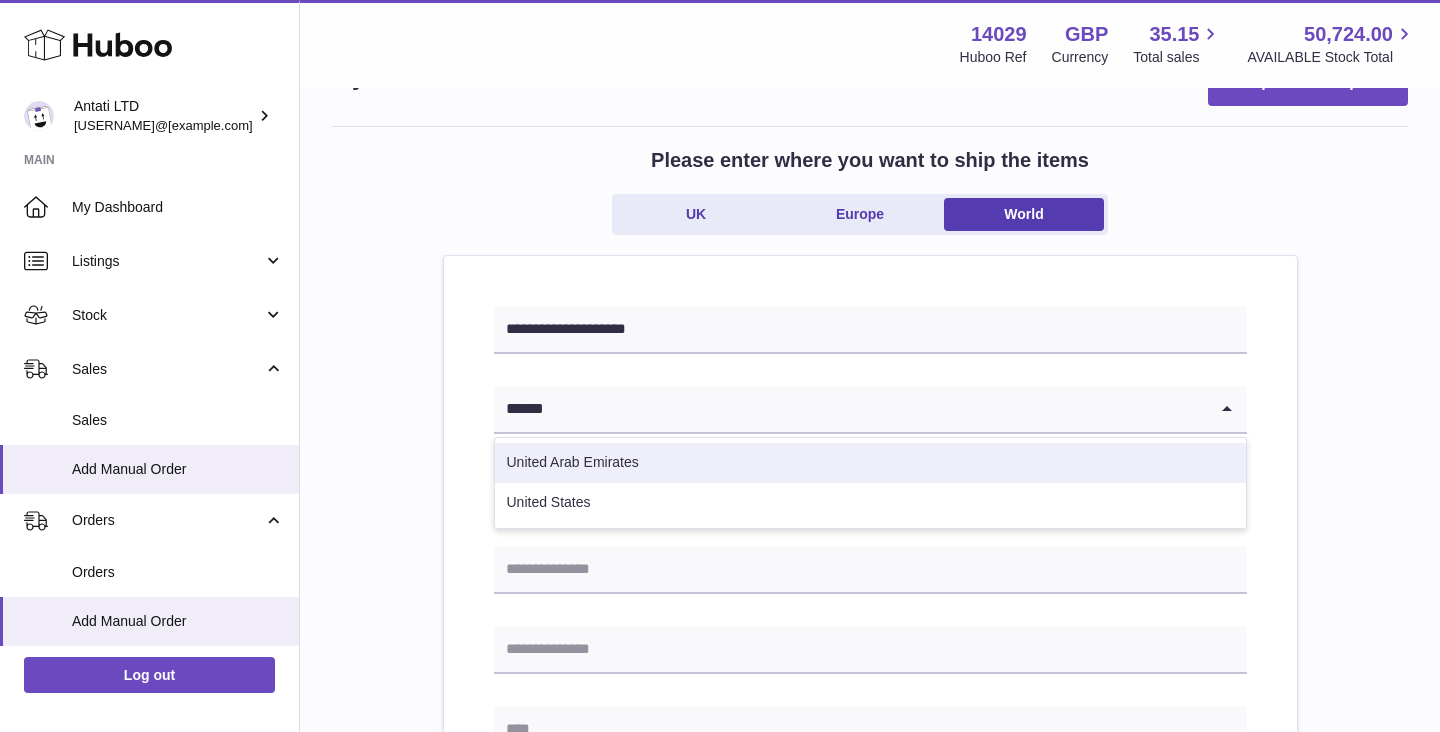 click on "United Arab Emirates" at bounding box center [870, 463] 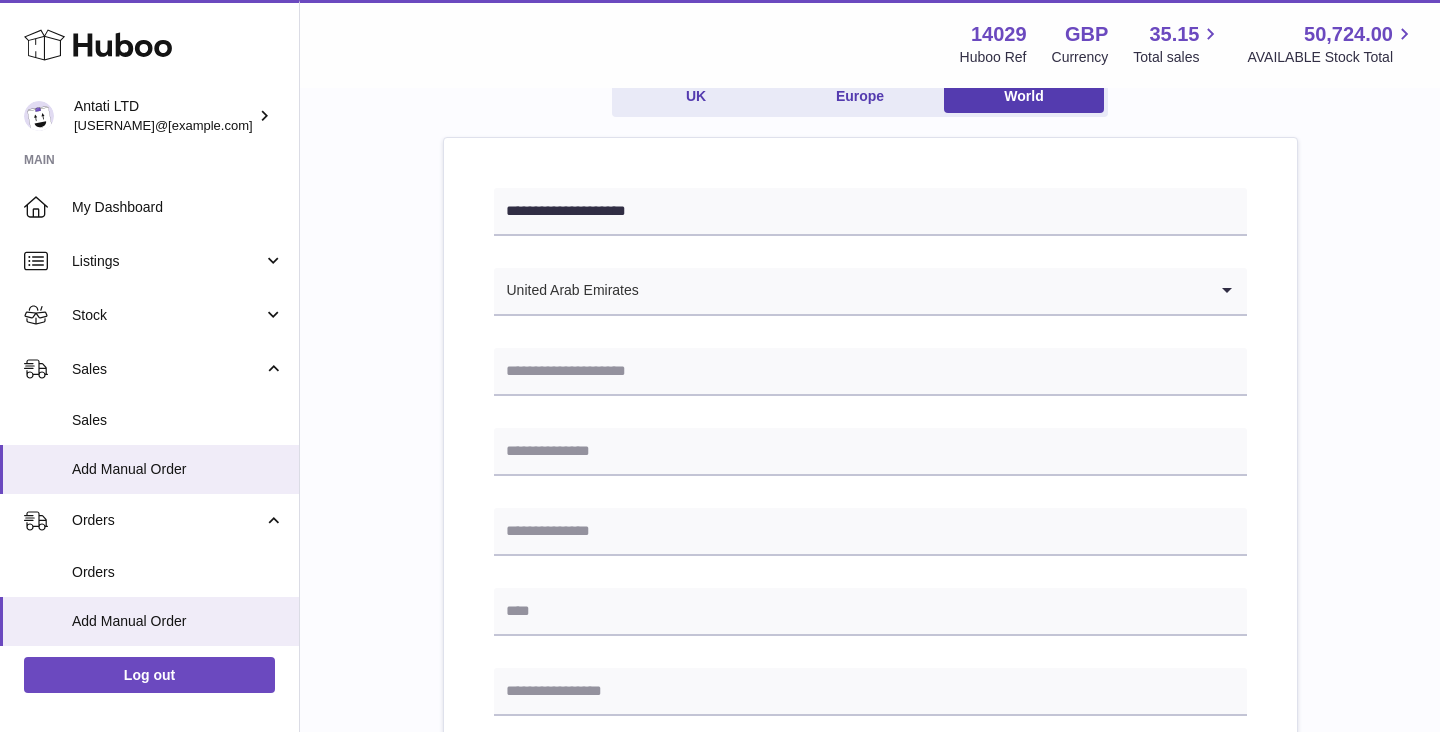 scroll, scrollTop: 212, scrollLeft: 0, axis: vertical 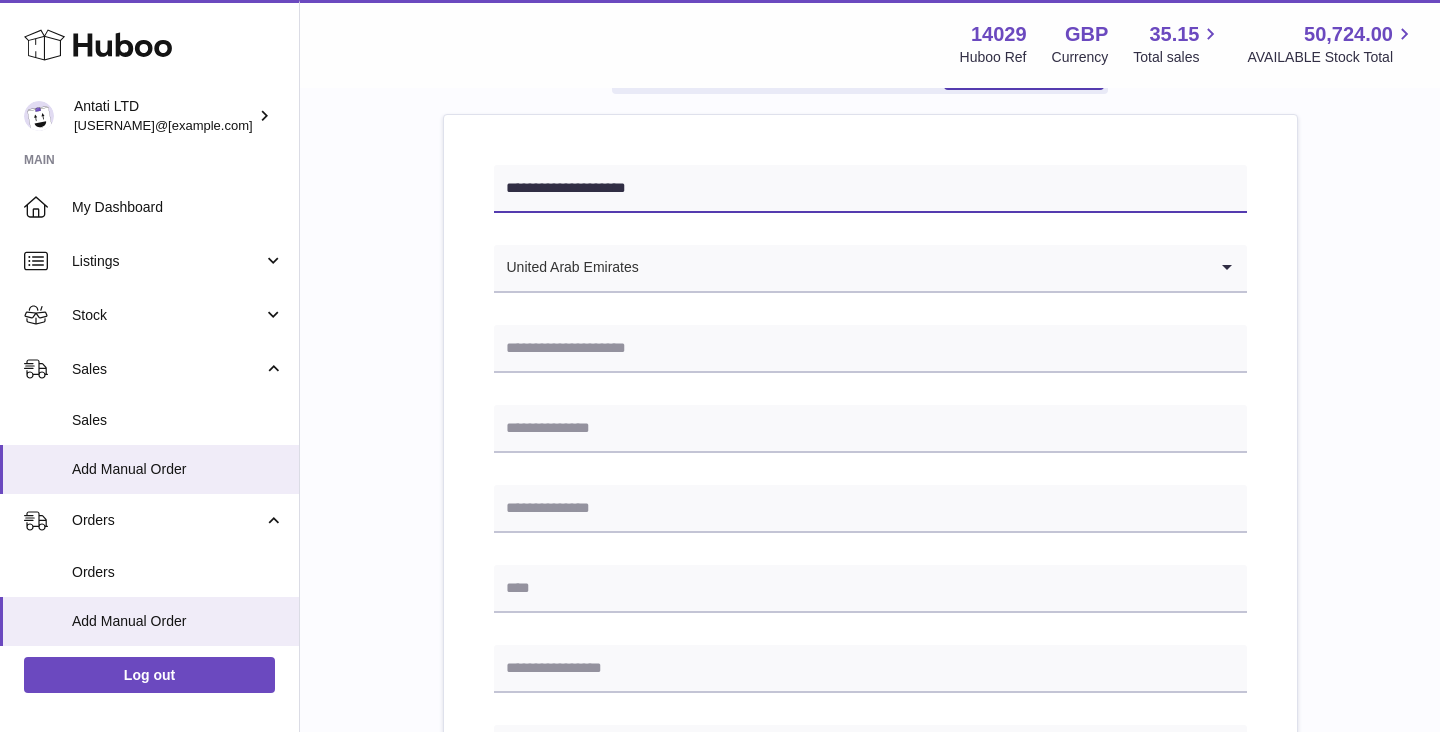 click on "**********" at bounding box center [870, 189] 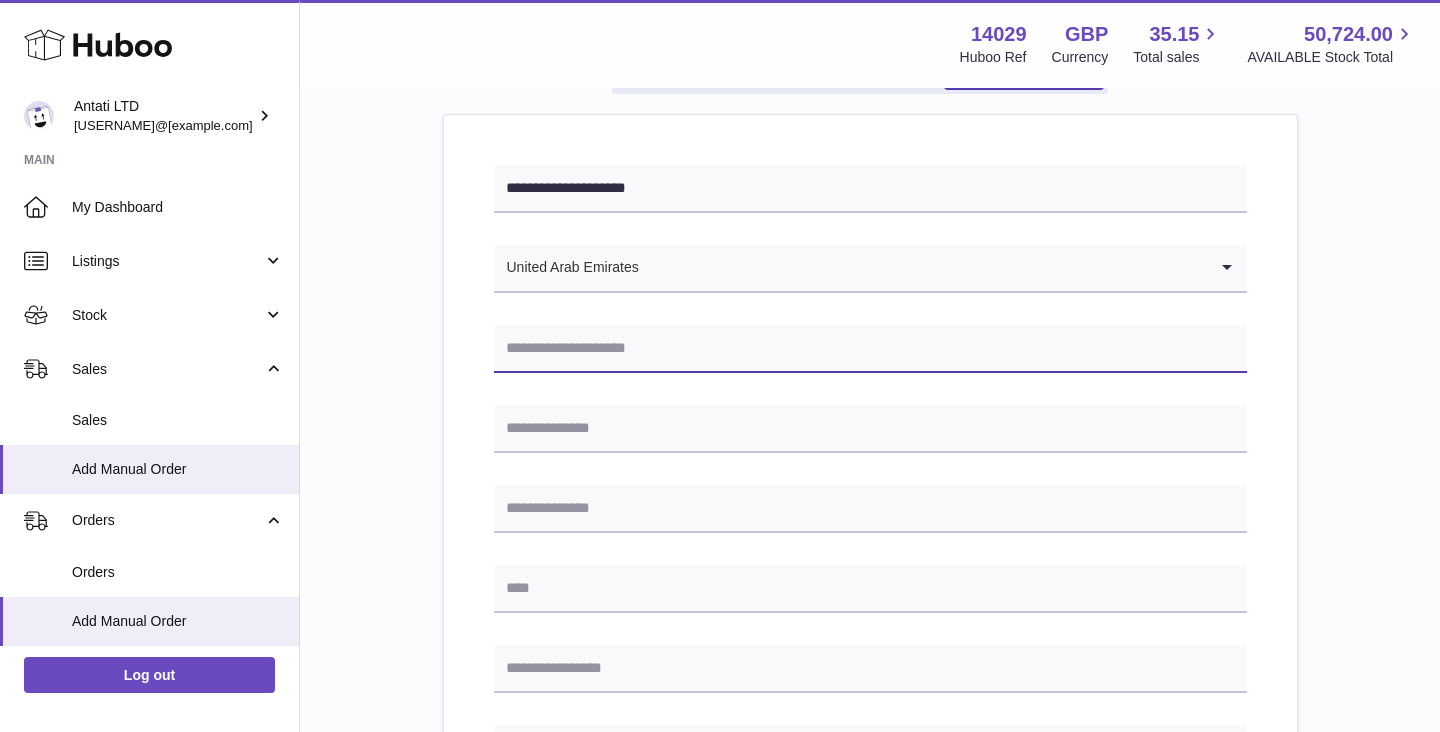 click at bounding box center (870, 349) 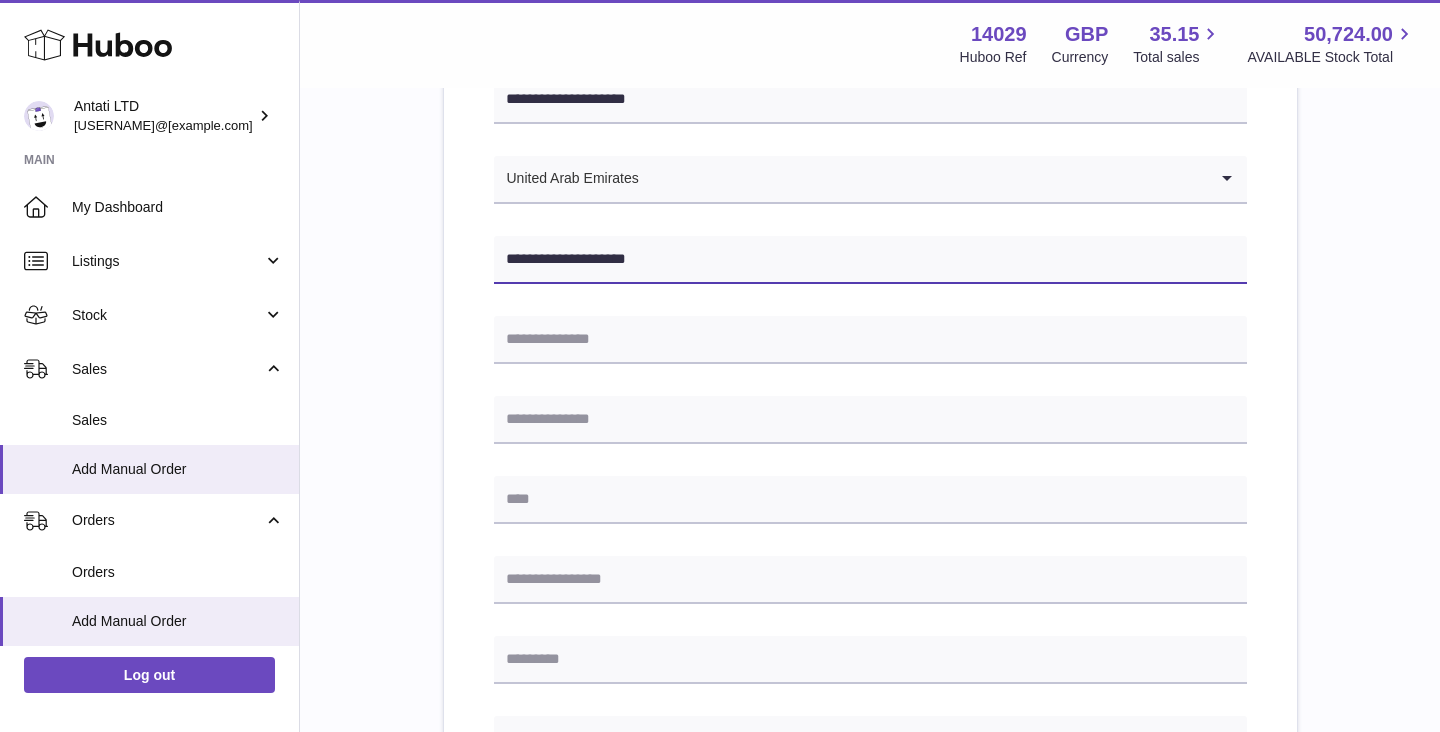 scroll, scrollTop: 354, scrollLeft: 0, axis: vertical 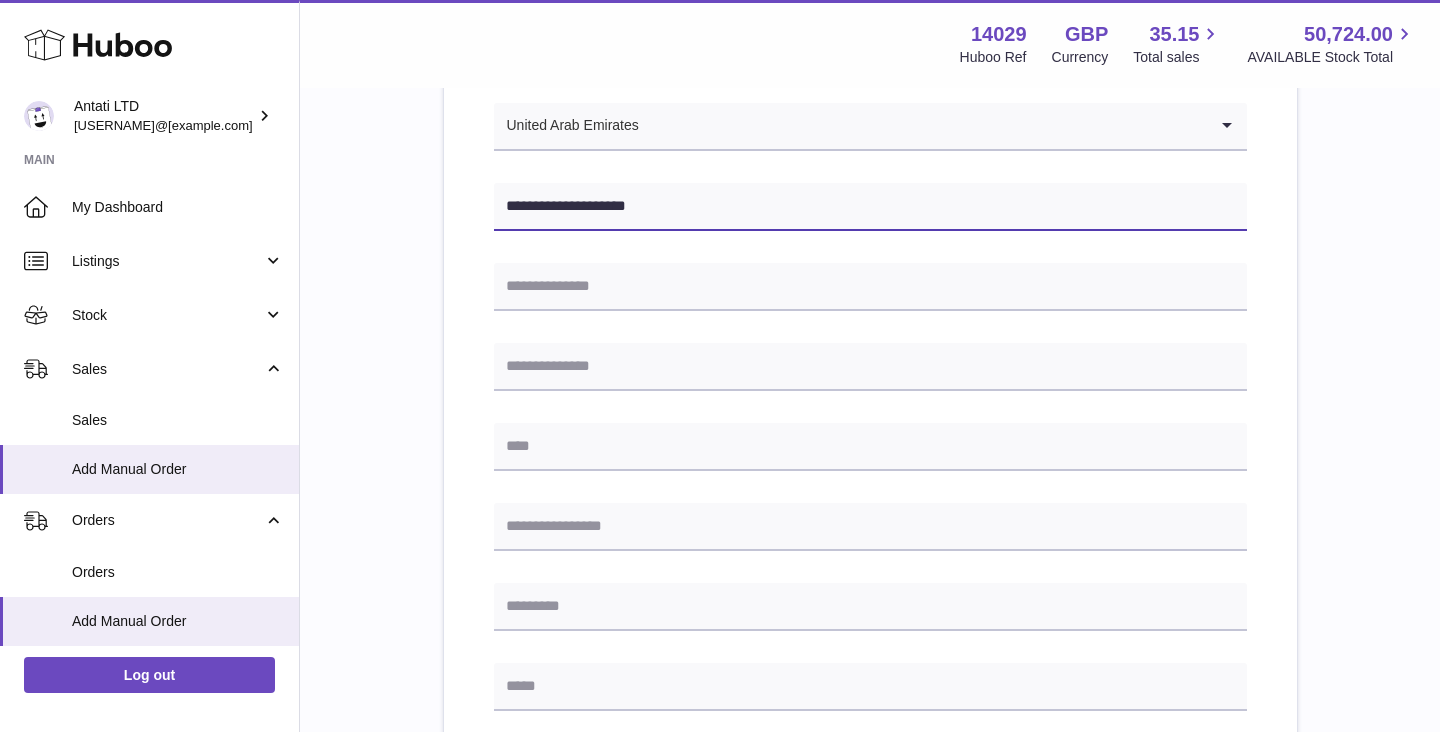 type on "**********" 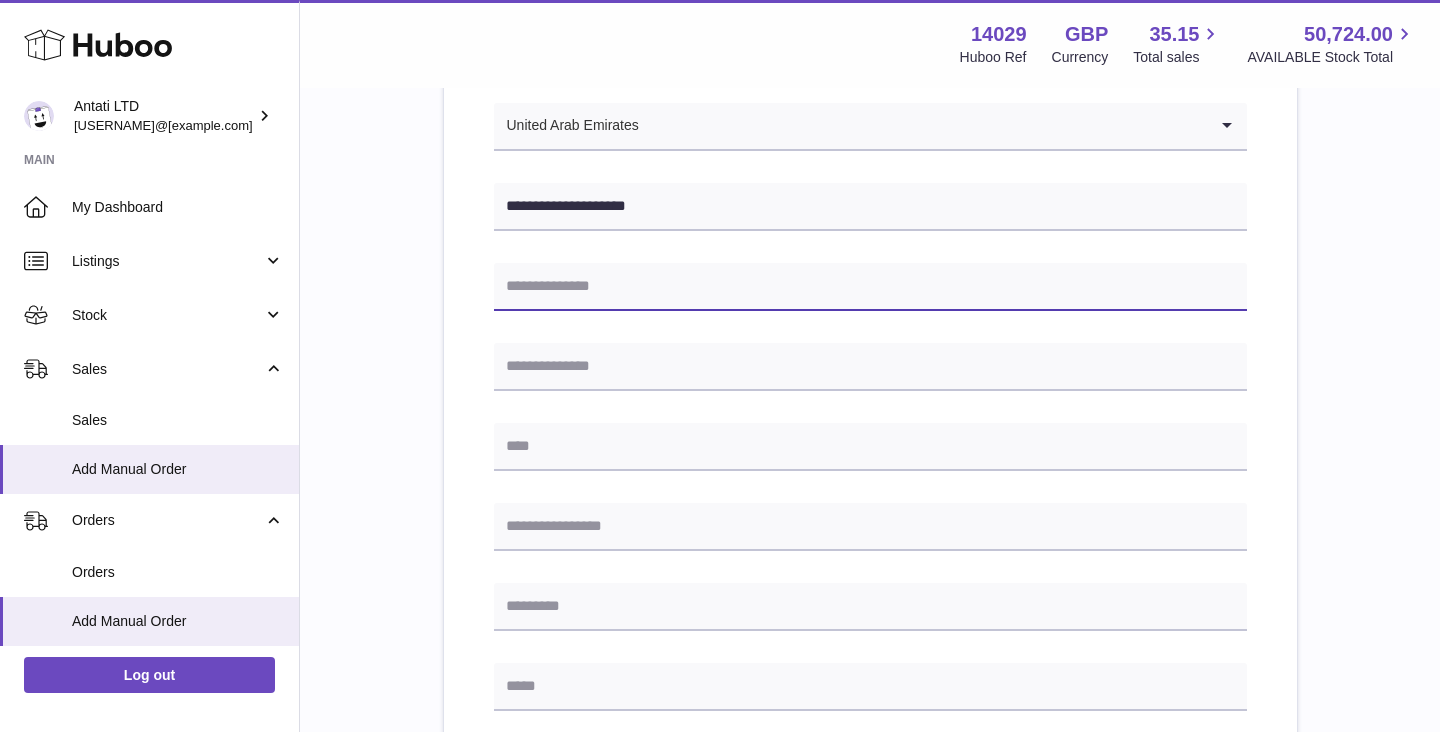 click at bounding box center (870, 287) 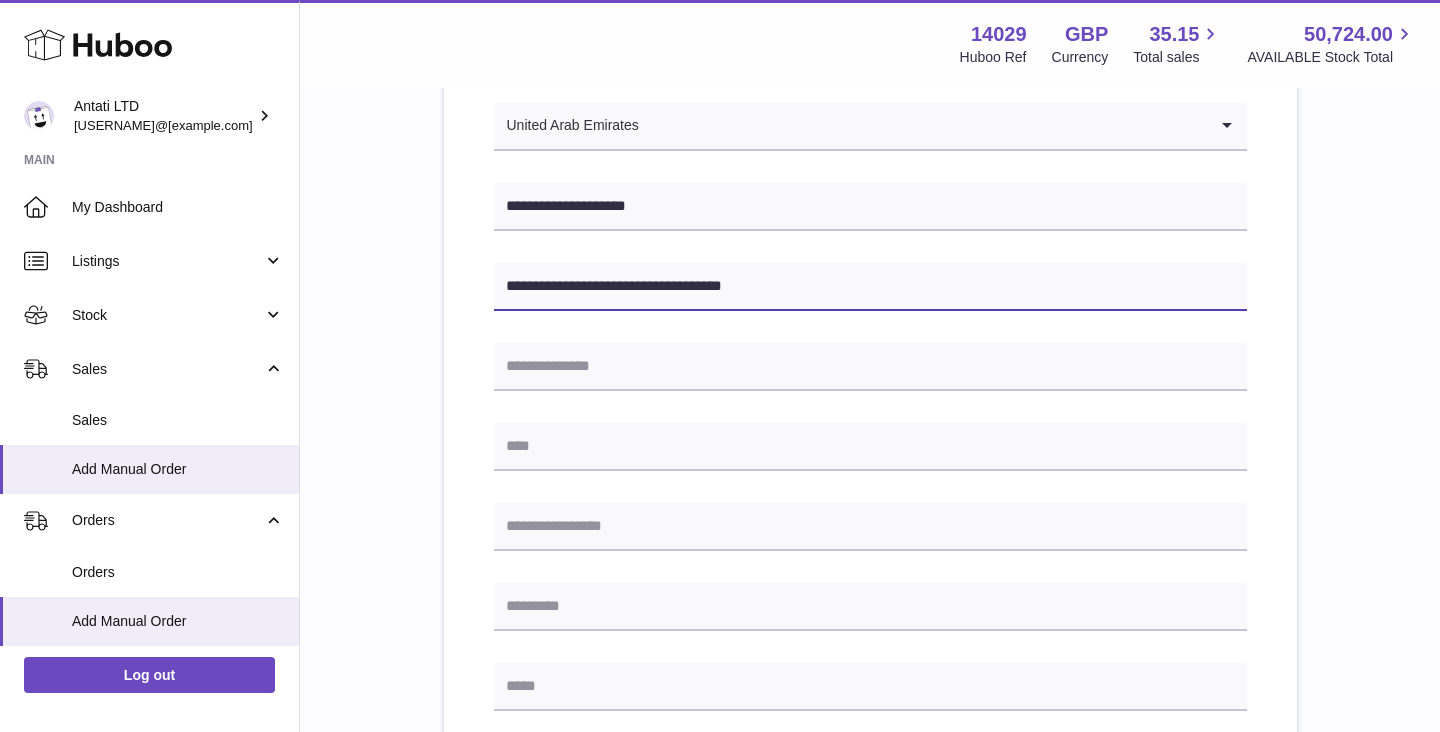 type on "**********" 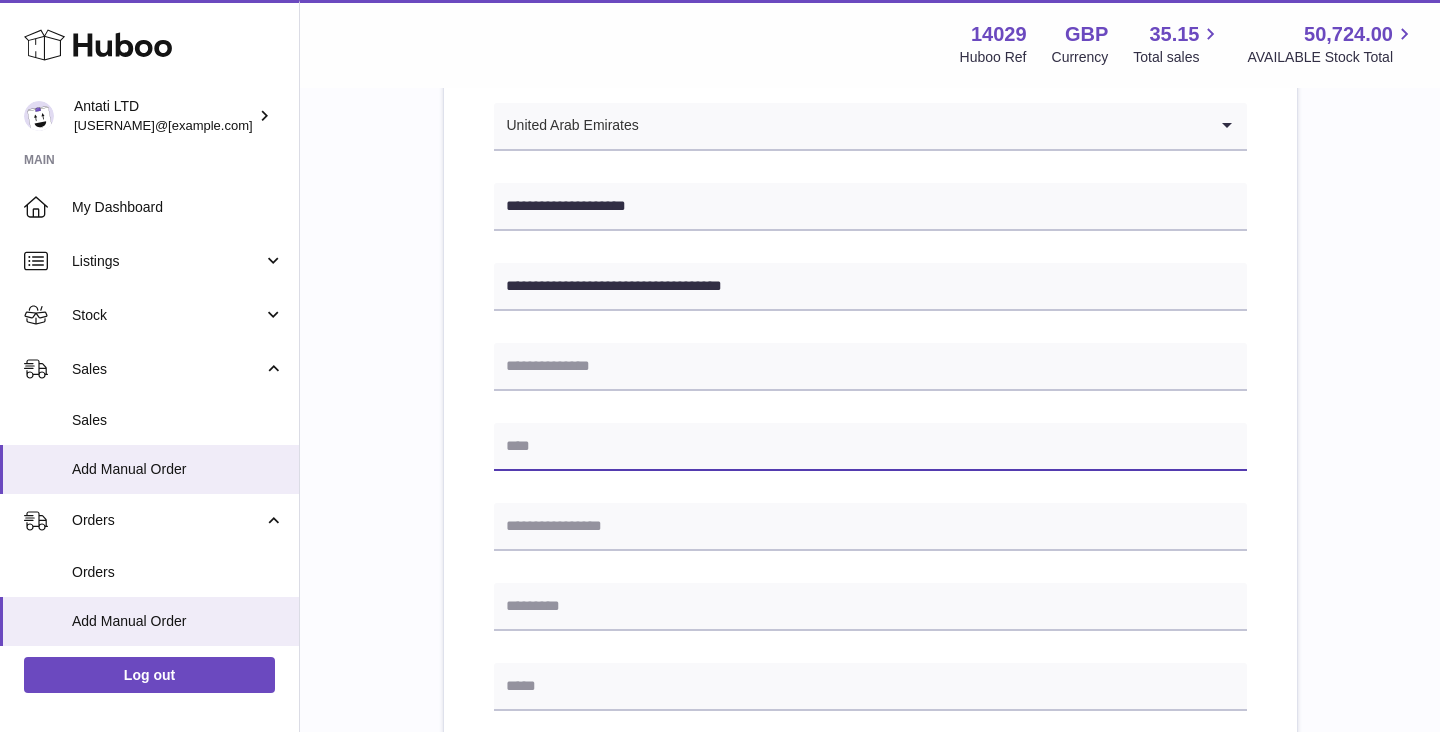 click at bounding box center (870, 447) 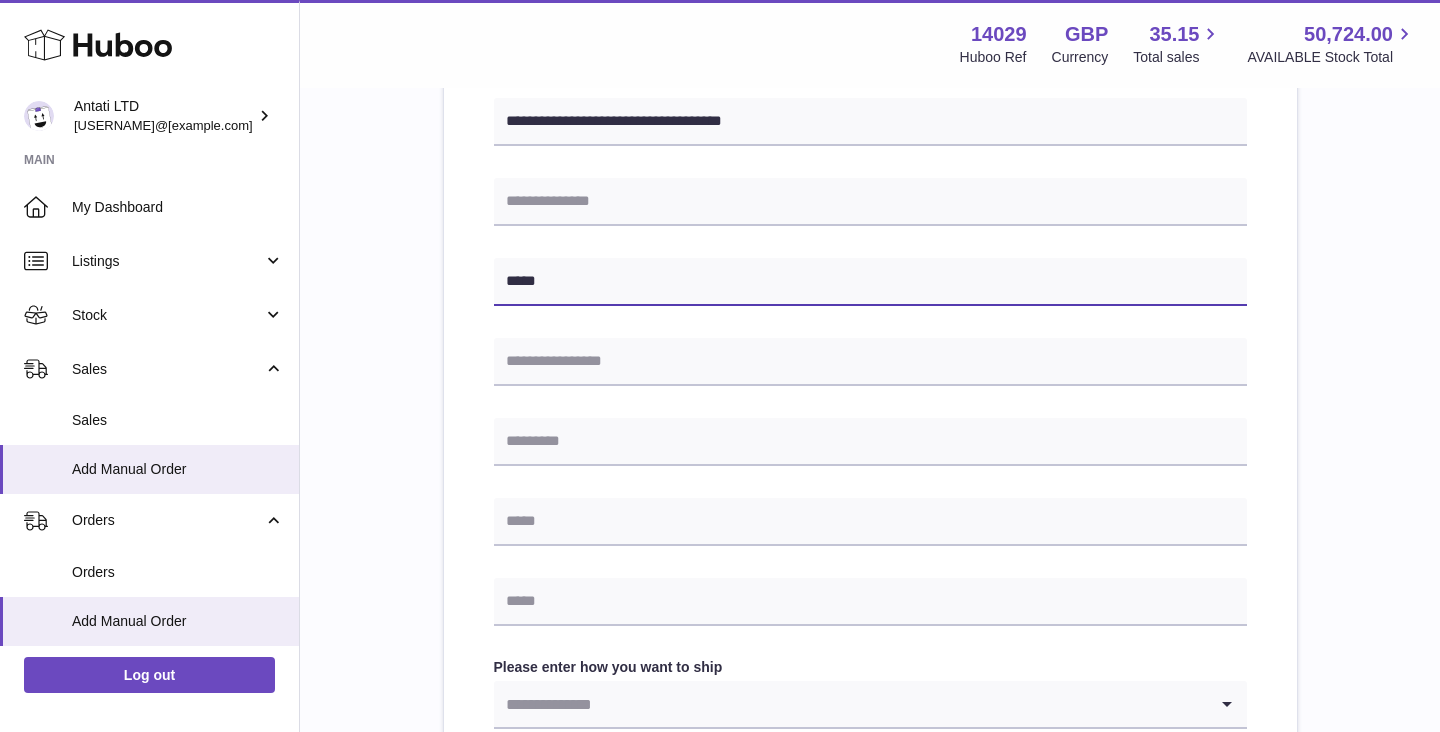 scroll, scrollTop: 560, scrollLeft: 0, axis: vertical 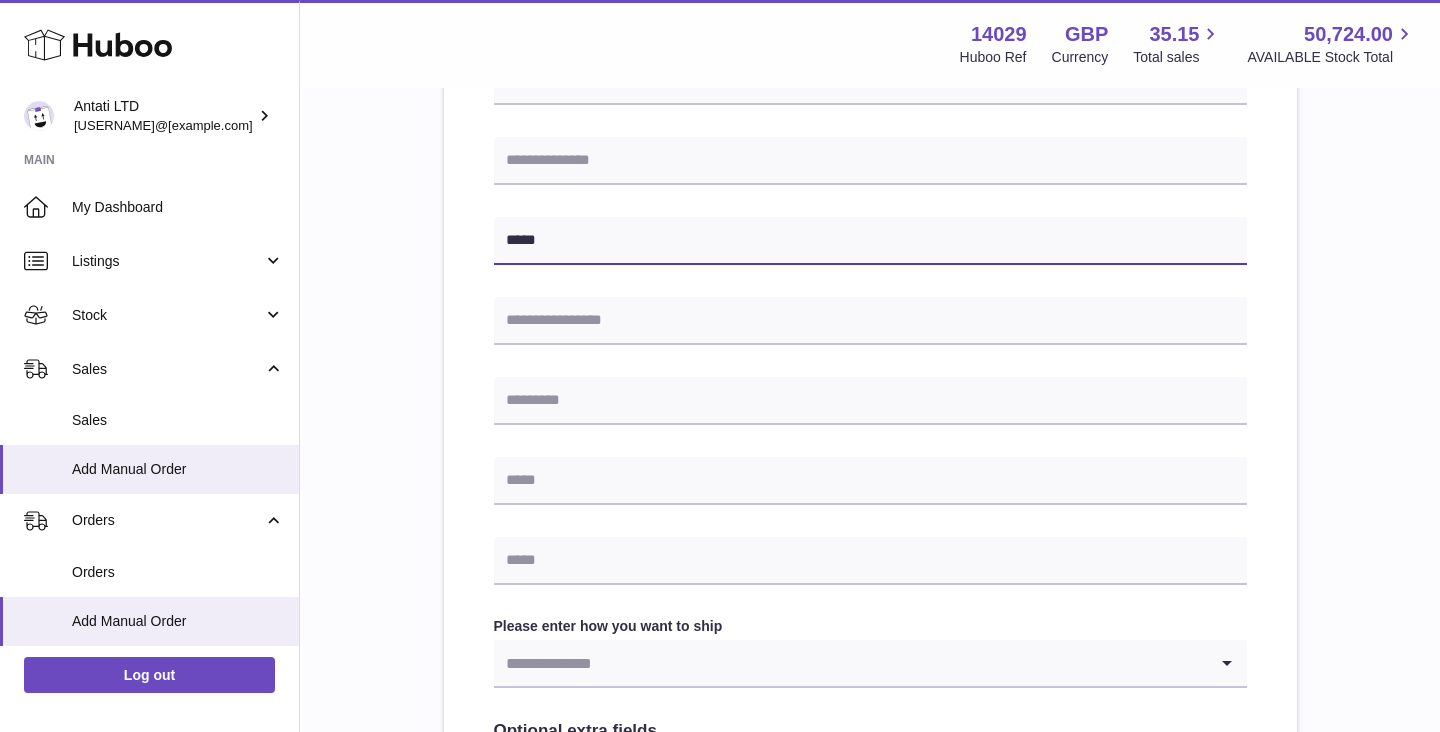 type on "*****" 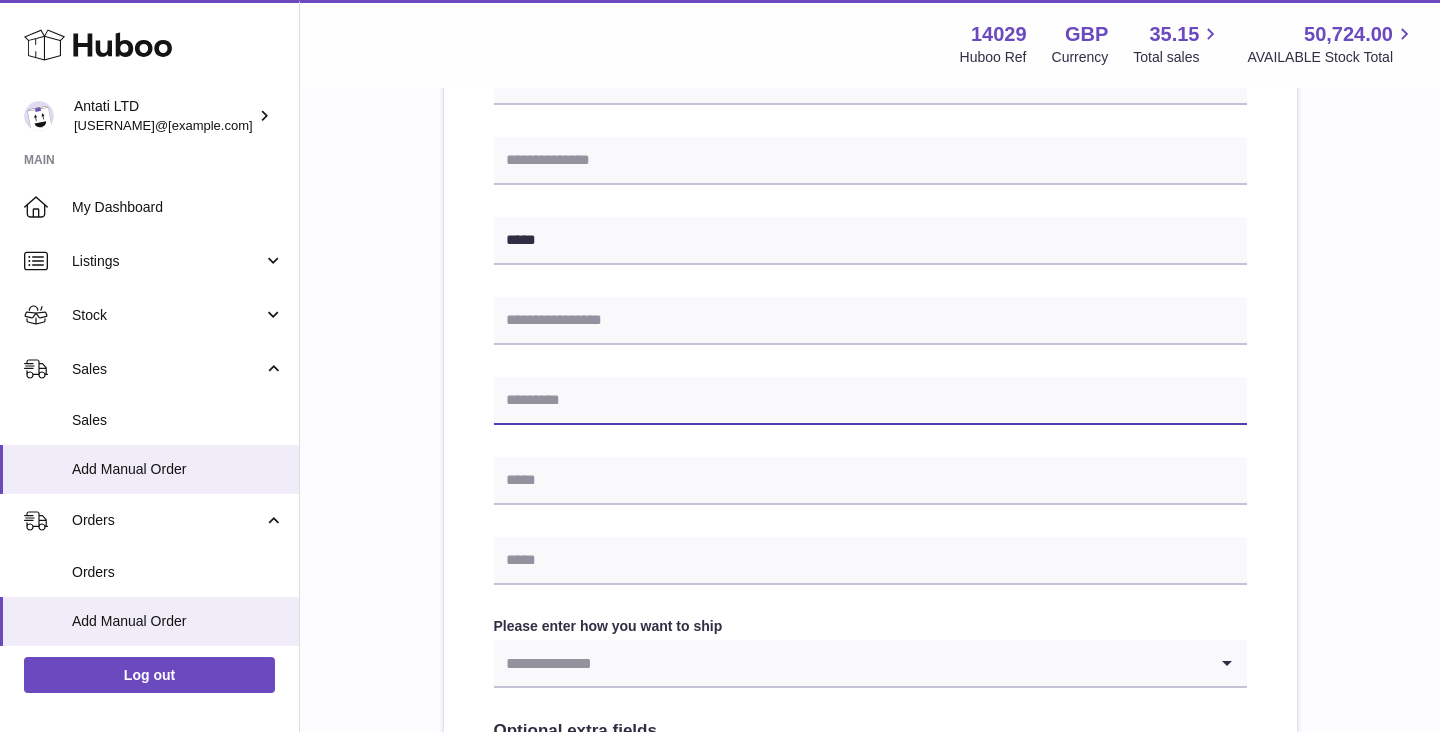 click at bounding box center (870, 401) 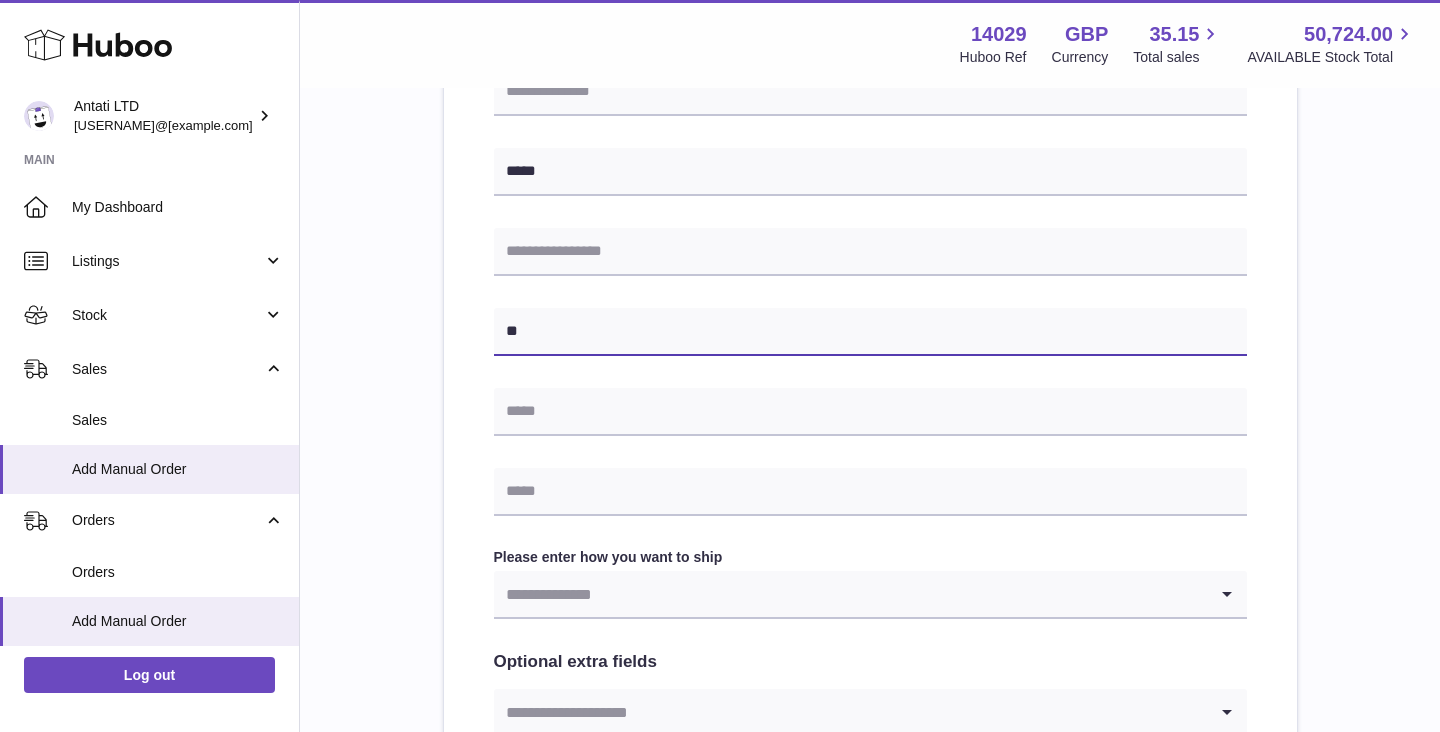 scroll, scrollTop: 644, scrollLeft: 0, axis: vertical 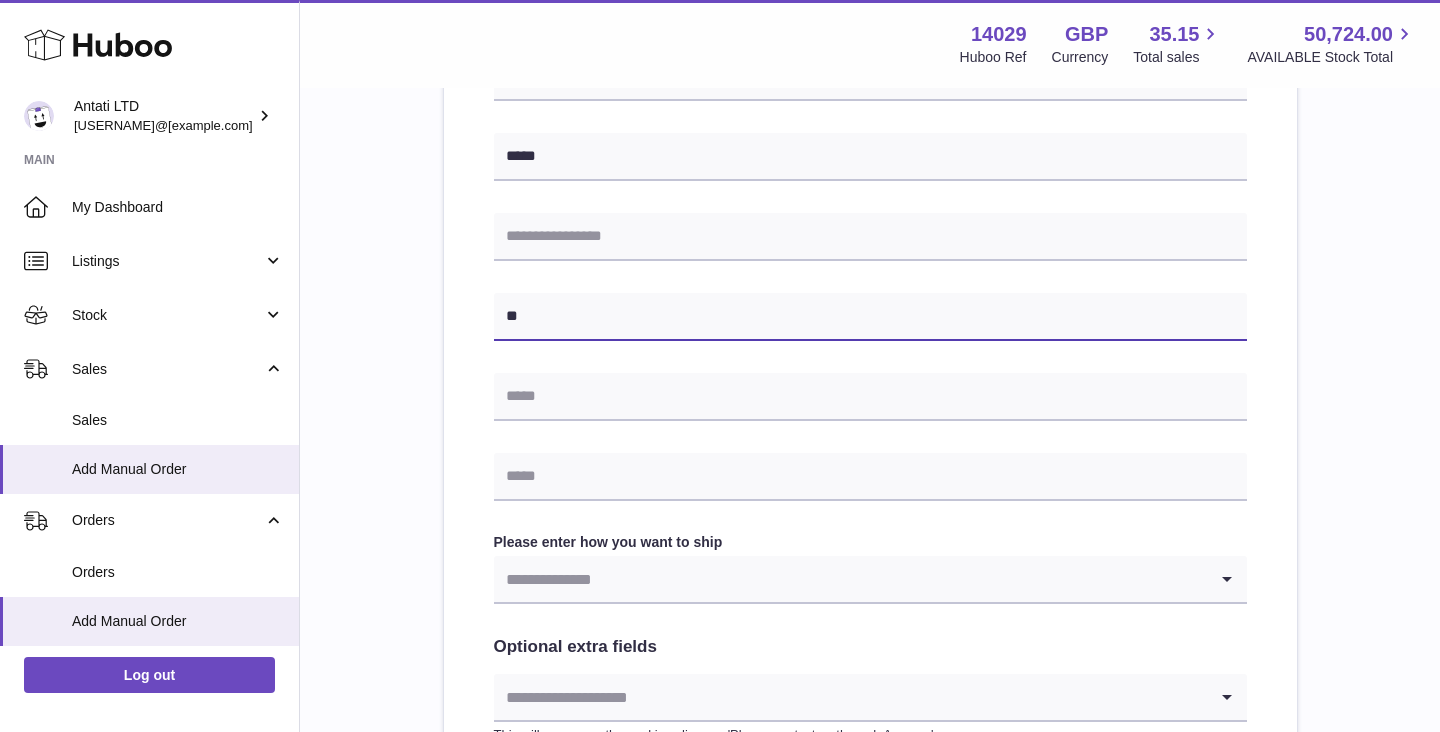 type on "**" 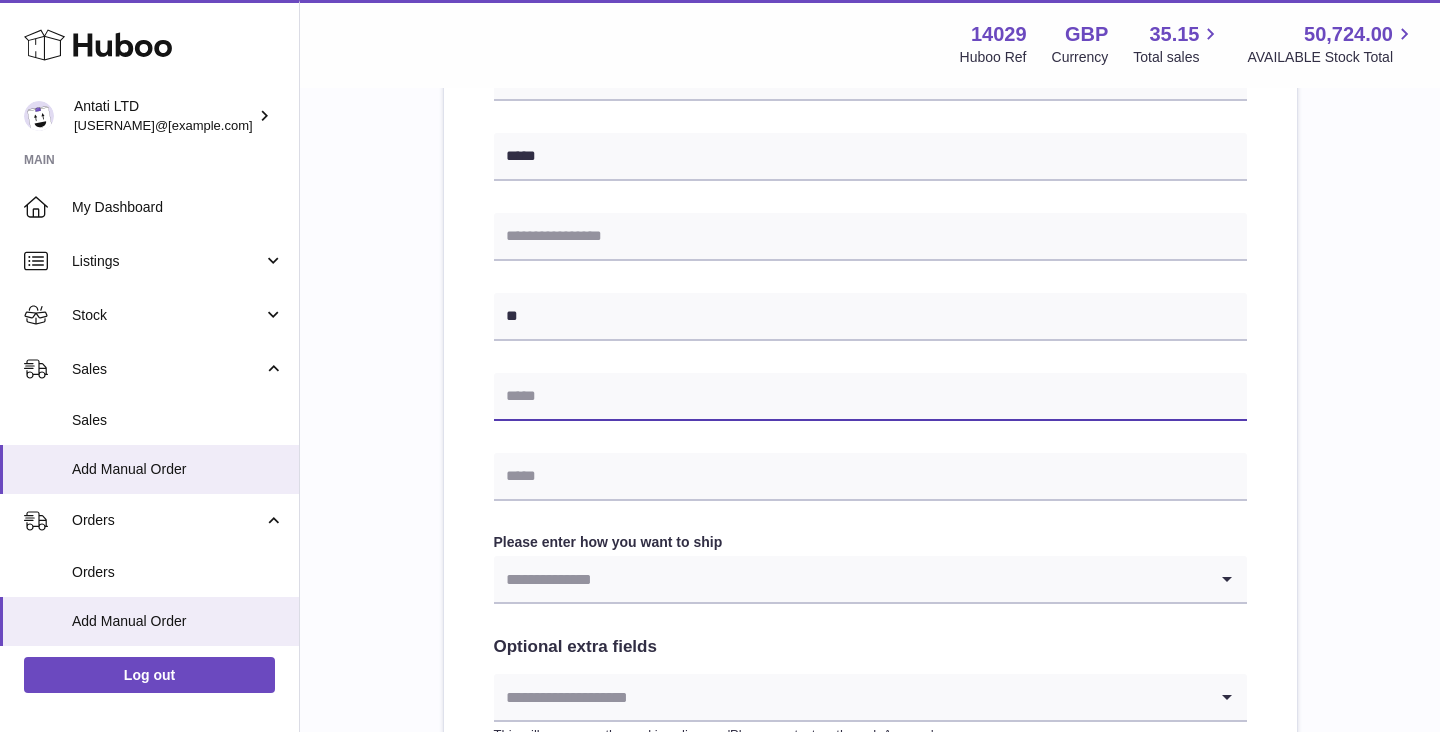 click at bounding box center [870, 397] 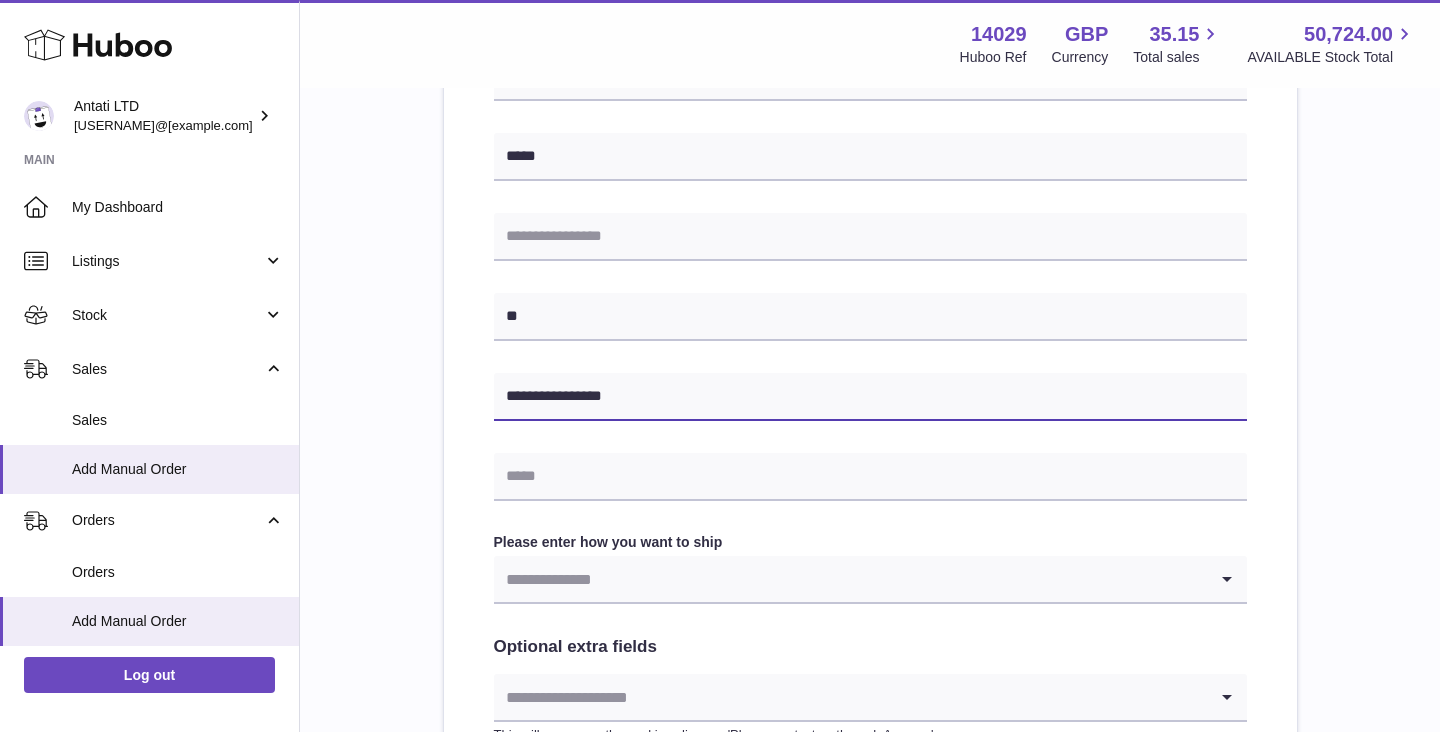 type on "**********" 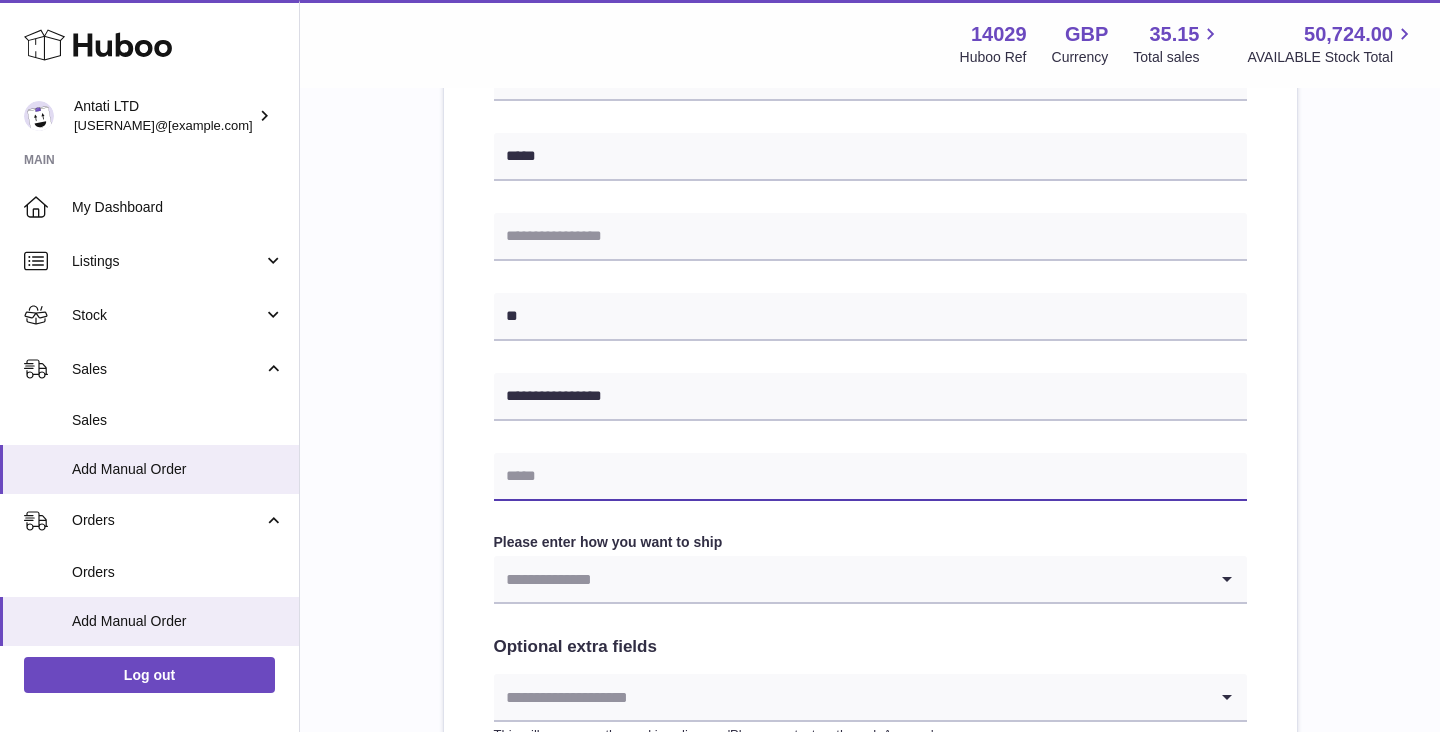 click at bounding box center [870, 477] 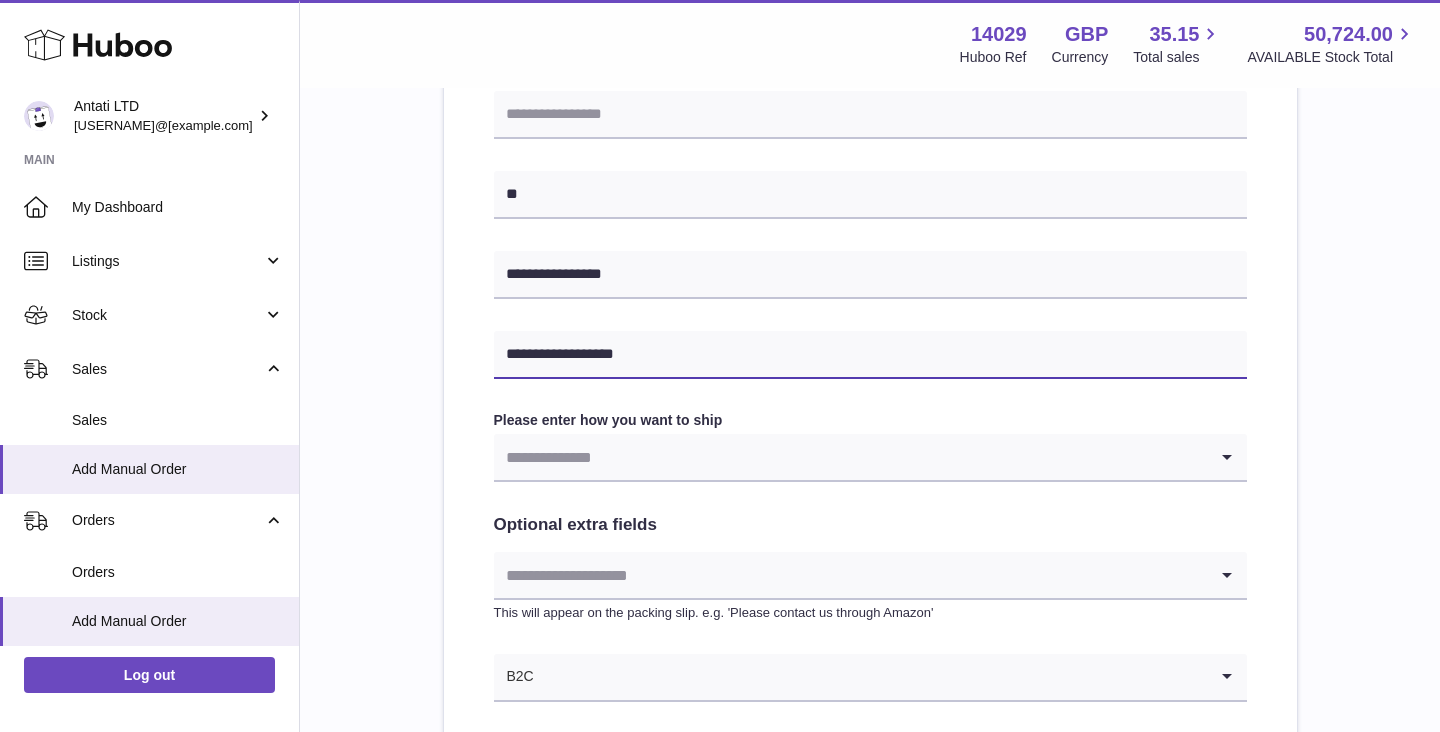 scroll, scrollTop: 772, scrollLeft: 0, axis: vertical 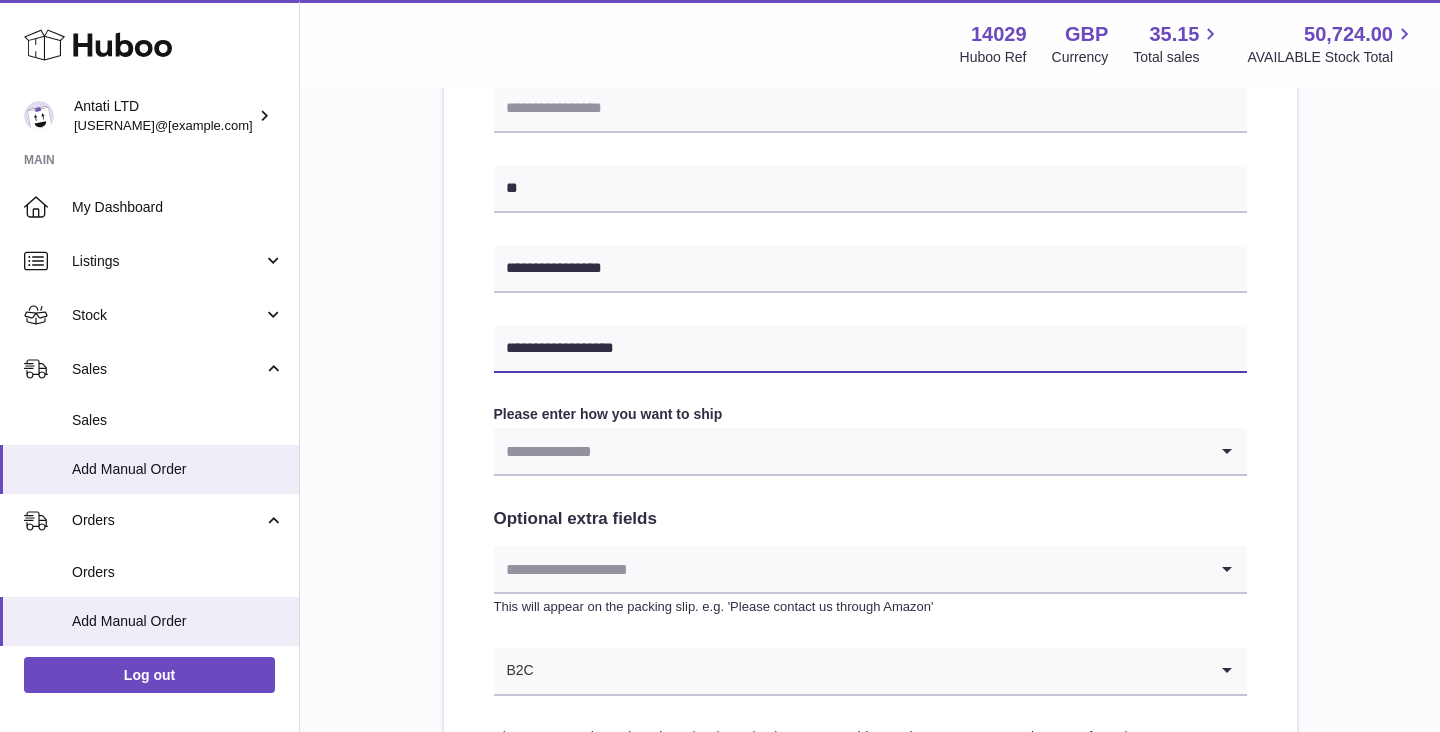 type on "**********" 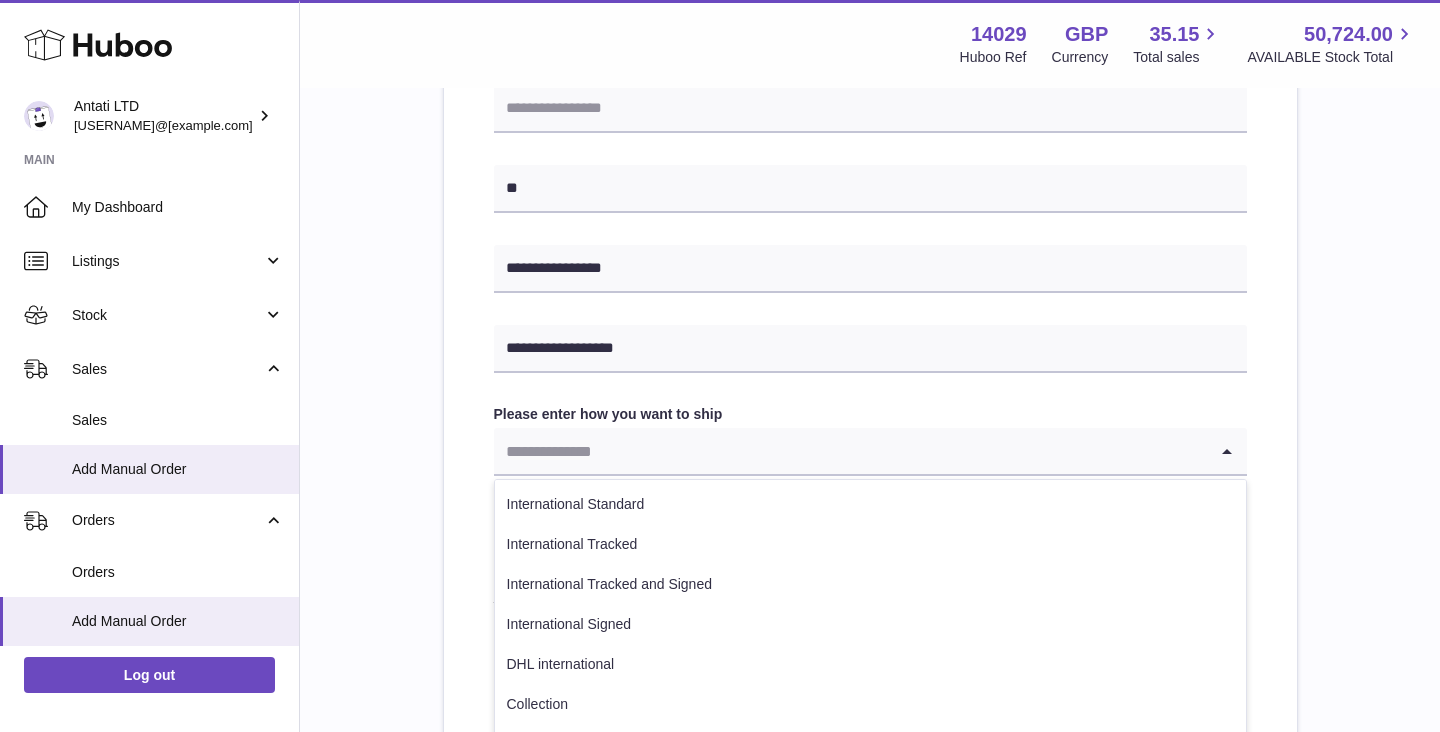 click at bounding box center (850, 451) 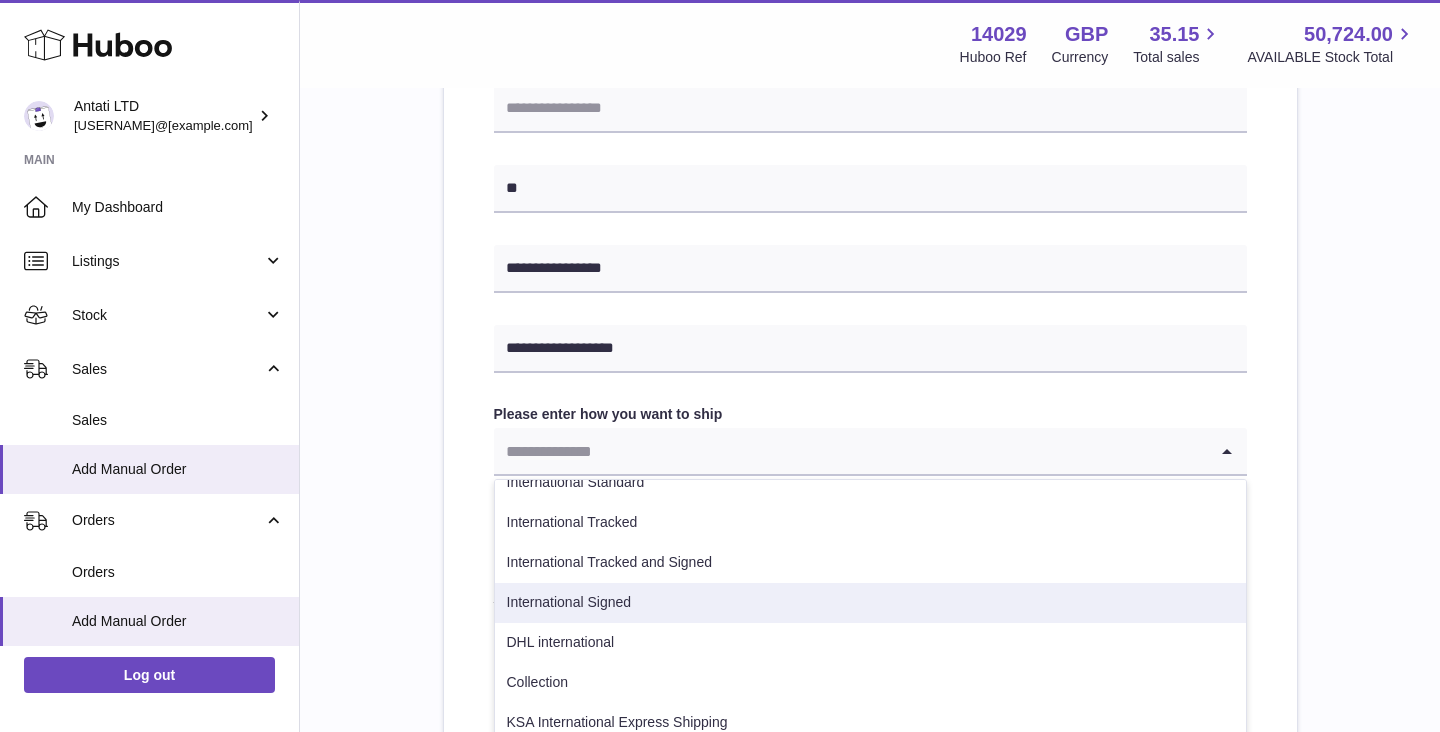 scroll, scrollTop: 5, scrollLeft: 0, axis: vertical 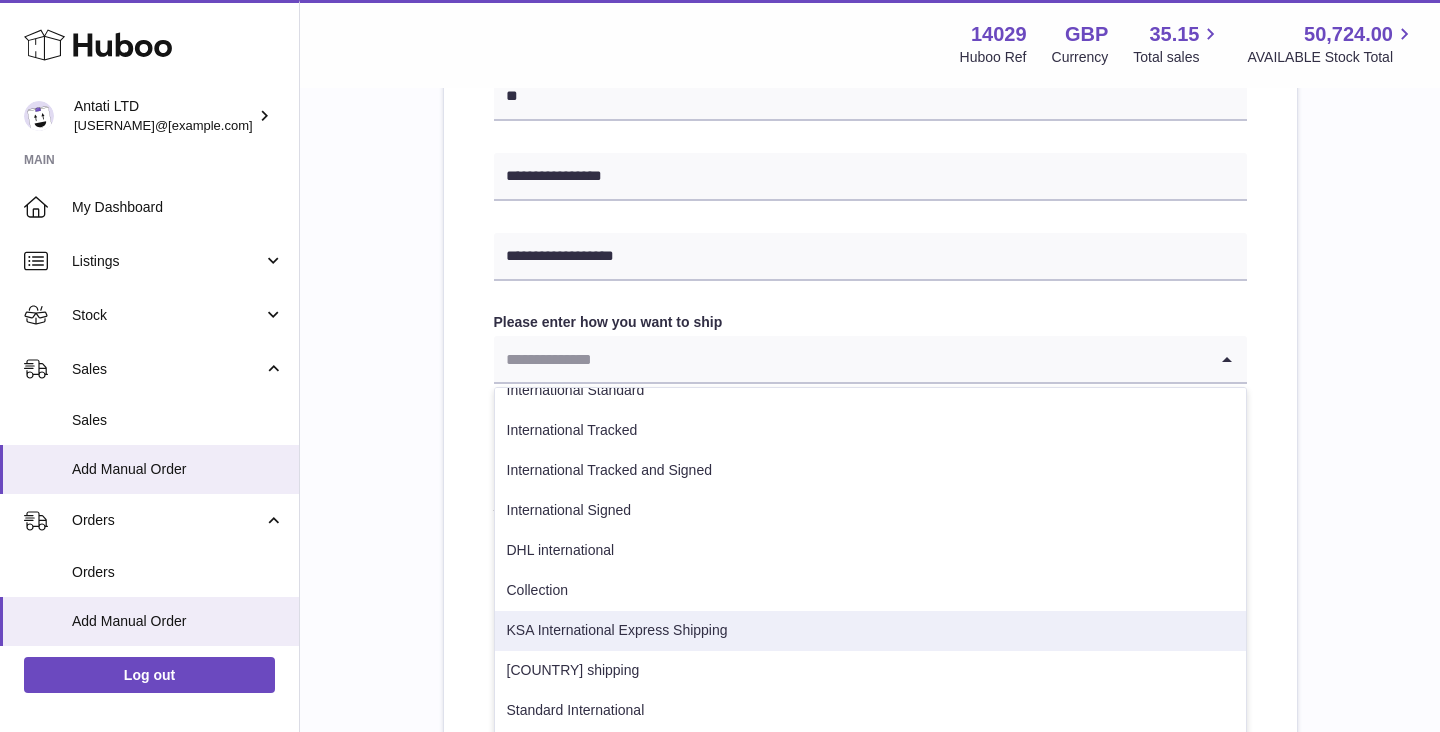 click on "KSA International Express Shipping" at bounding box center [870, 631] 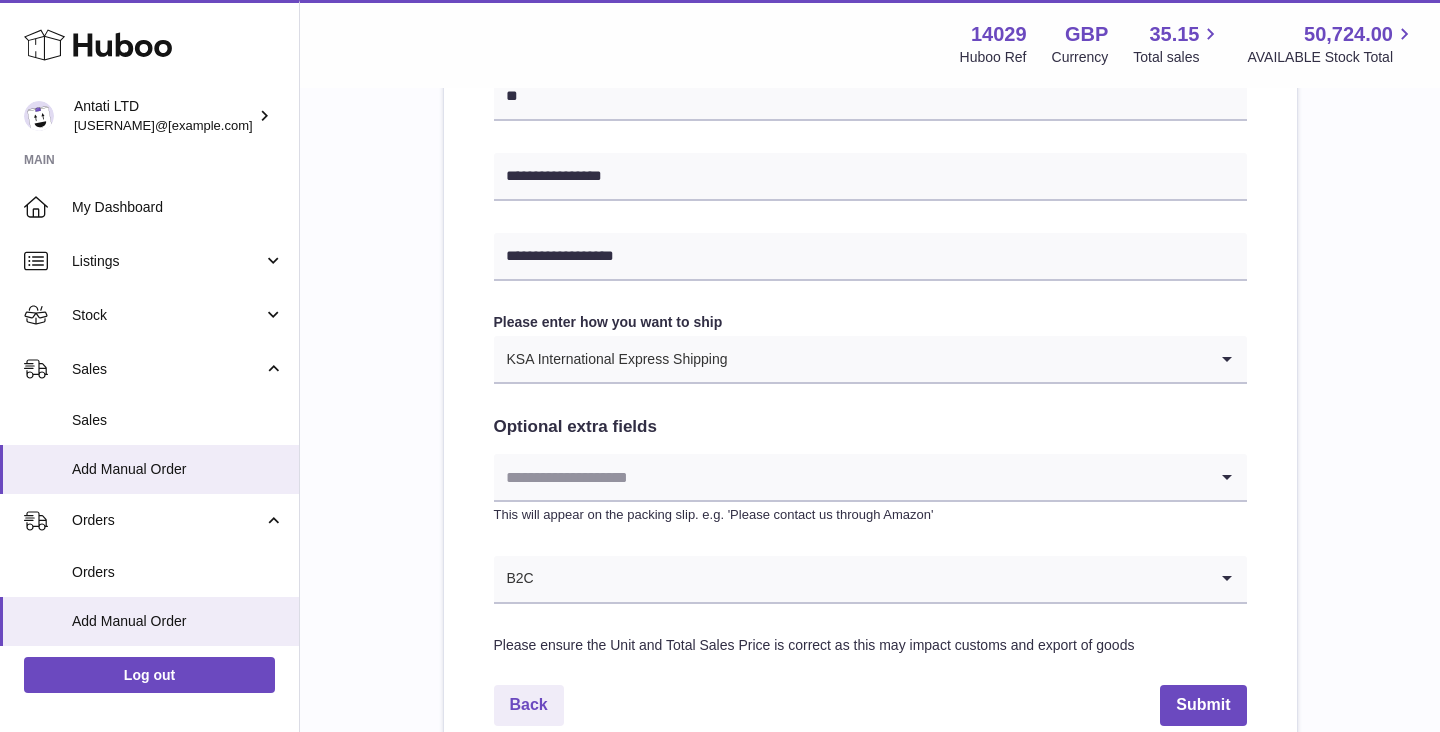 click at bounding box center (850, 477) 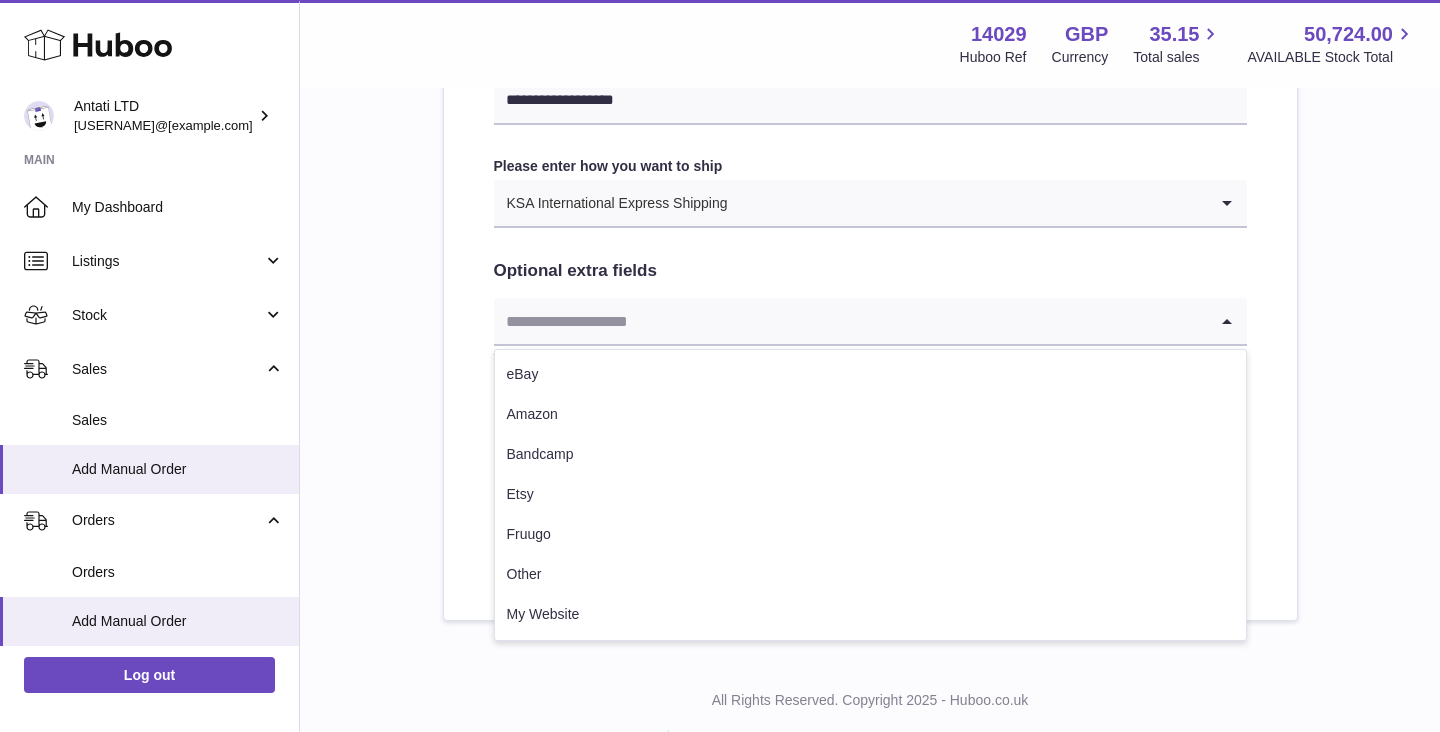 scroll, scrollTop: 1022, scrollLeft: 0, axis: vertical 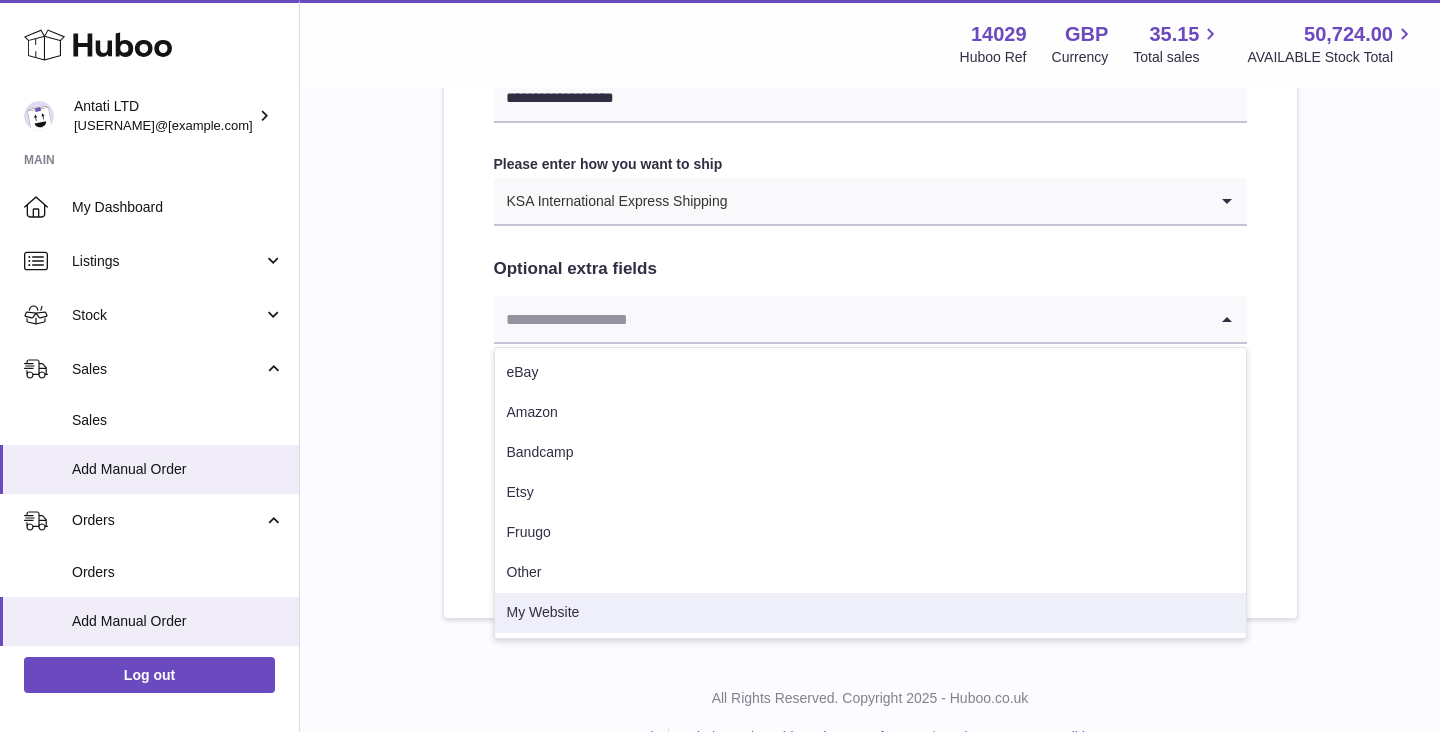 click on "My Website" at bounding box center (870, 613) 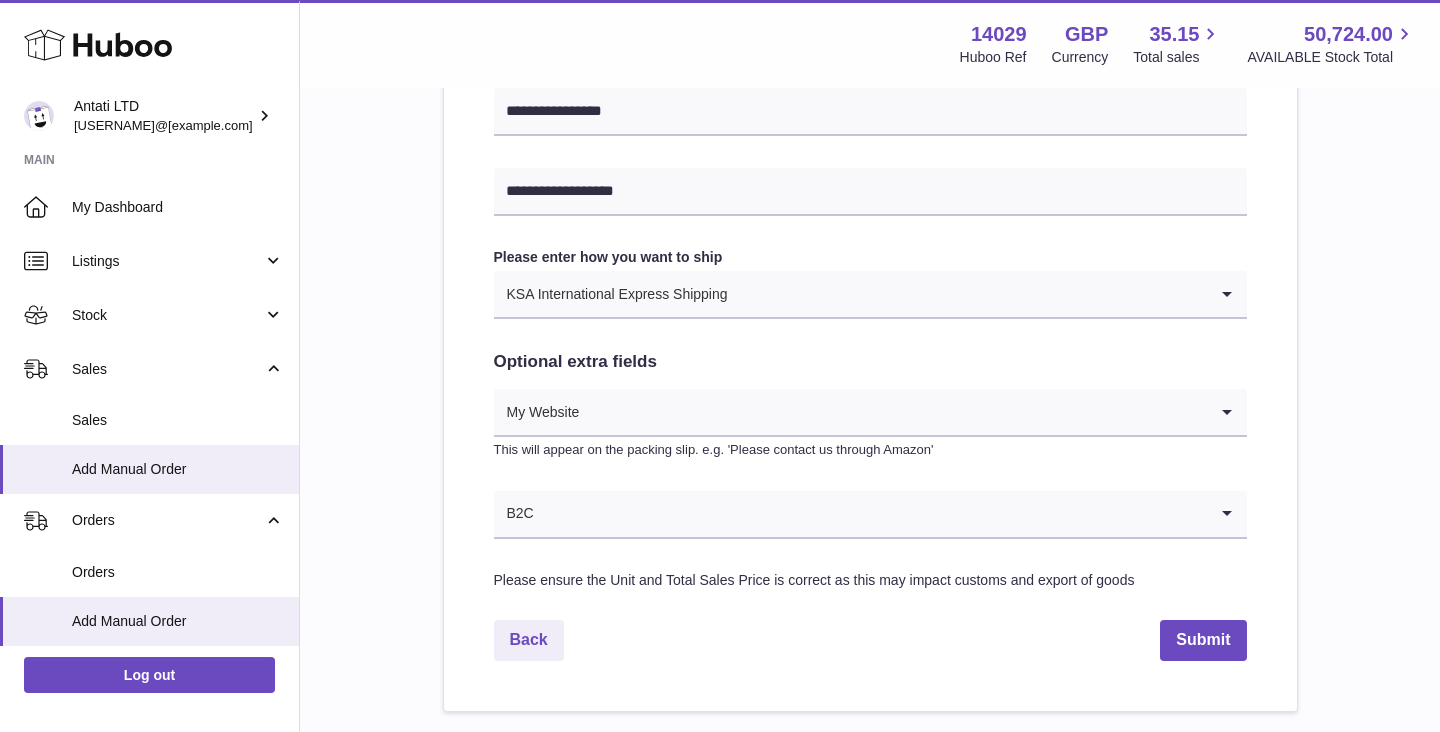 scroll, scrollTop: 906, scrollLeft: 0, axis: vertical 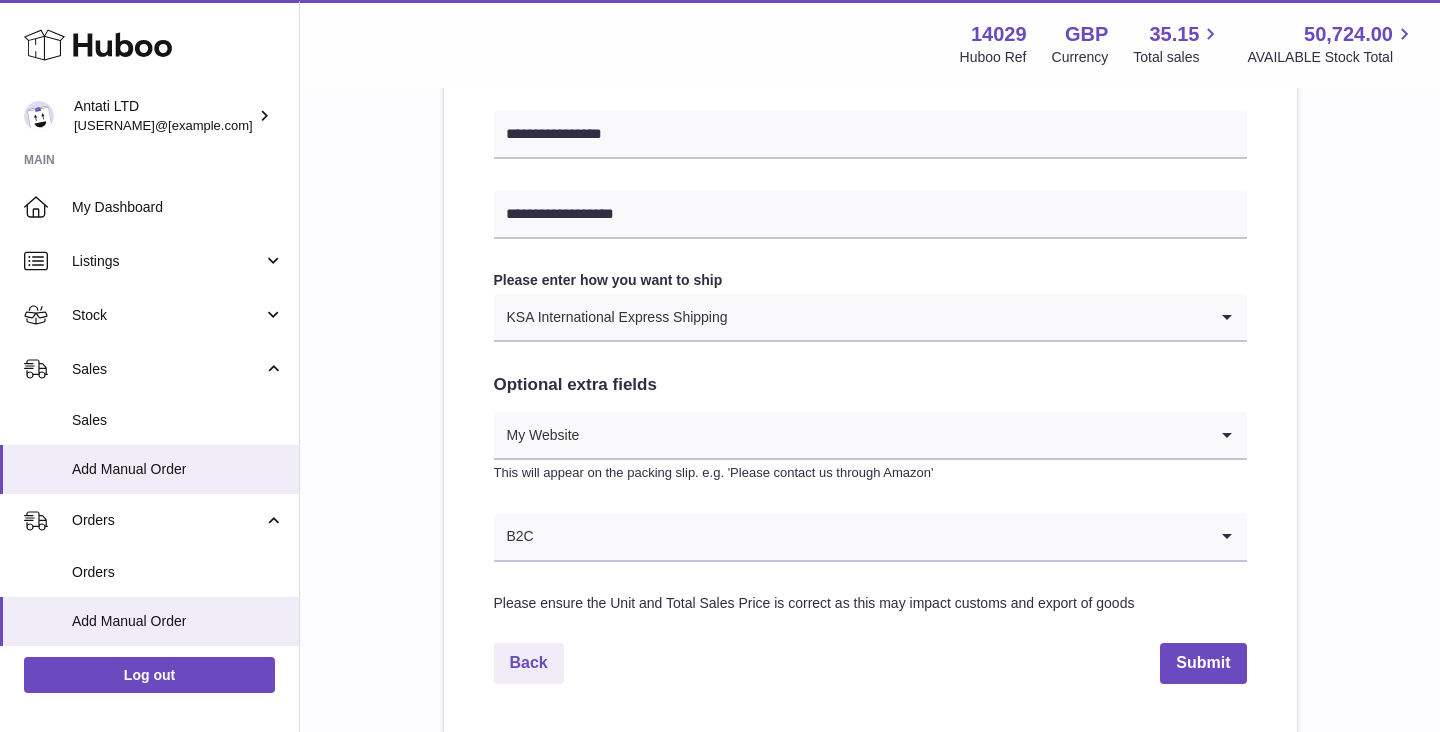 click at bounding box center (968, 317) 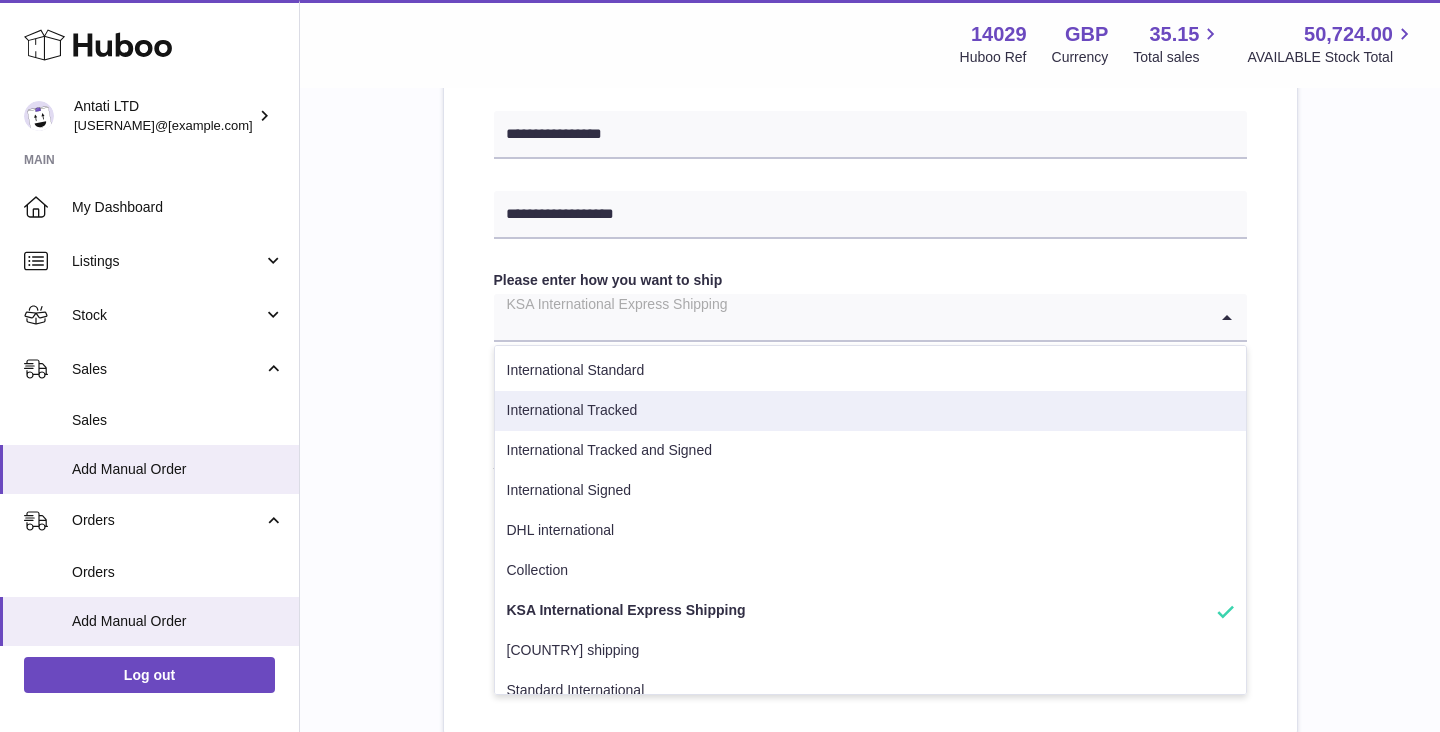 scroll, scrollTop: 856, scrollLeft: 0, axis: vertical 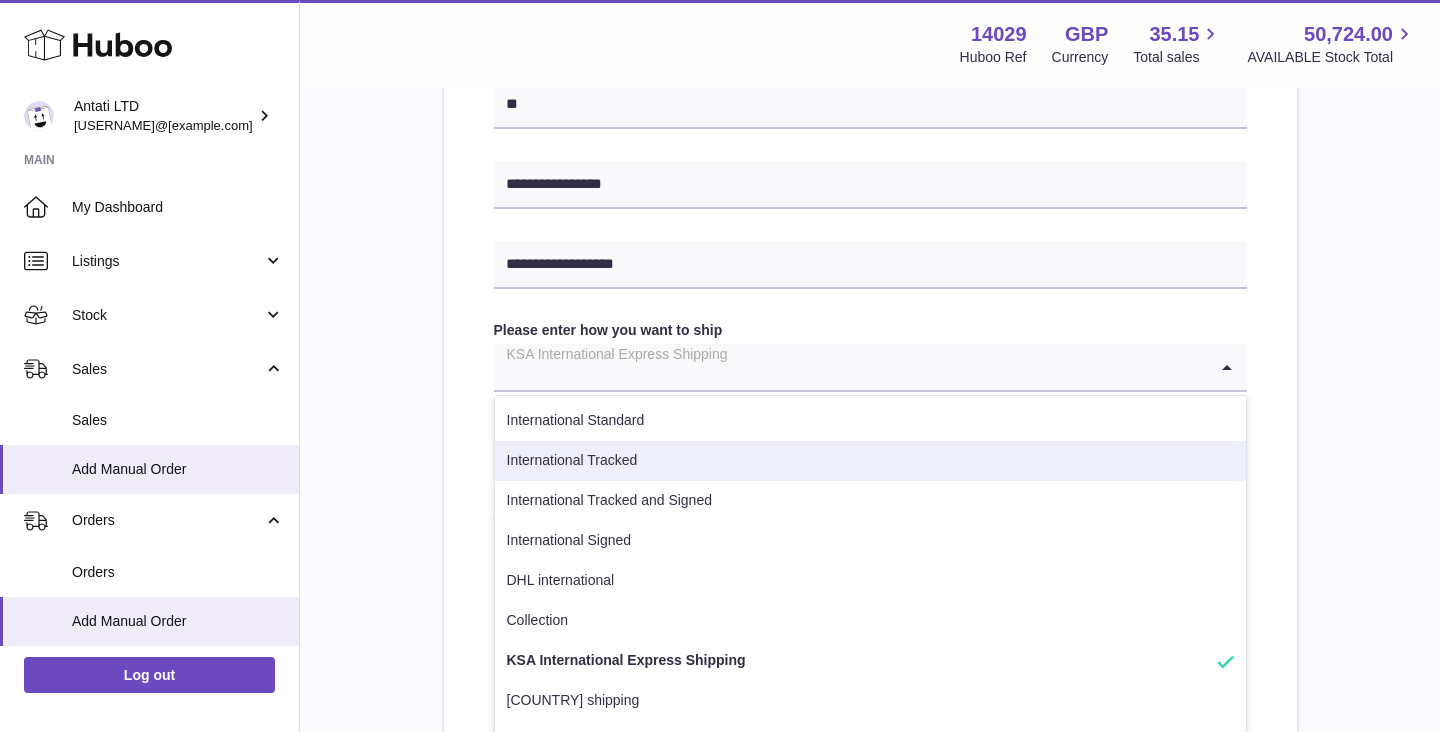 click on "International Tracked" at bounding box center [870, 461] 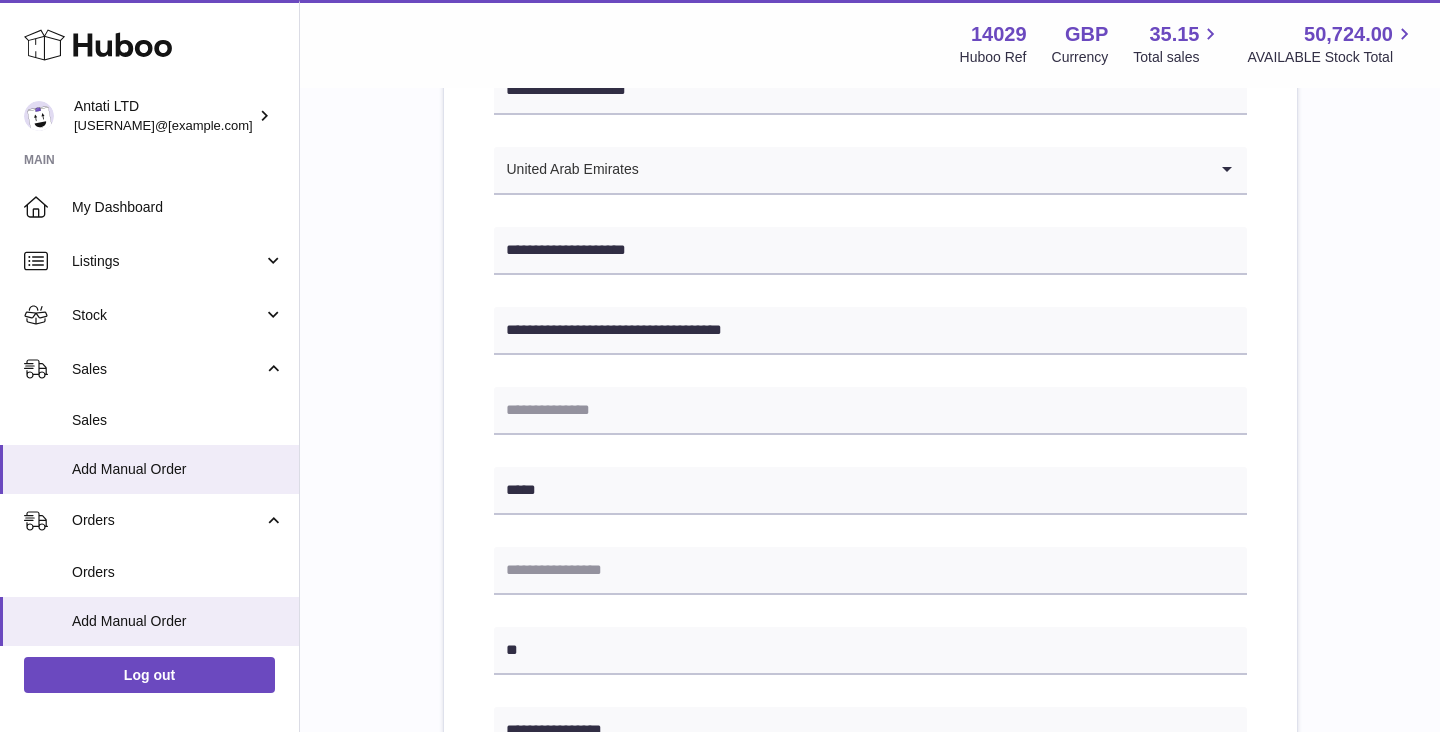scroll, scrollTop: 348, scrollLeft: 0, axis: vertical 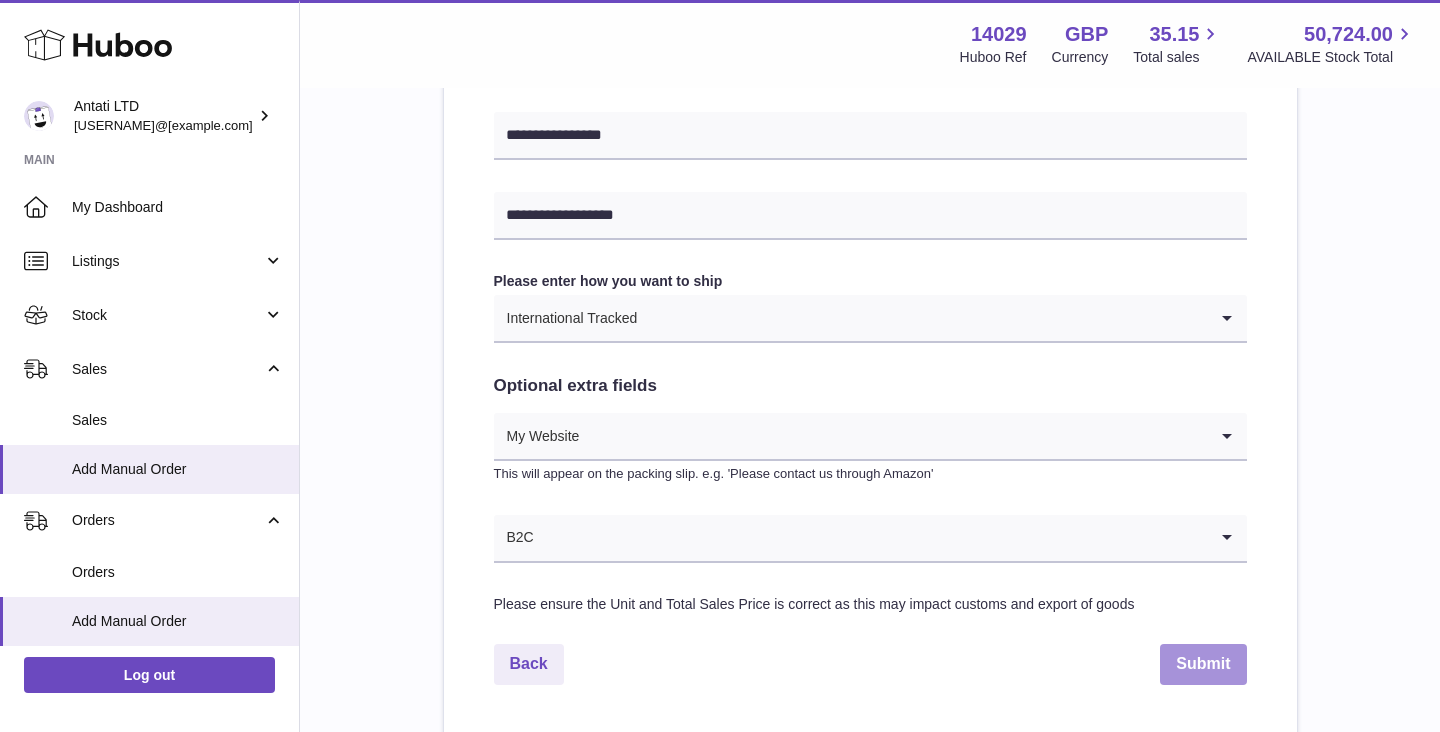click on "Submit" at bounding box center (1203, 664) 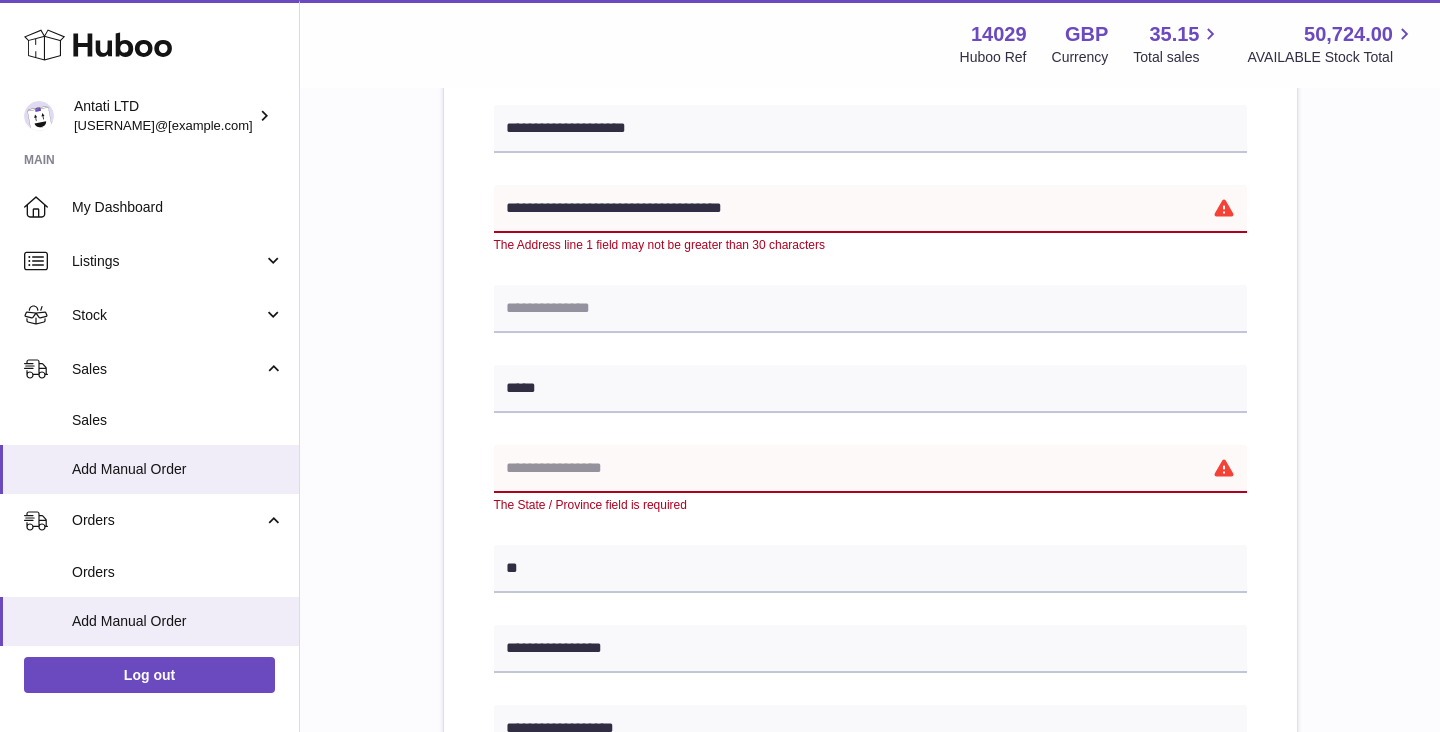 scroll, scrollTop: 431, scrollLeft: 0, axis: vertical 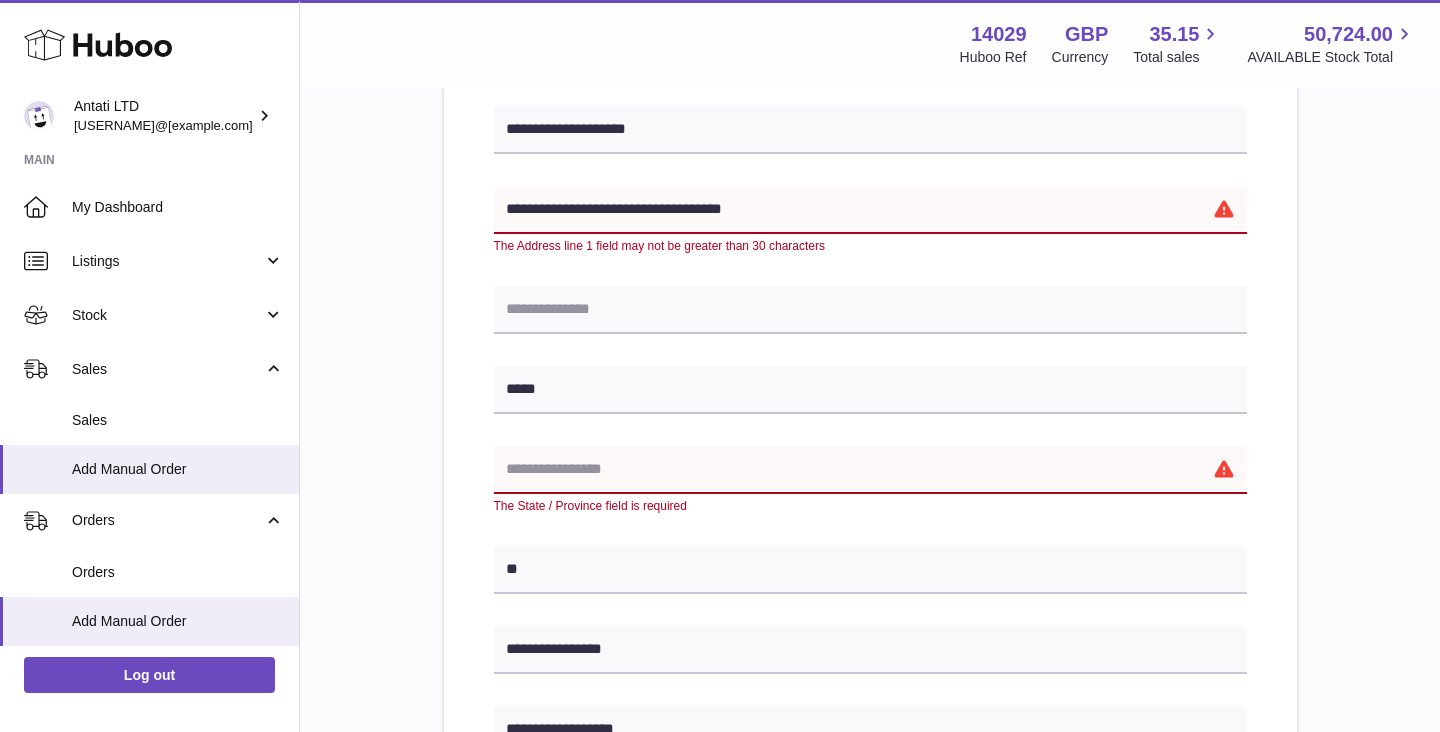 click at bounding box center (870, 470) 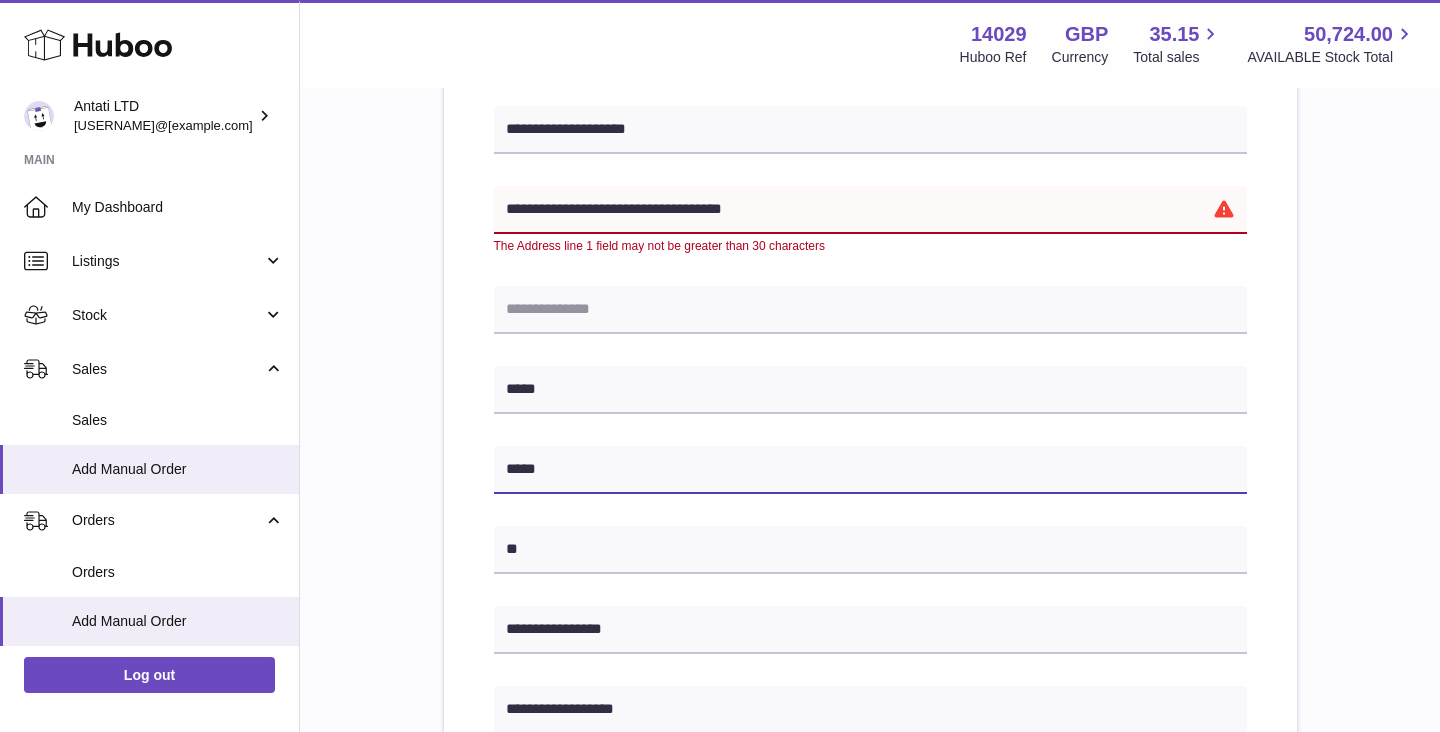 type on "*****" 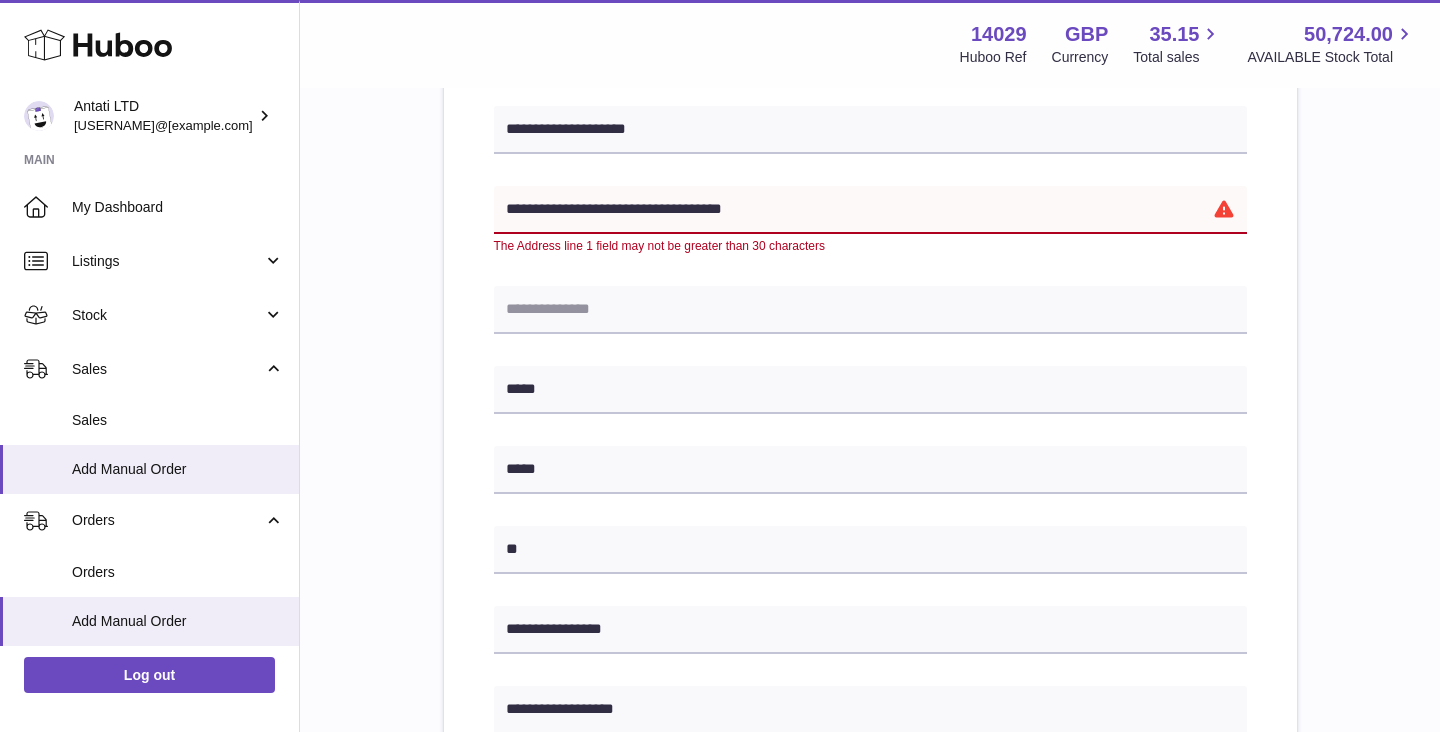drag, startPoint x: 787, startPoint y: 209, endPoint x: 631, endPoint y: 211, distance: 156.01282 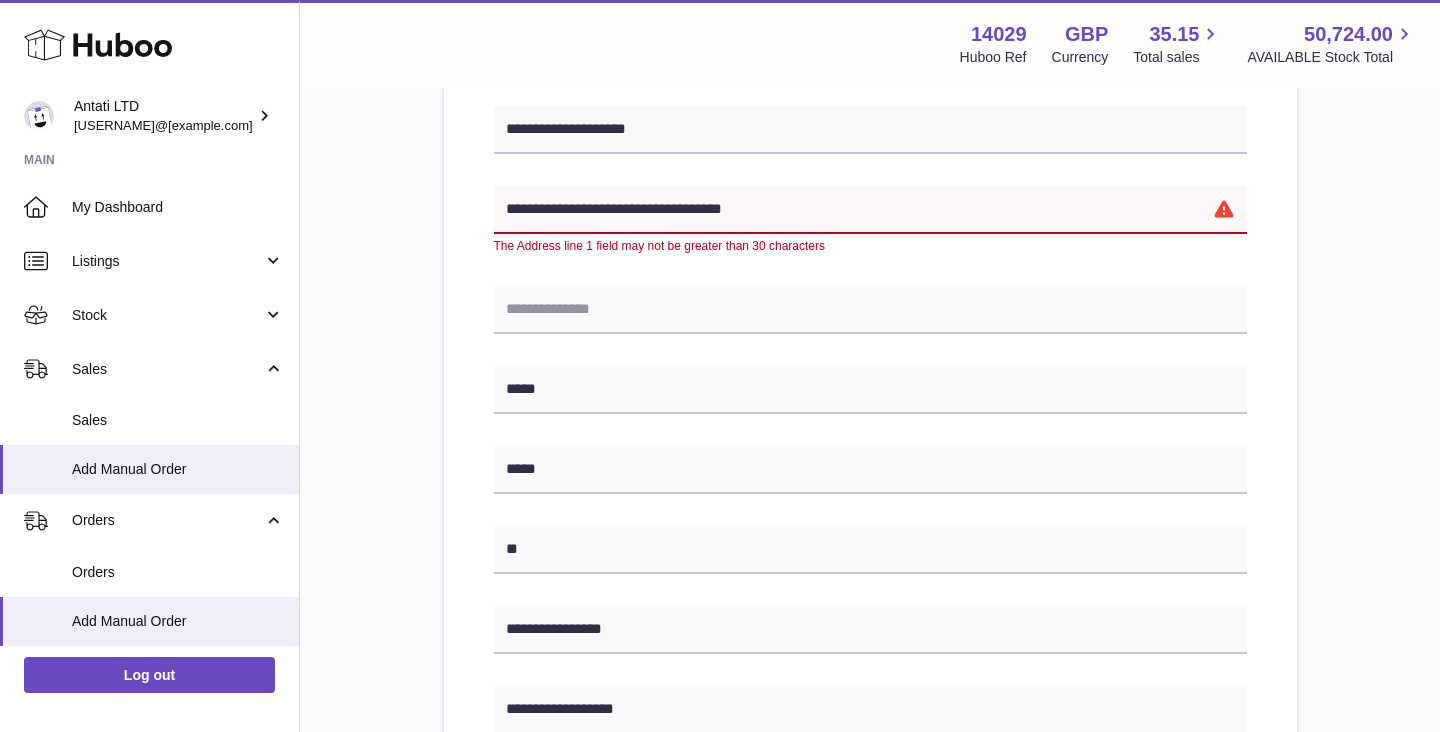 click on "**********" at bounding box center [870, 210] 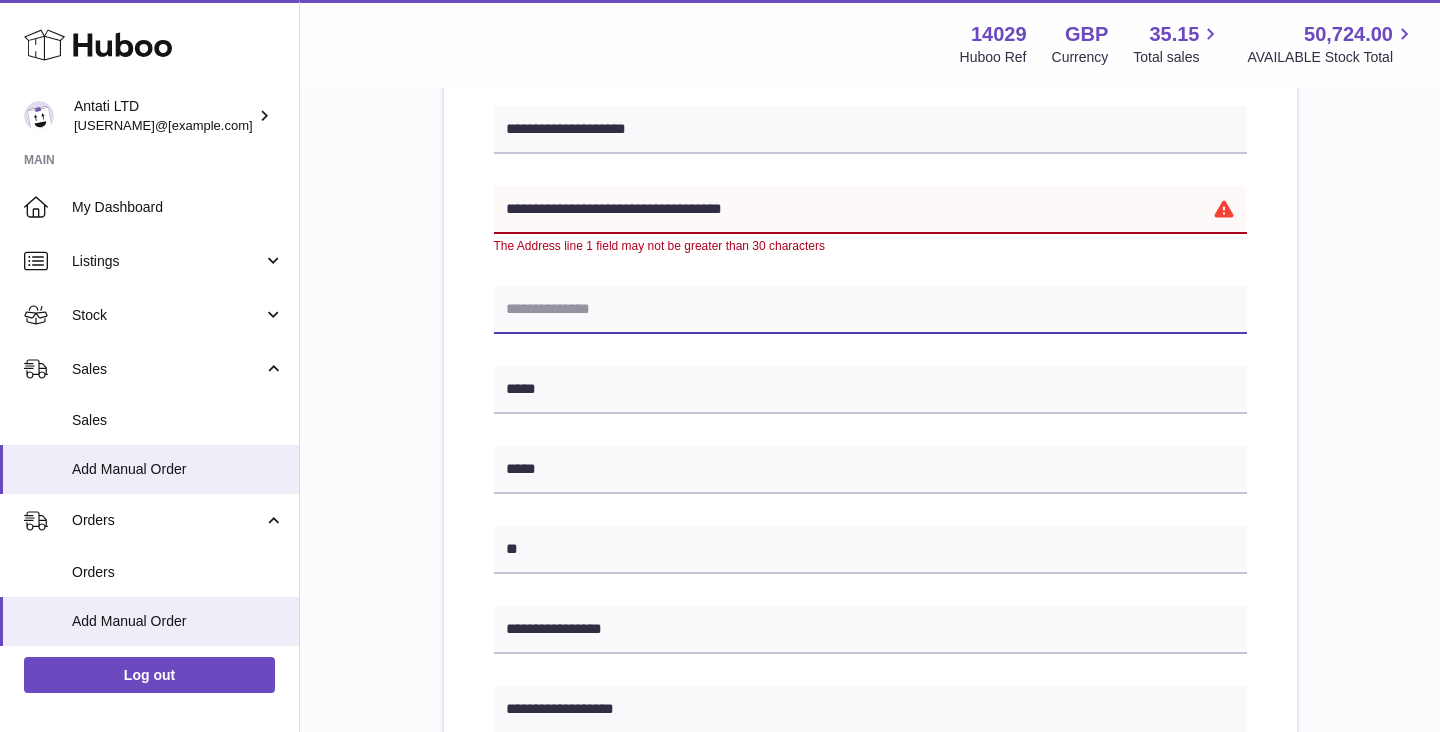 click at bounding box center (870, 310) 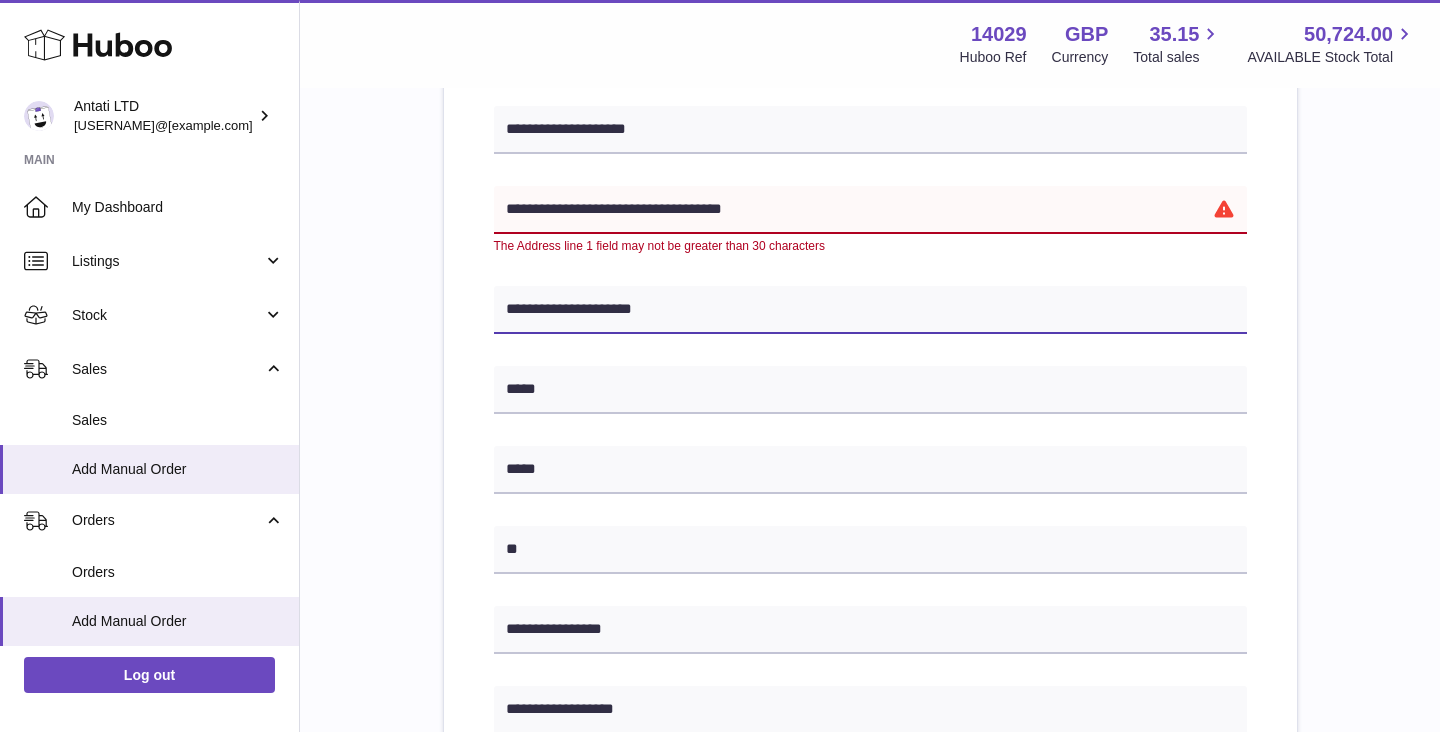 type on "**********" 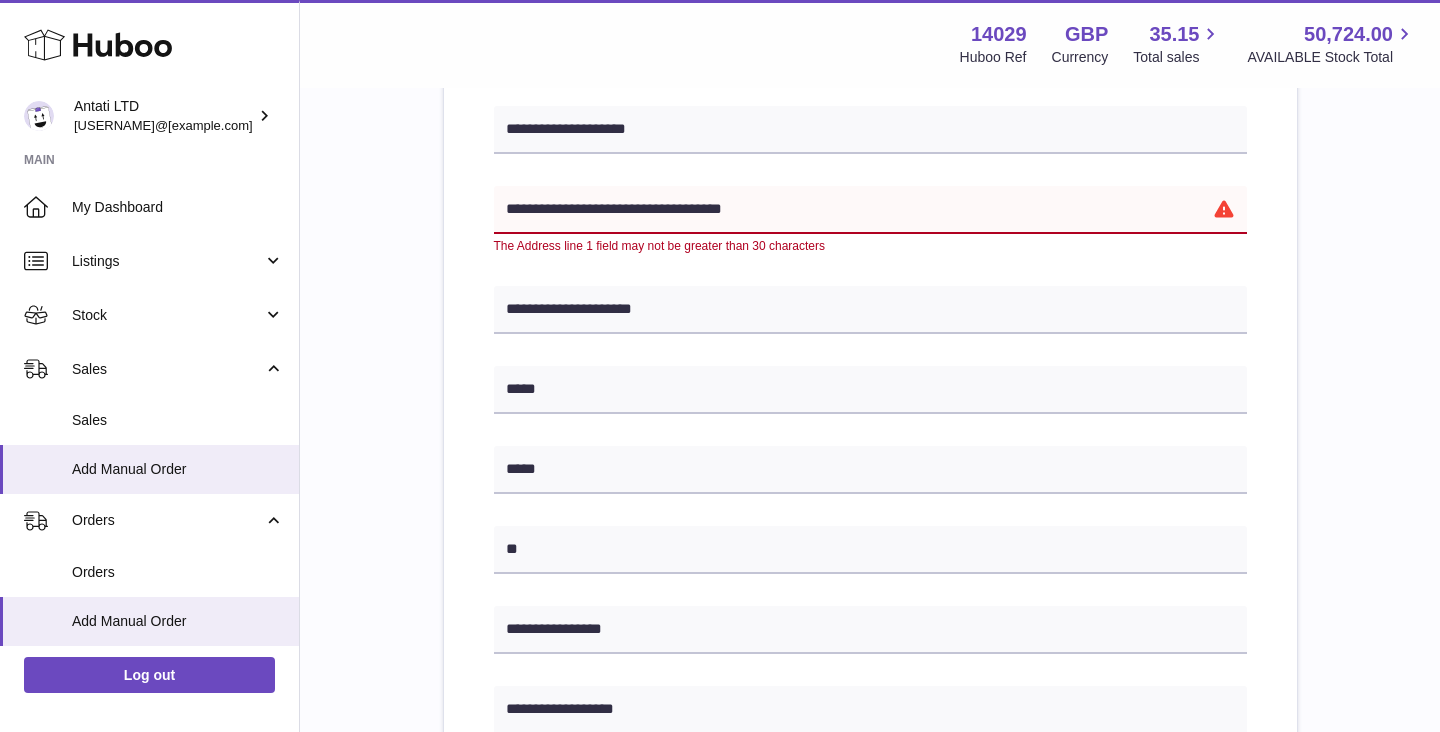 drag, startPoint x: 791, startPoint y: 203, endPoint x: 631, endPoint y: 203, distance: 160 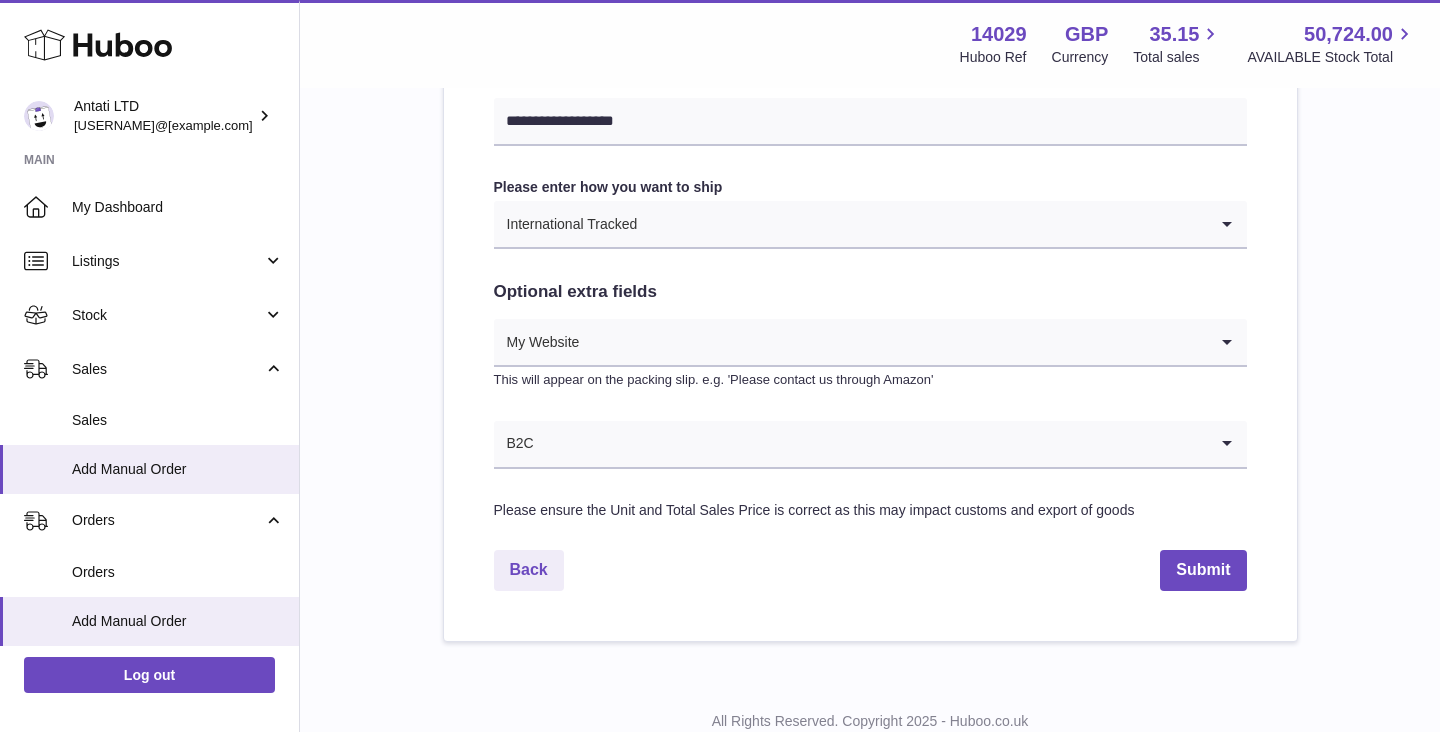 scroll, scrollTop: 1000, scrollLeft: 0, axis: vertical 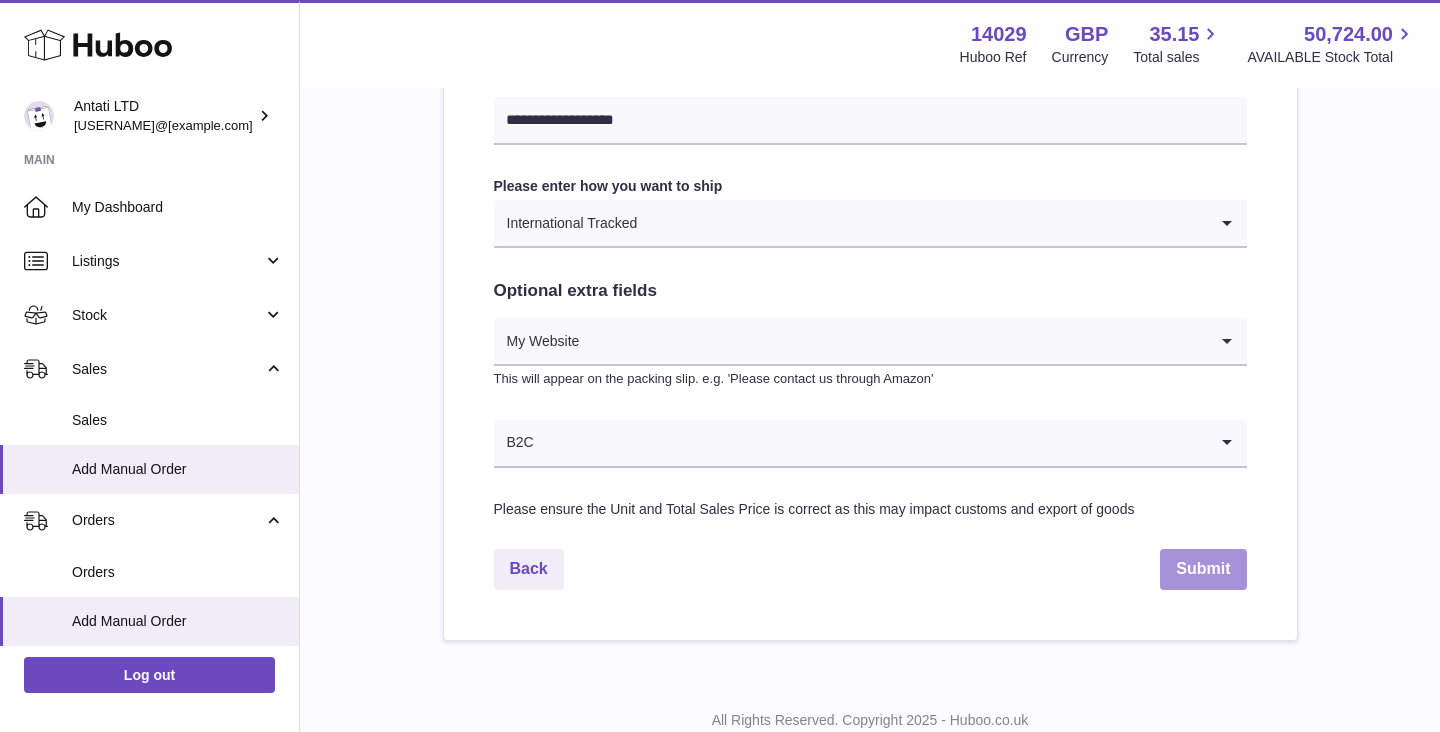 type on "**********" 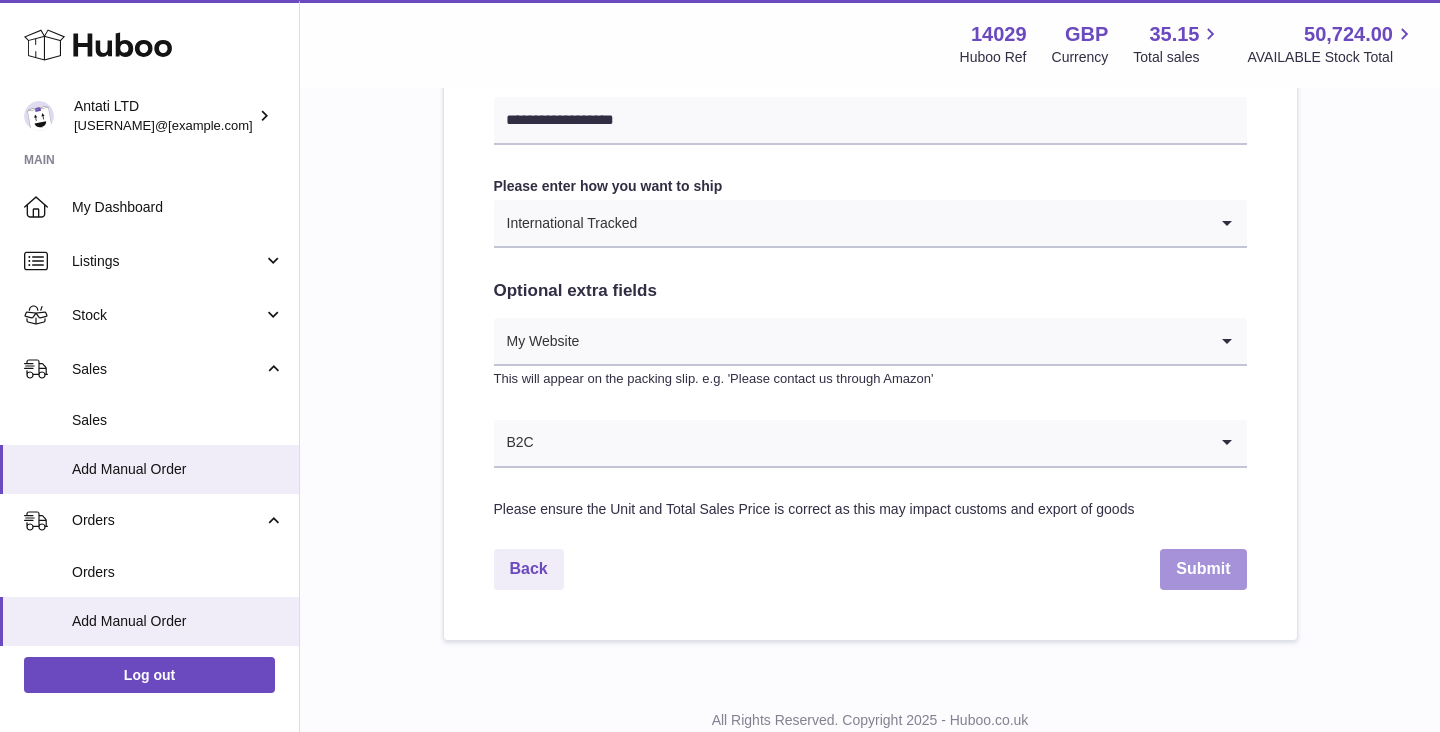 click on "Submit" at bounding box center [1203, 569] 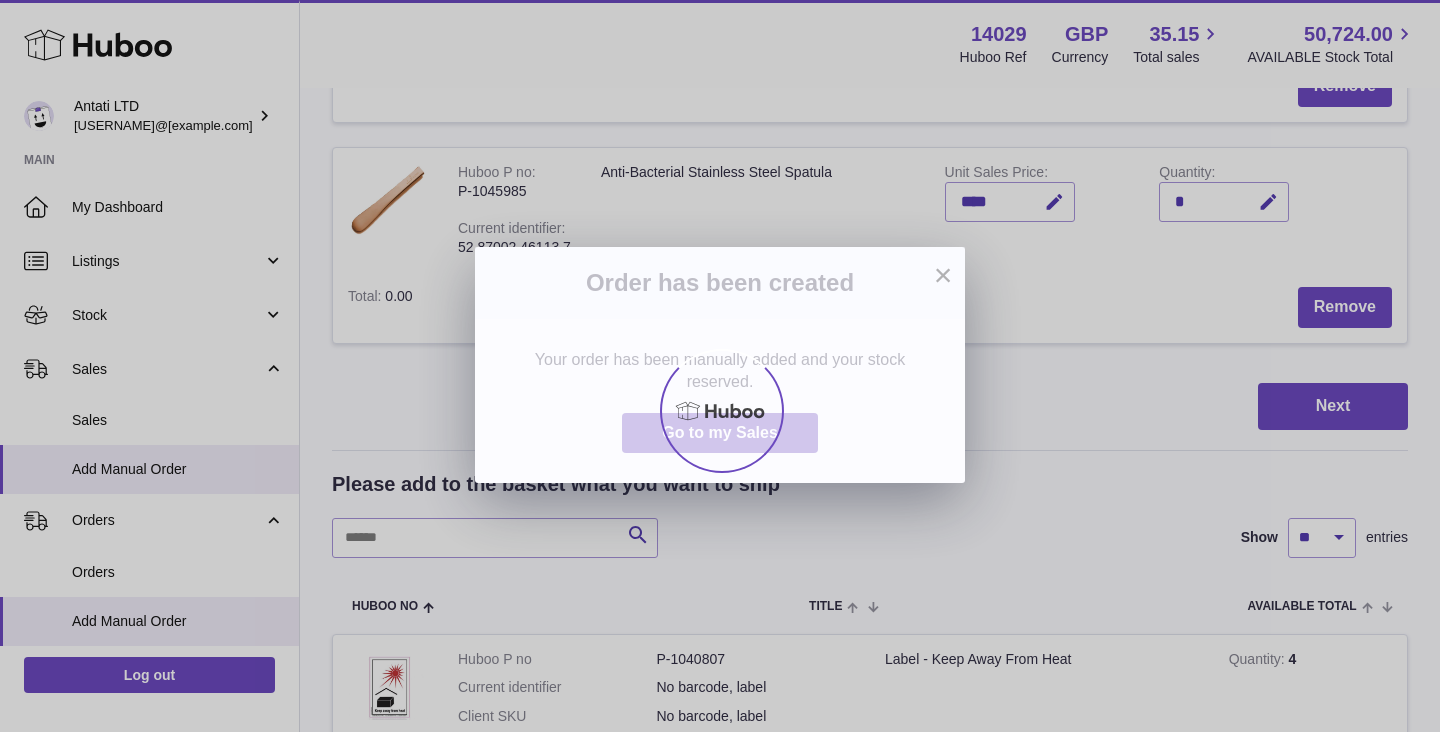 scroll, scrollTop: 0, scrollLeft: 0, axis: both 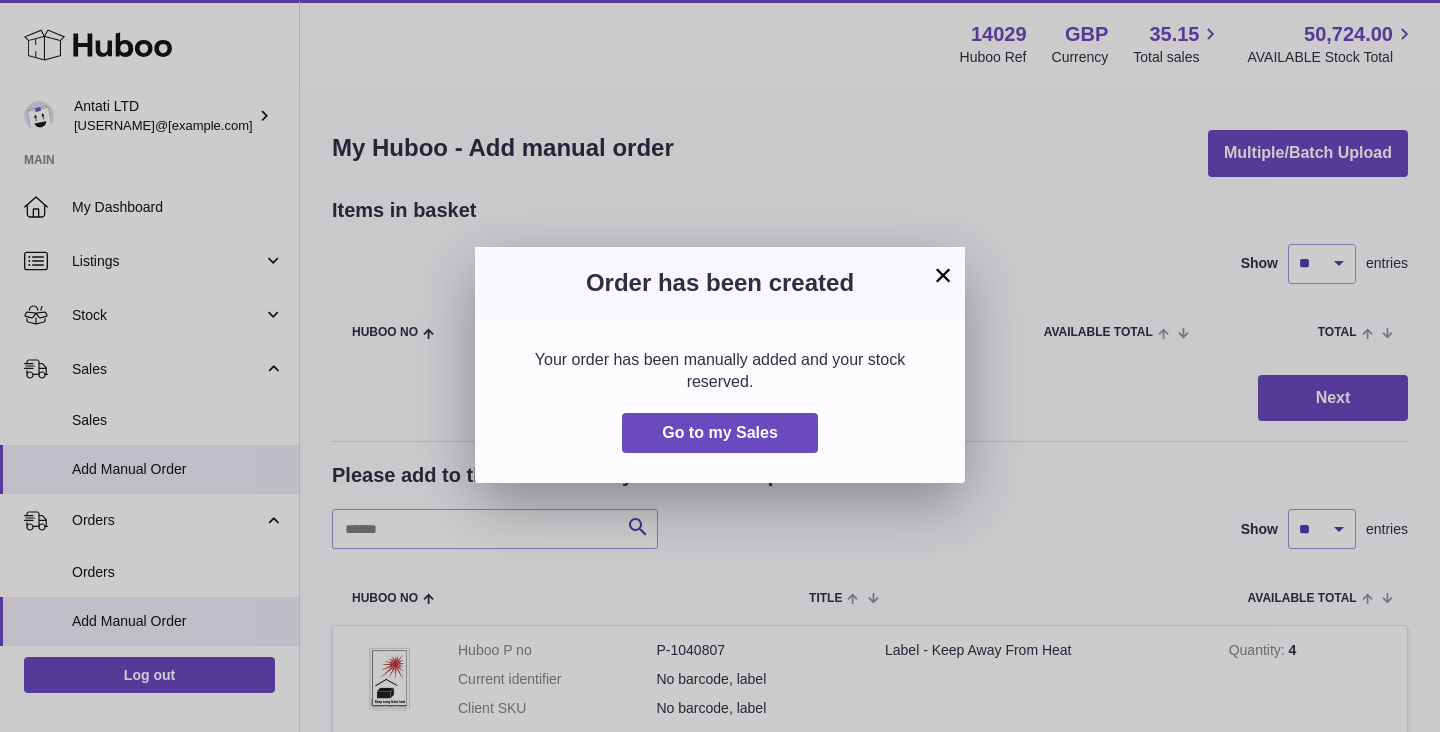 click on "×" at bounding box center [943, 275] 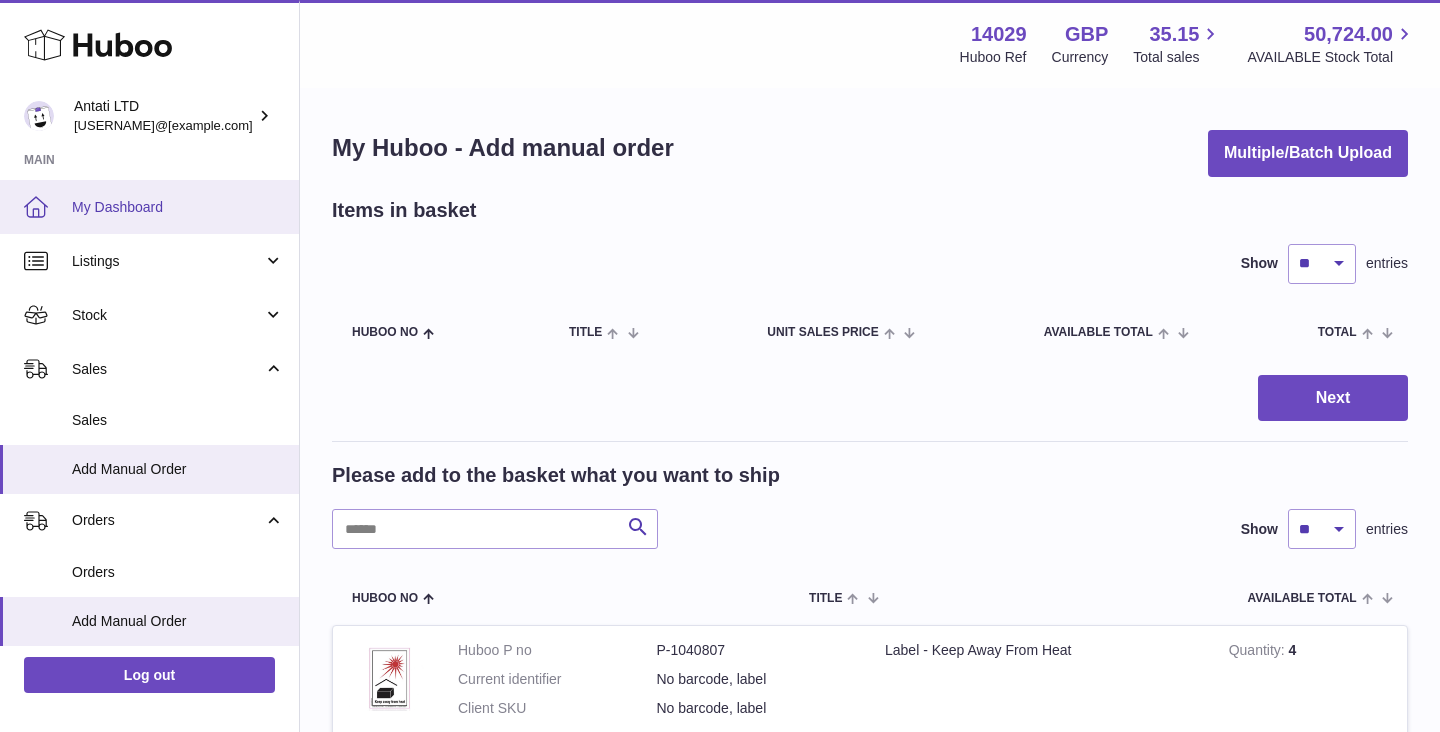 click on "My Dashboard" at bounding box center [178, 207] 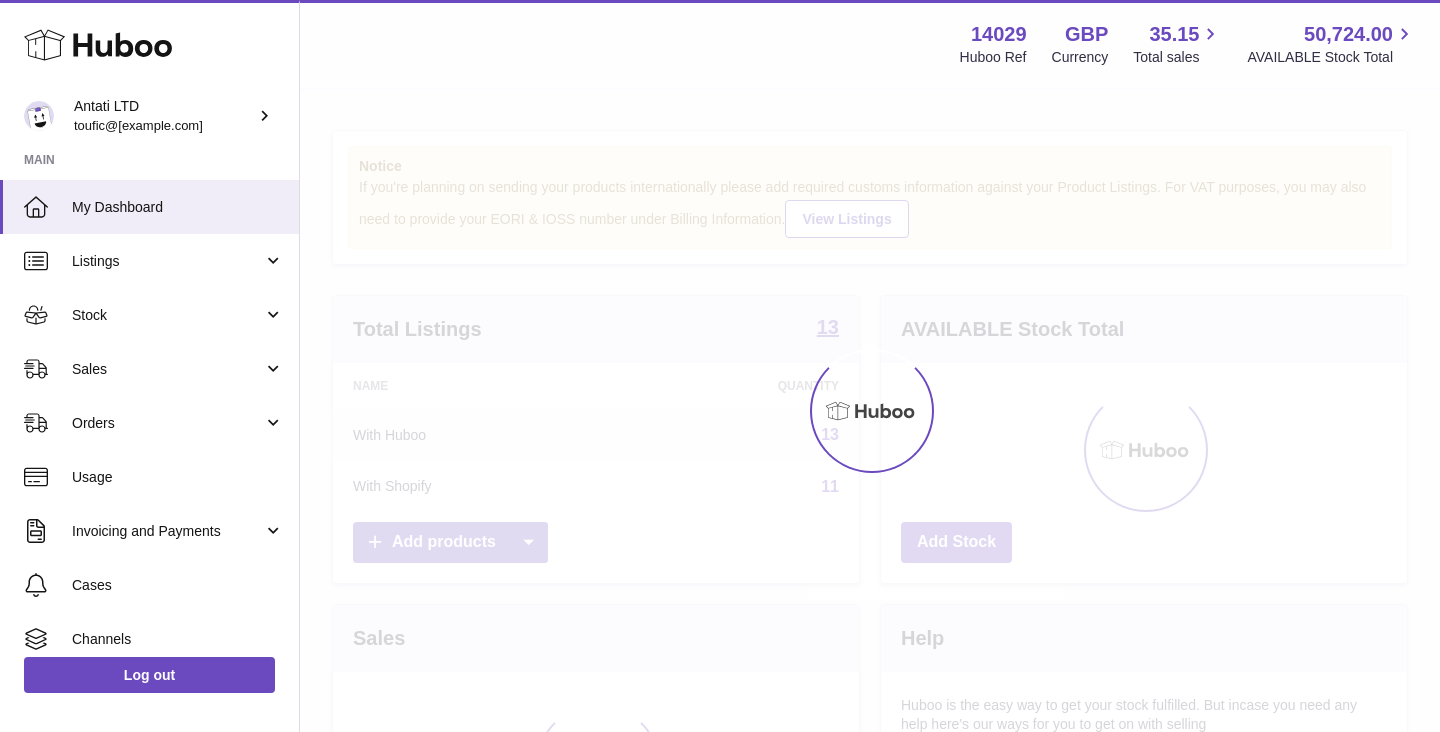 scroll, scrollTop: 0, scrollLeft: 0, axis: both 